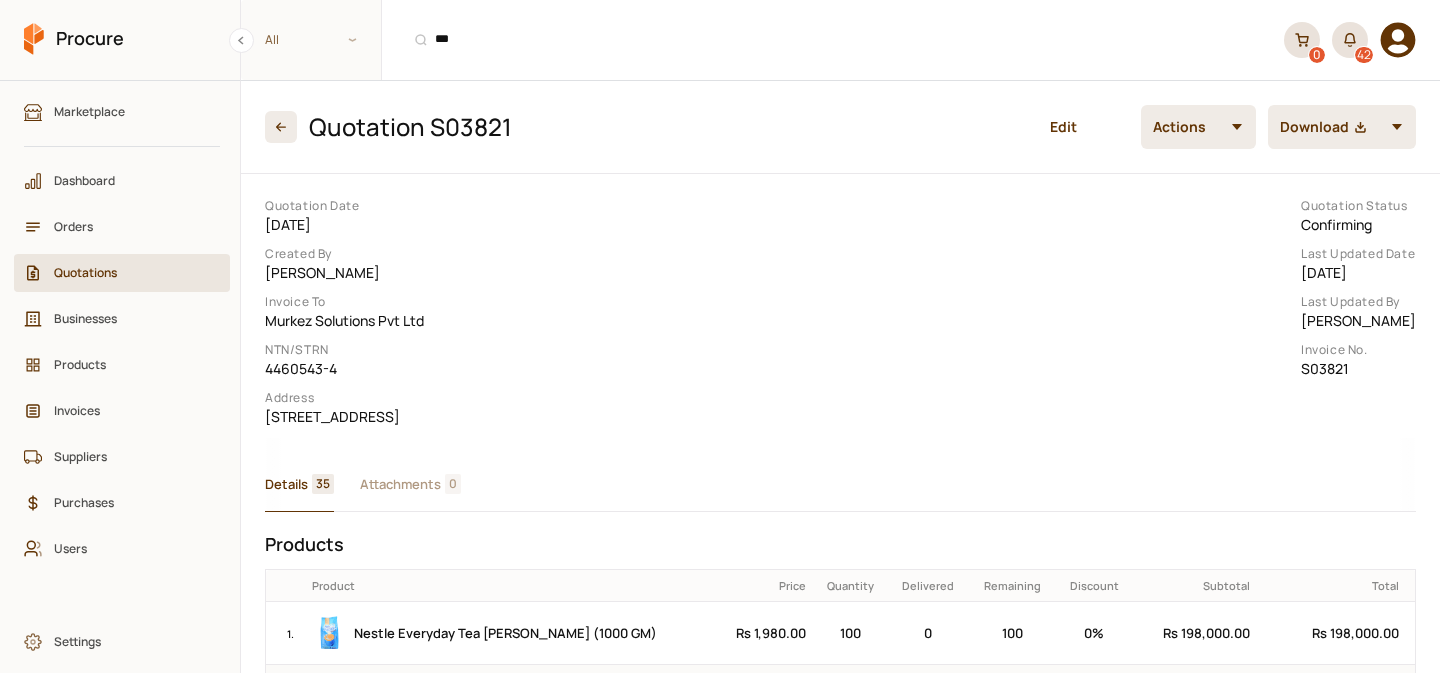 scroll, scrollTop: 0, scrollLeft: 0, axis: both 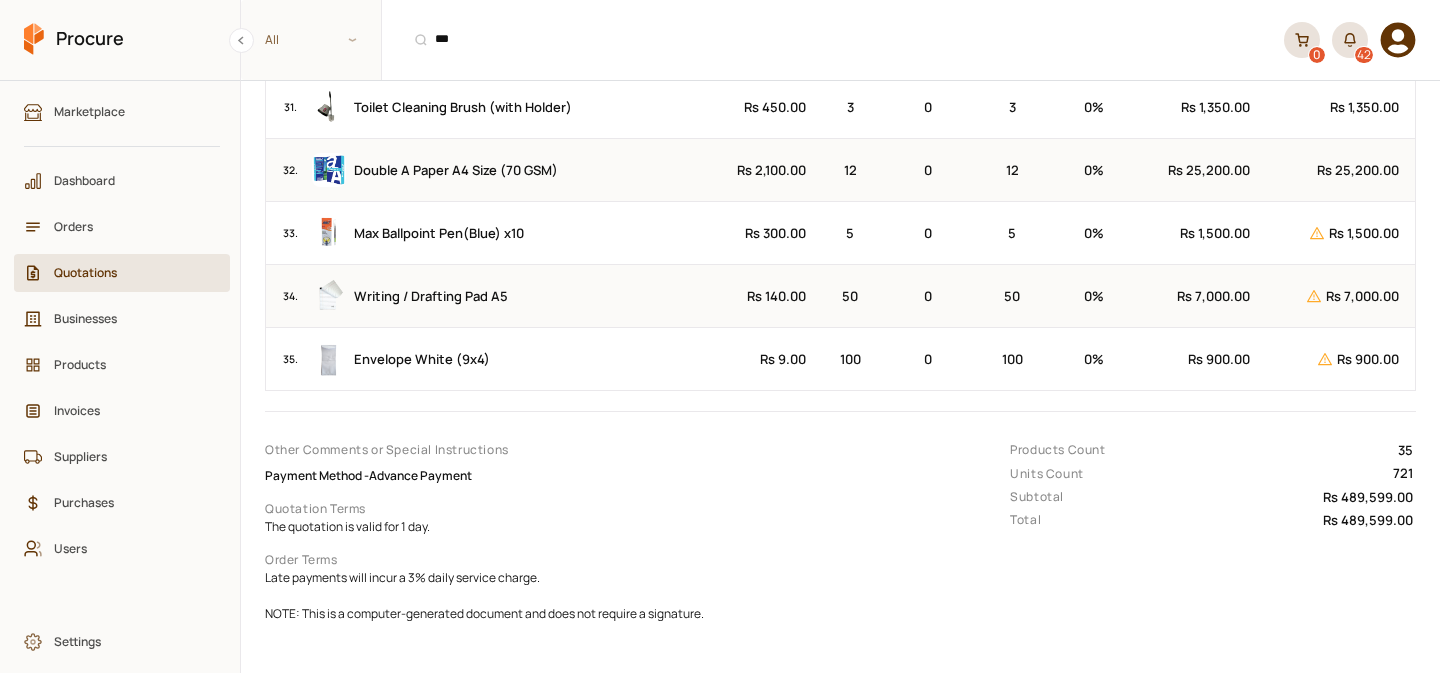 click on "Quotations" at bounding box center [129, 272] 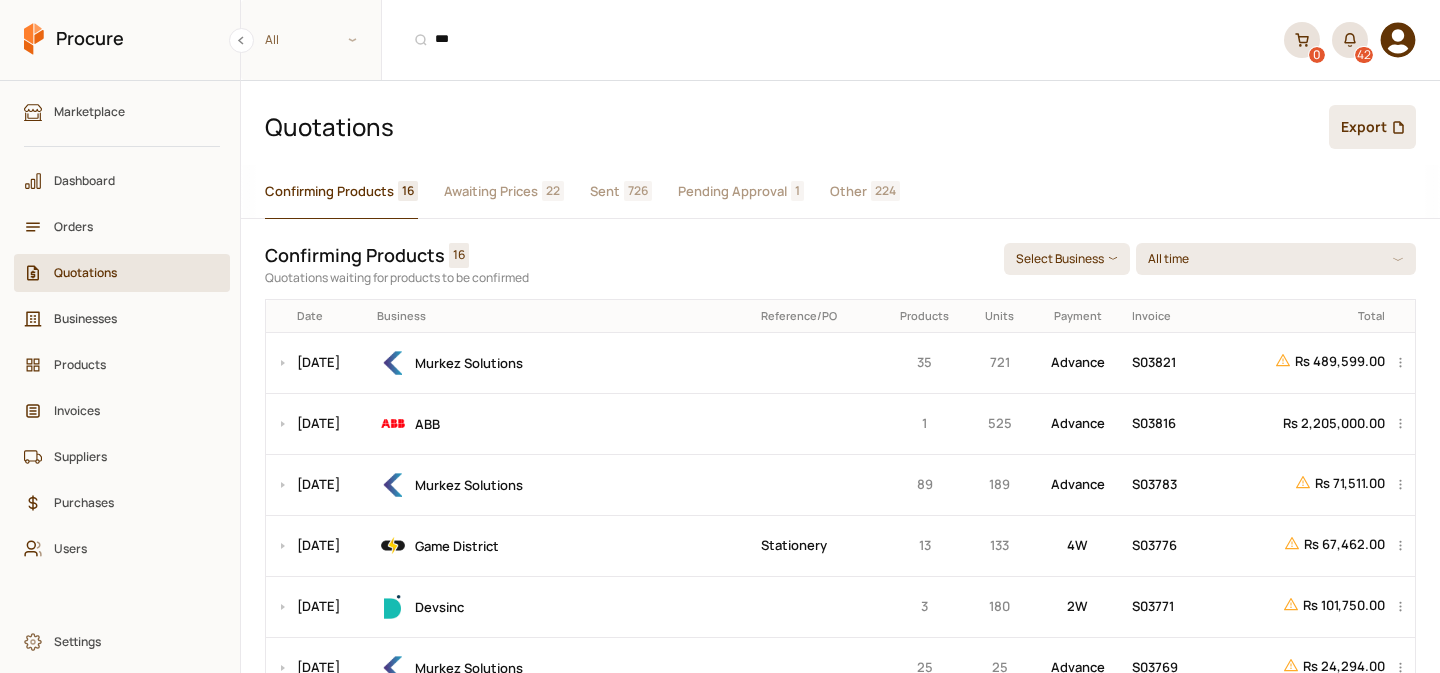 click on "Awaiting Prices" at bounding box center (491, 191) 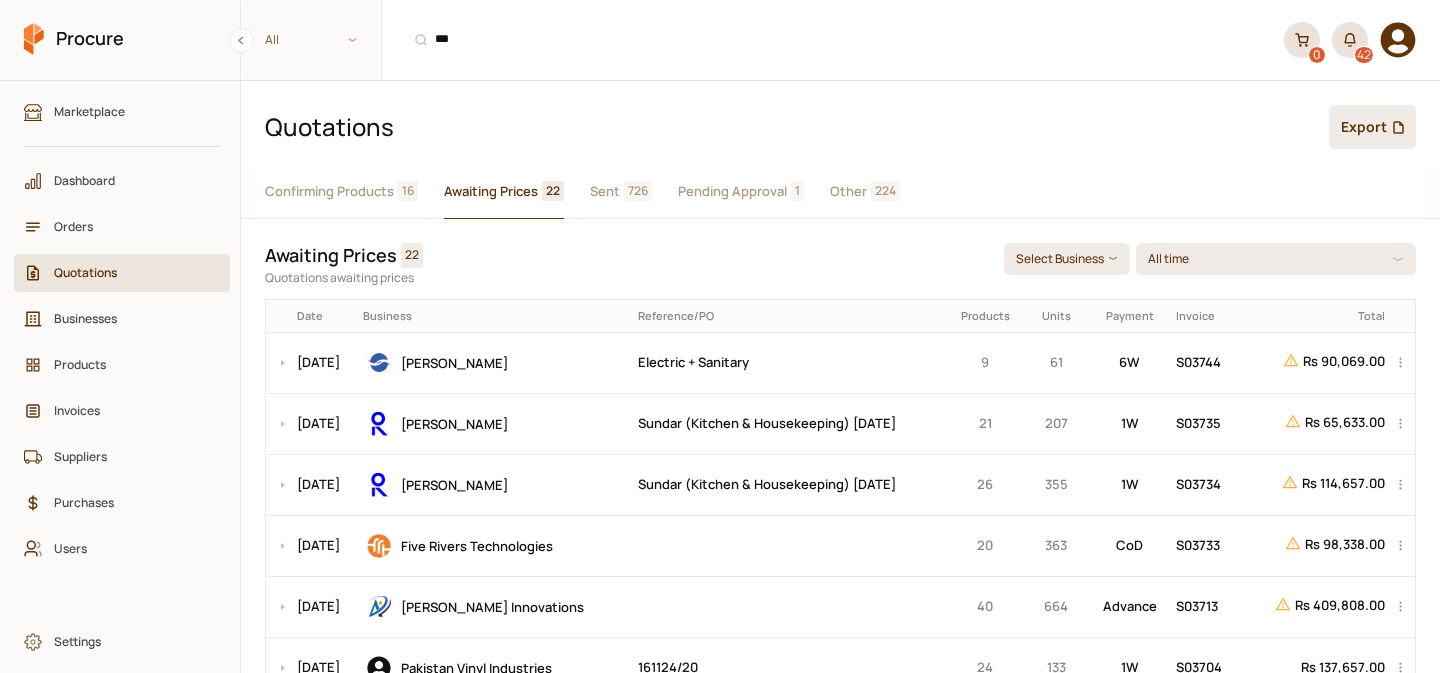 click on "Sent" at bounding box center (605, 191) 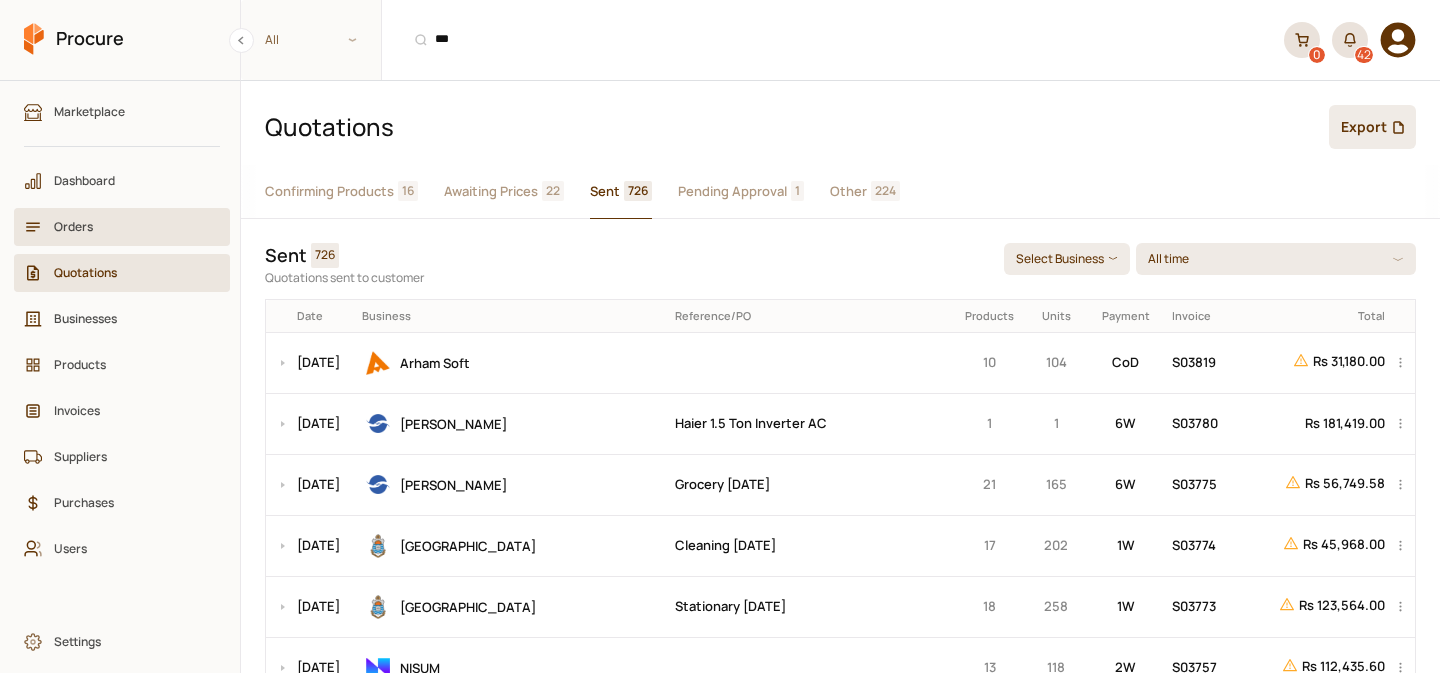 click on "Orders" at bounding box center (122, 227) 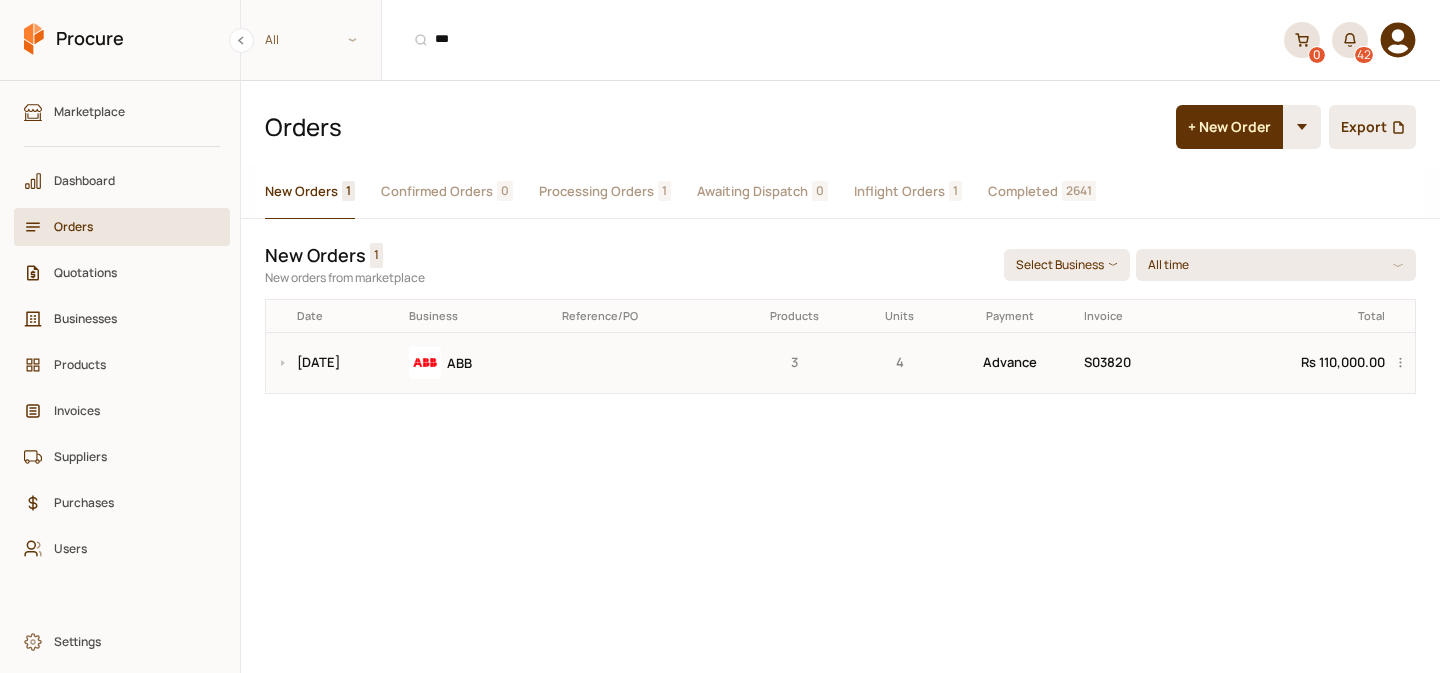 click at bounding box center [644, 362] 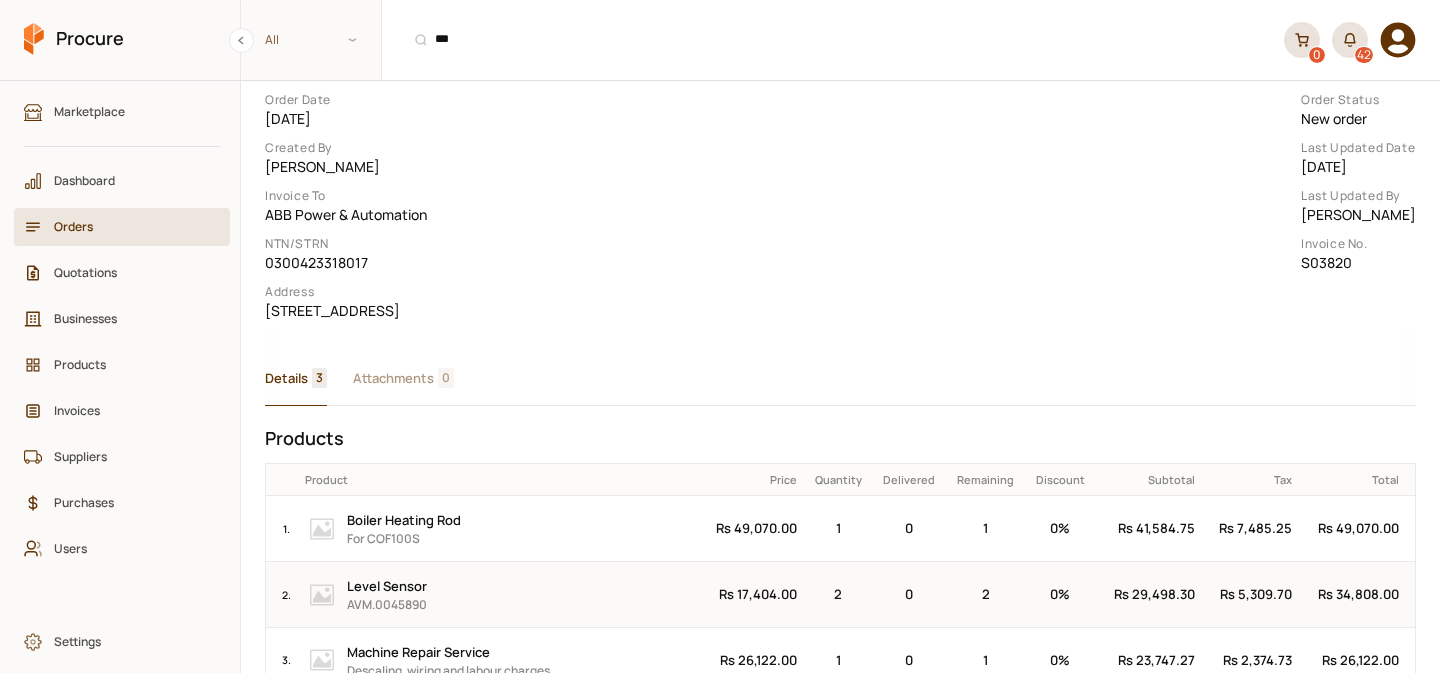 scroll, scrollTop: 134, scrollLeft: 0, axis: vertical 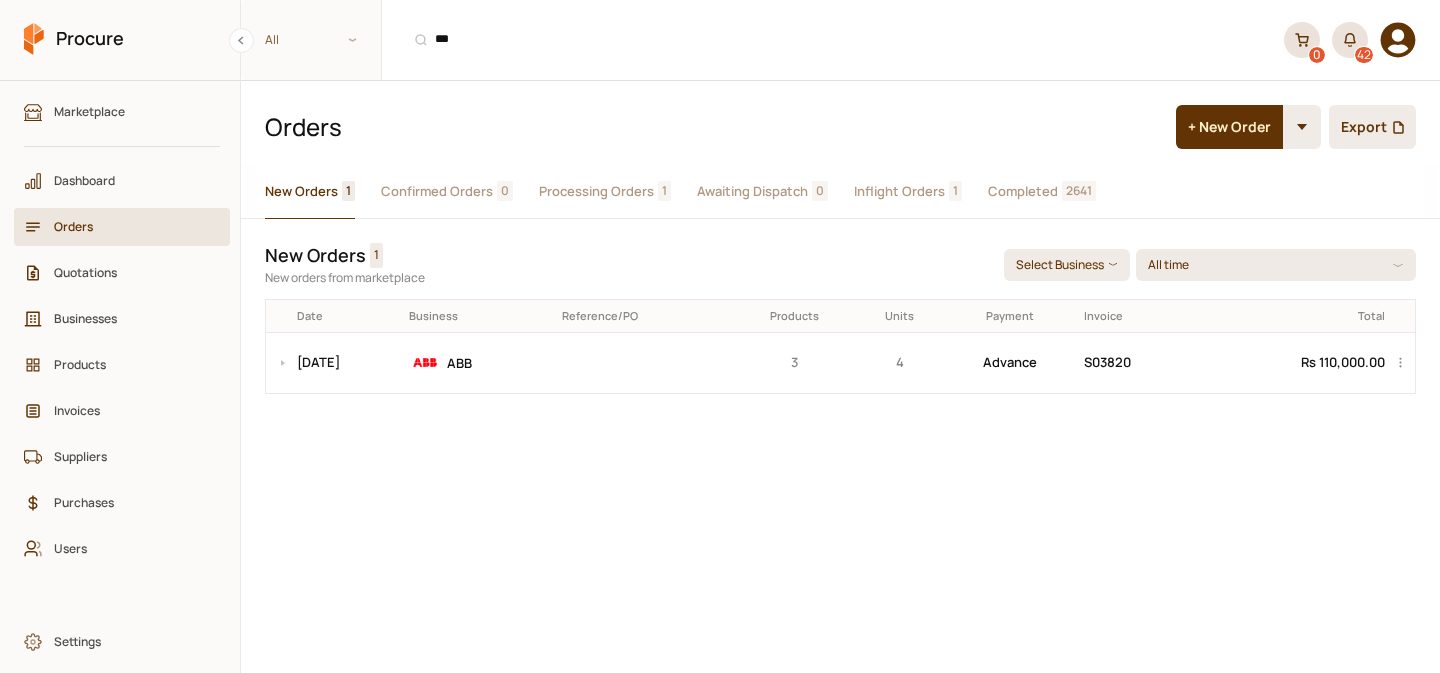 click on "Processing Orders" at bounding box center [596, 191] 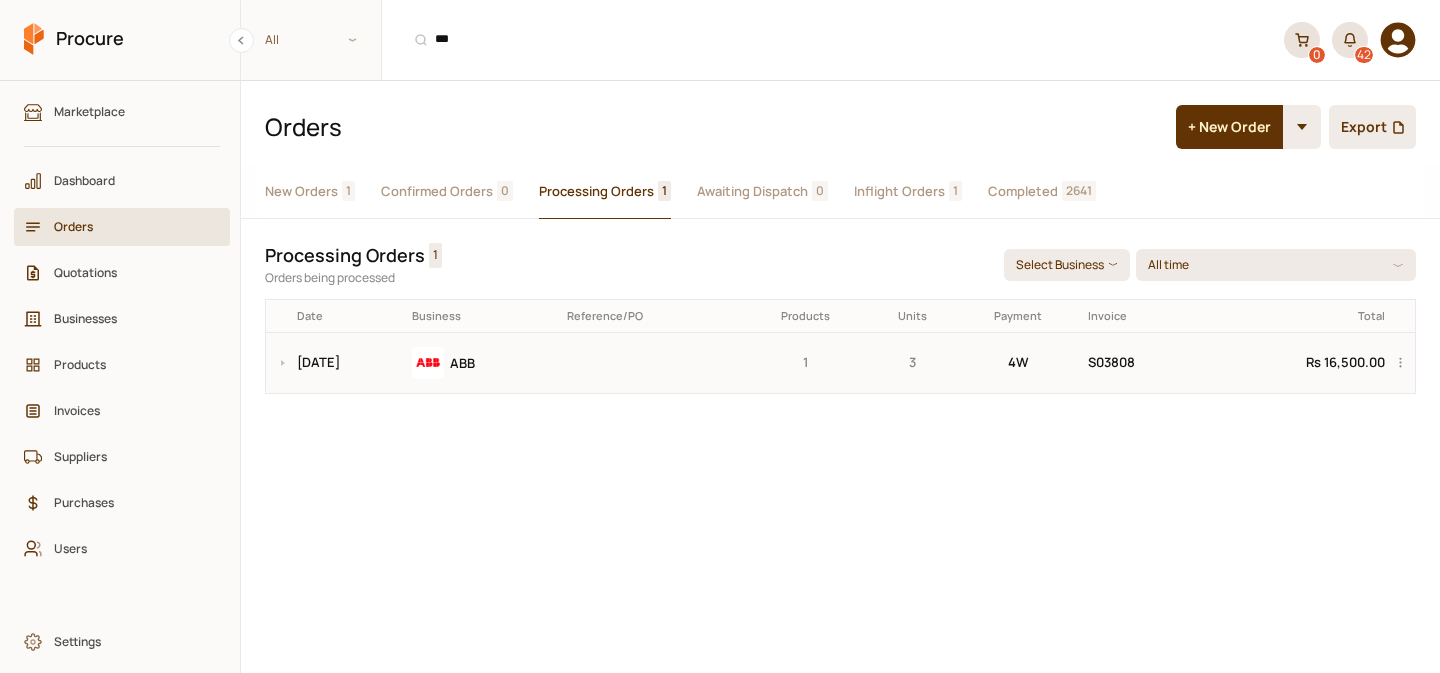 click at bounding box center [651, 362] 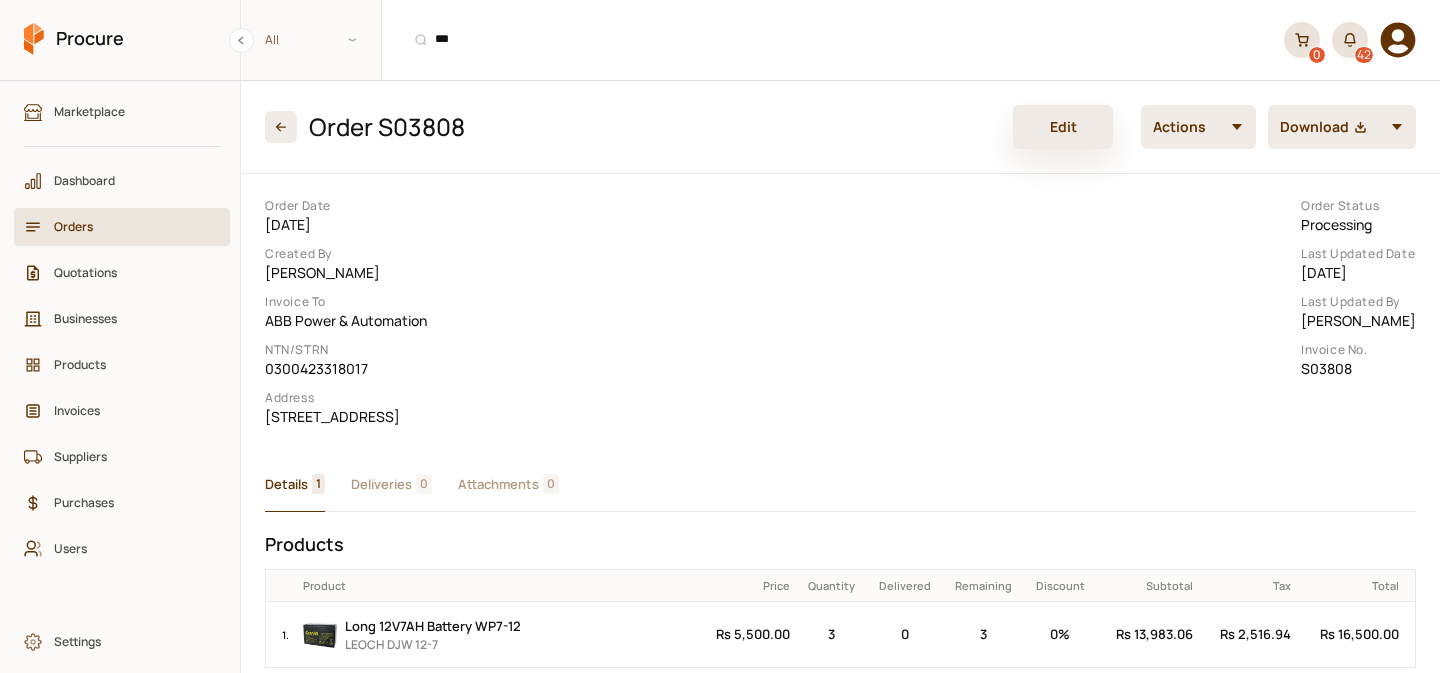 click on "Edit" at bounding box center (1063, 127) 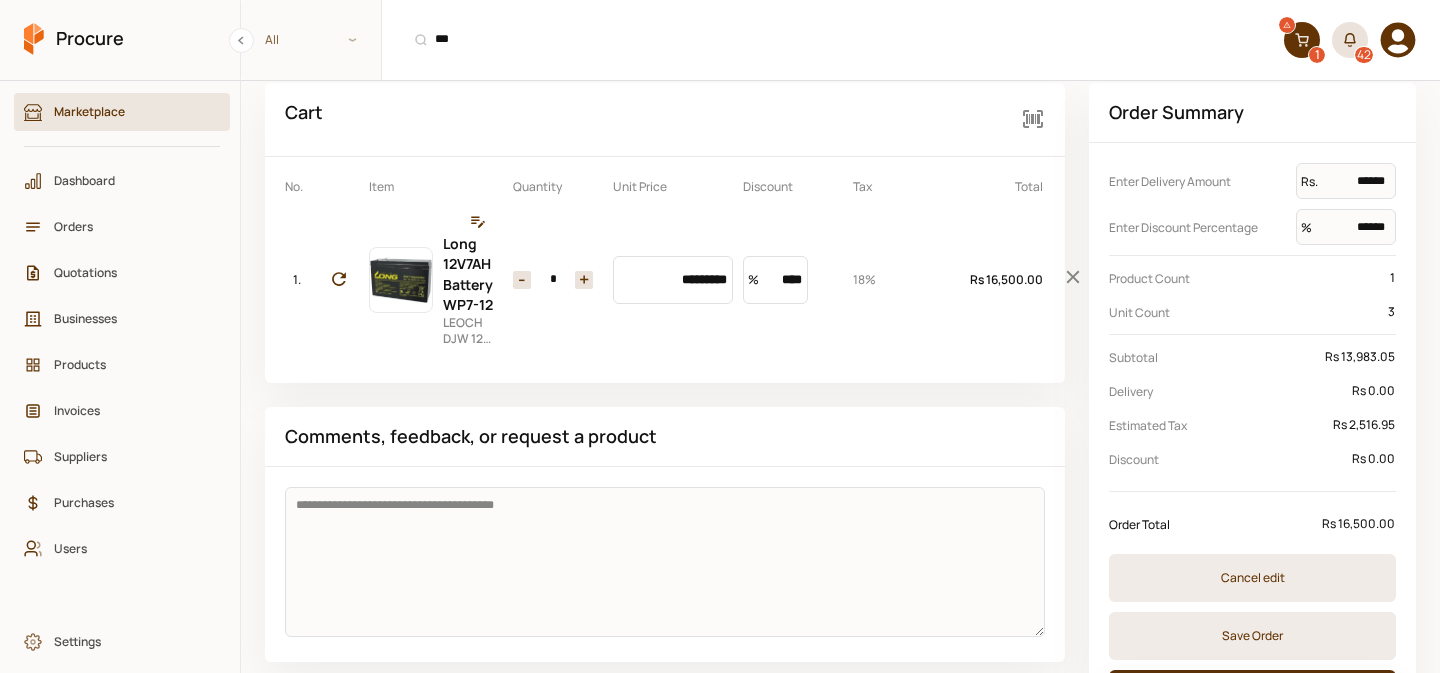scroll, scrollTop: 158, scrollLeft: 0, axis: vertical 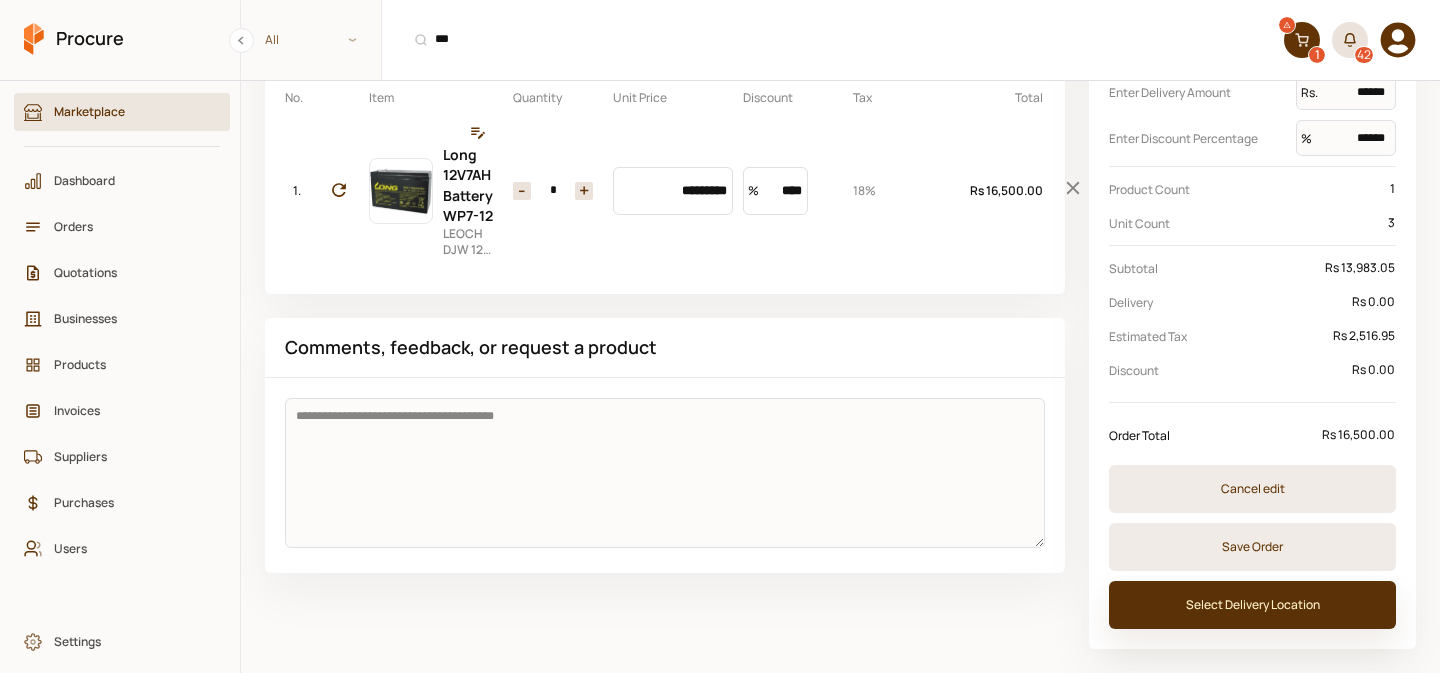 click on "Select Delivery Location" at bounding box center (1252, 605) 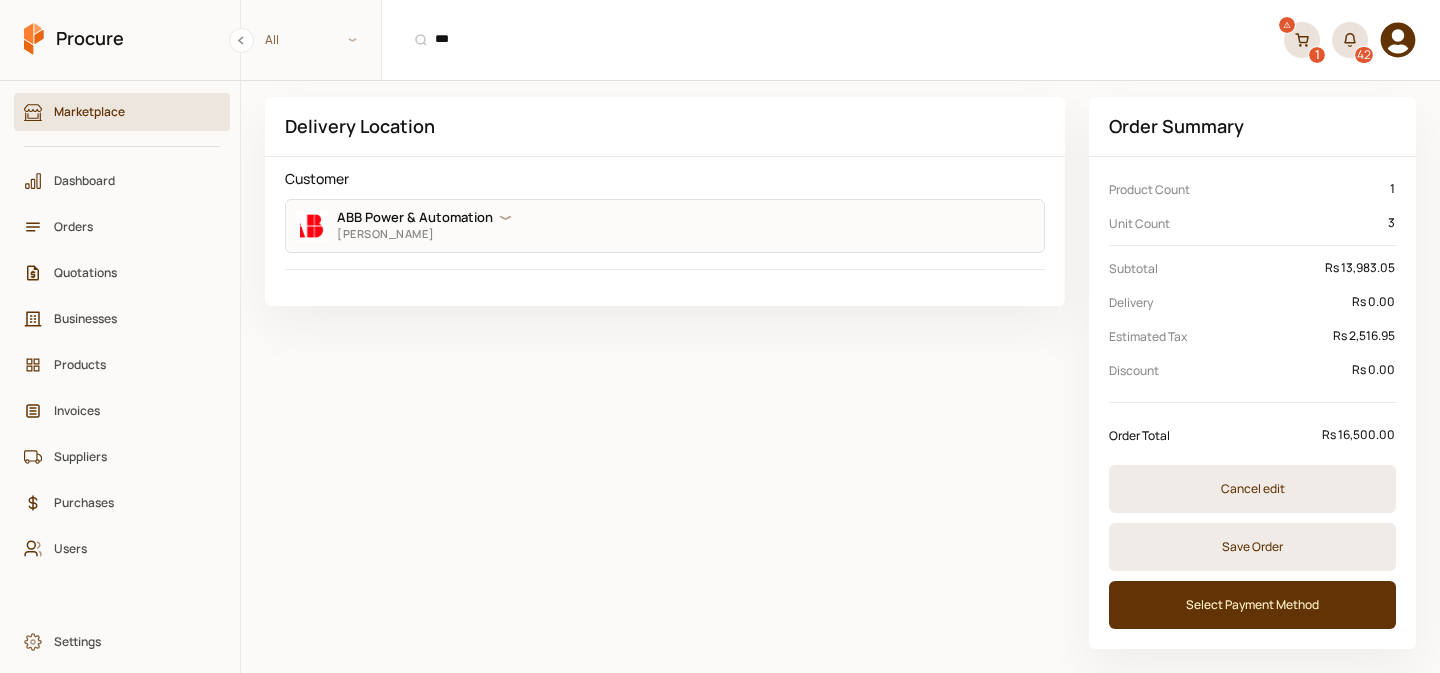 scroll, scrollTop: 55, scrollLeft: 0, axis: vertical 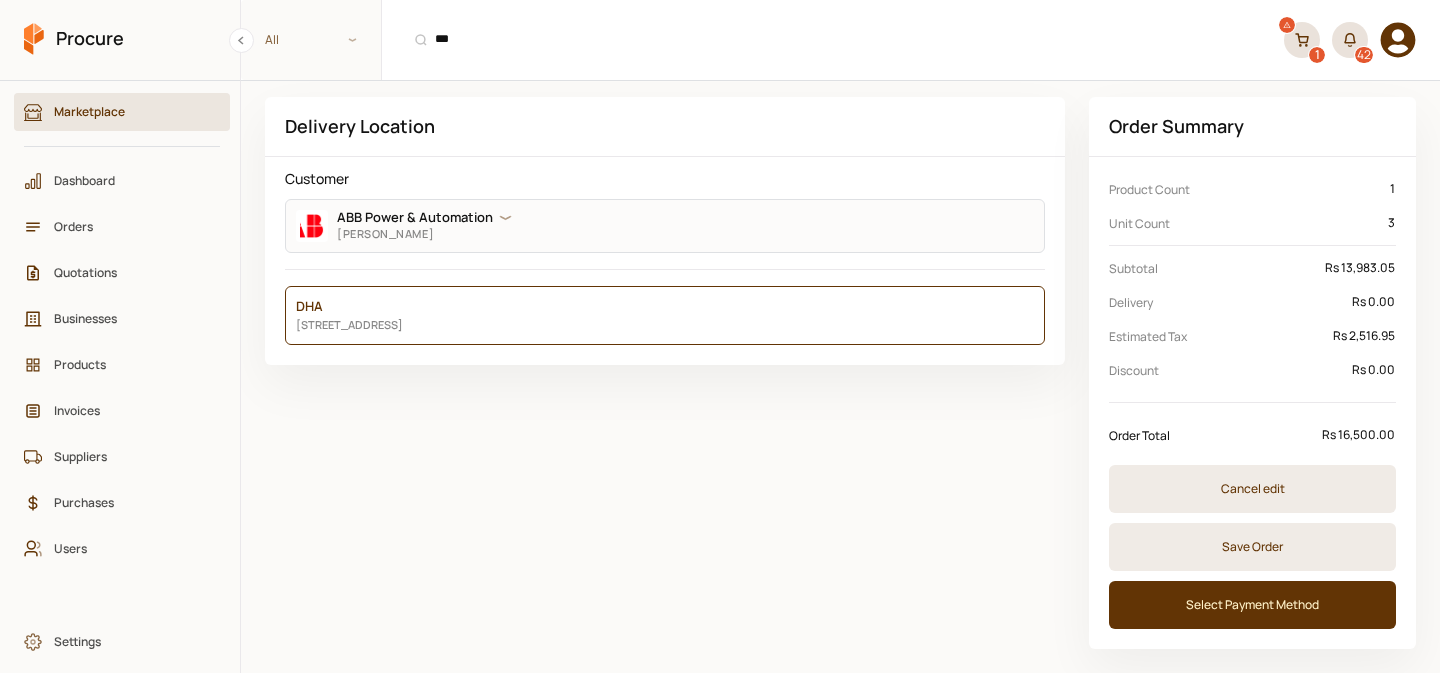 click on "Select Payment Method" at bounding box center (1252, 605) 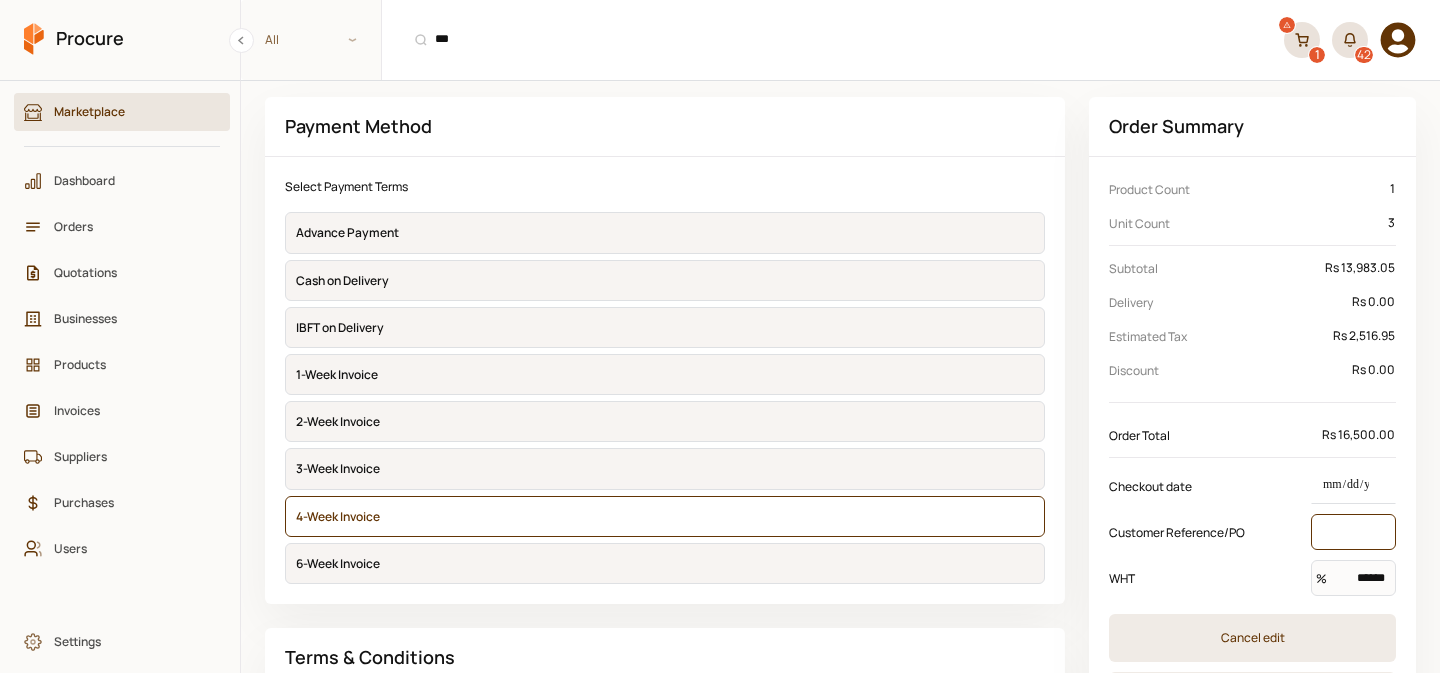 click at bounding box center (1353, 532) 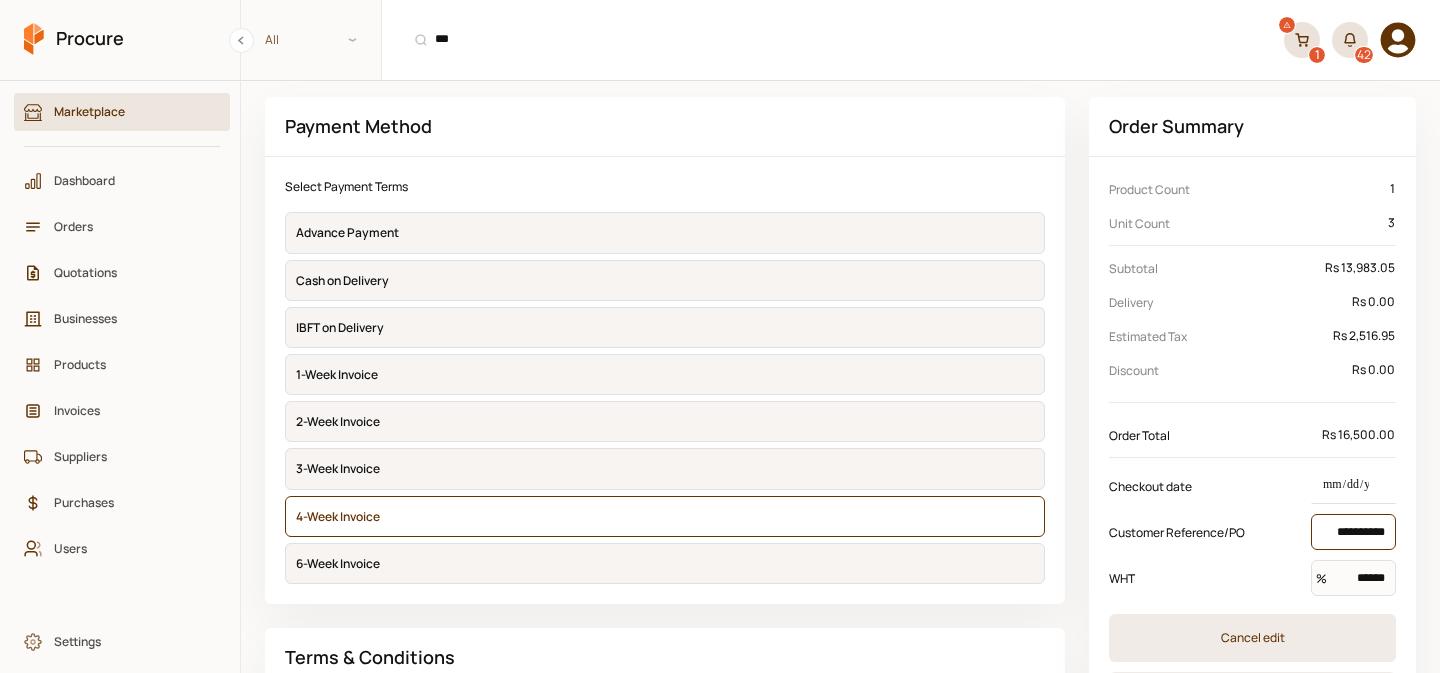 scroll, scrollTop: 0, scrollLeft: 7, axis: horizontal 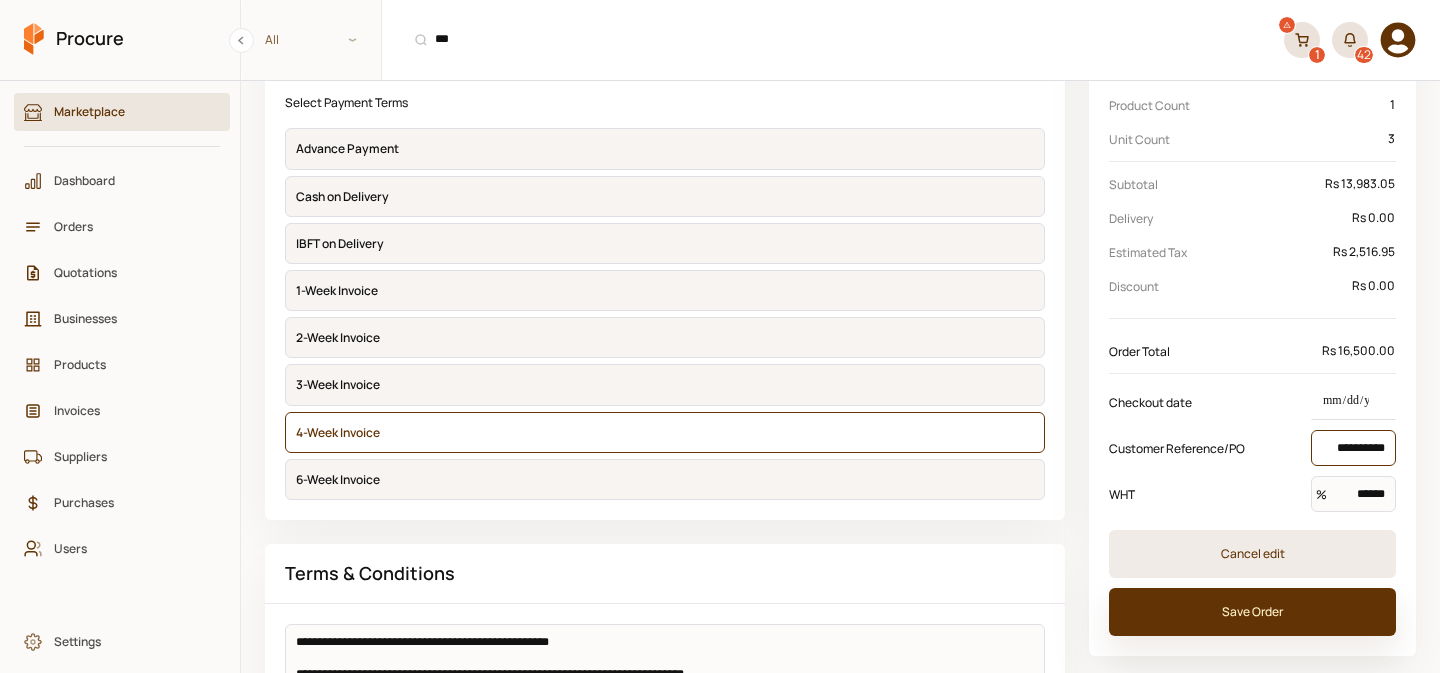 type on "**********" 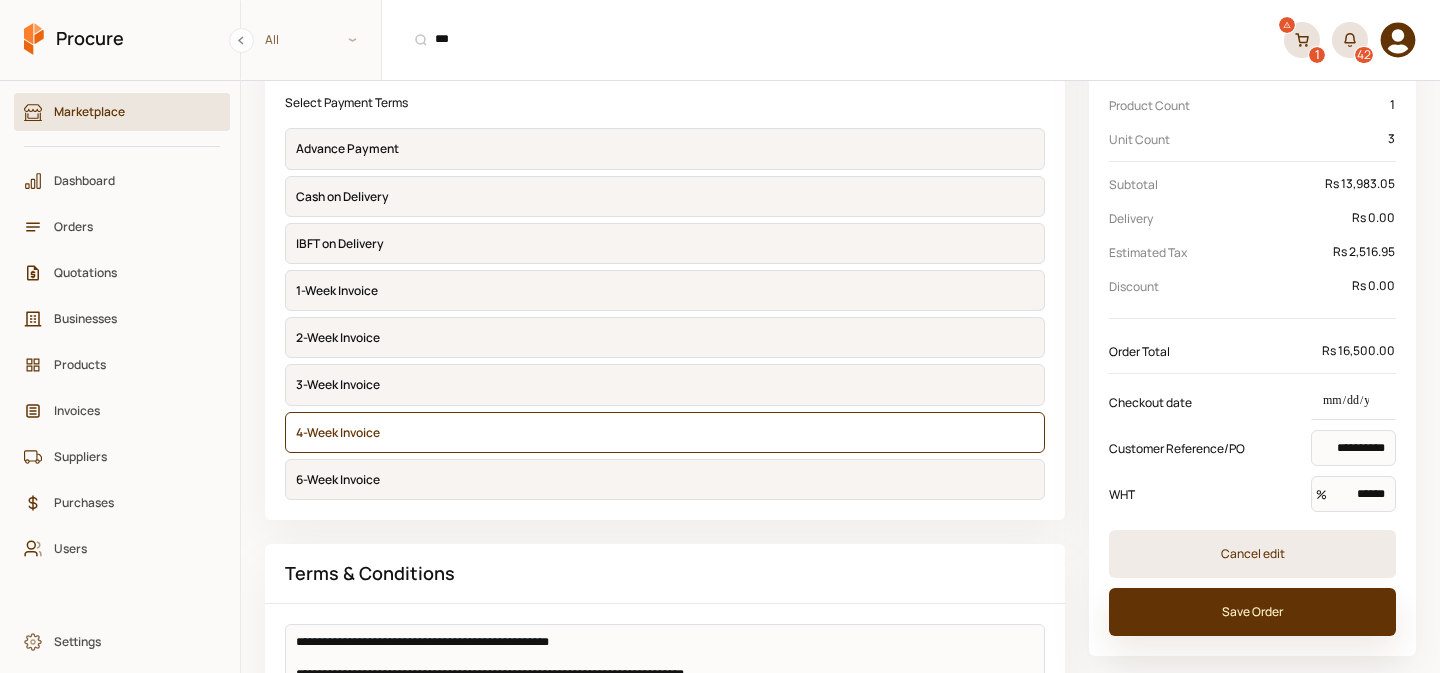 click on "Save Order" at bounding box center (1252, 612) 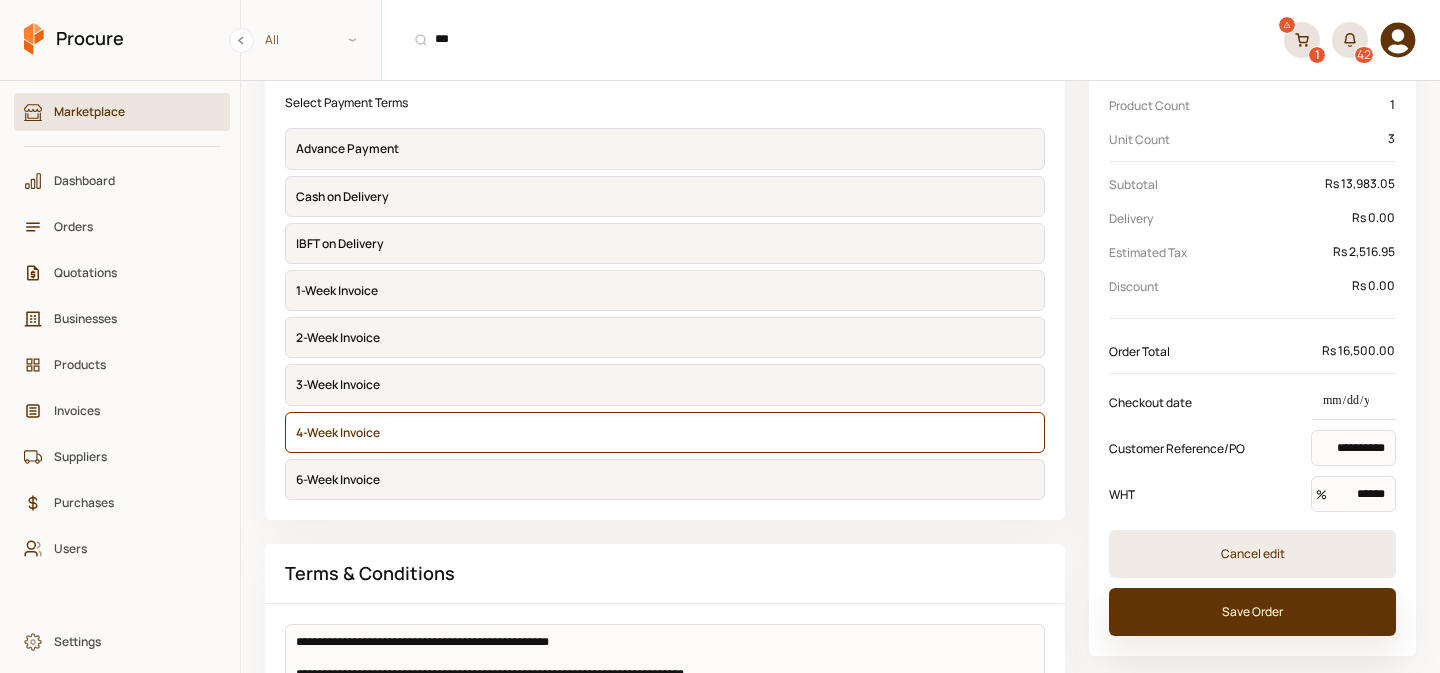 scroll, scrollTop: 0, scrollLeft: 0, axis: both 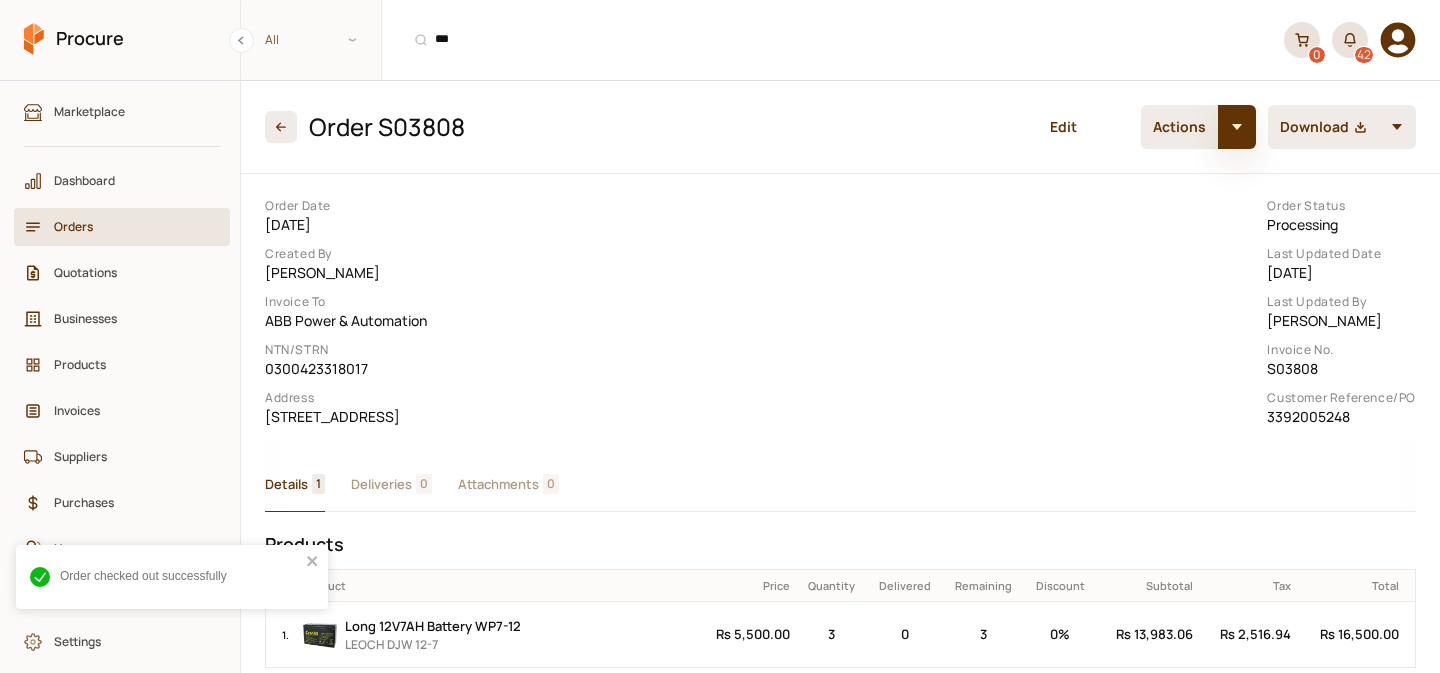 click at bounding box center (1237, 127) 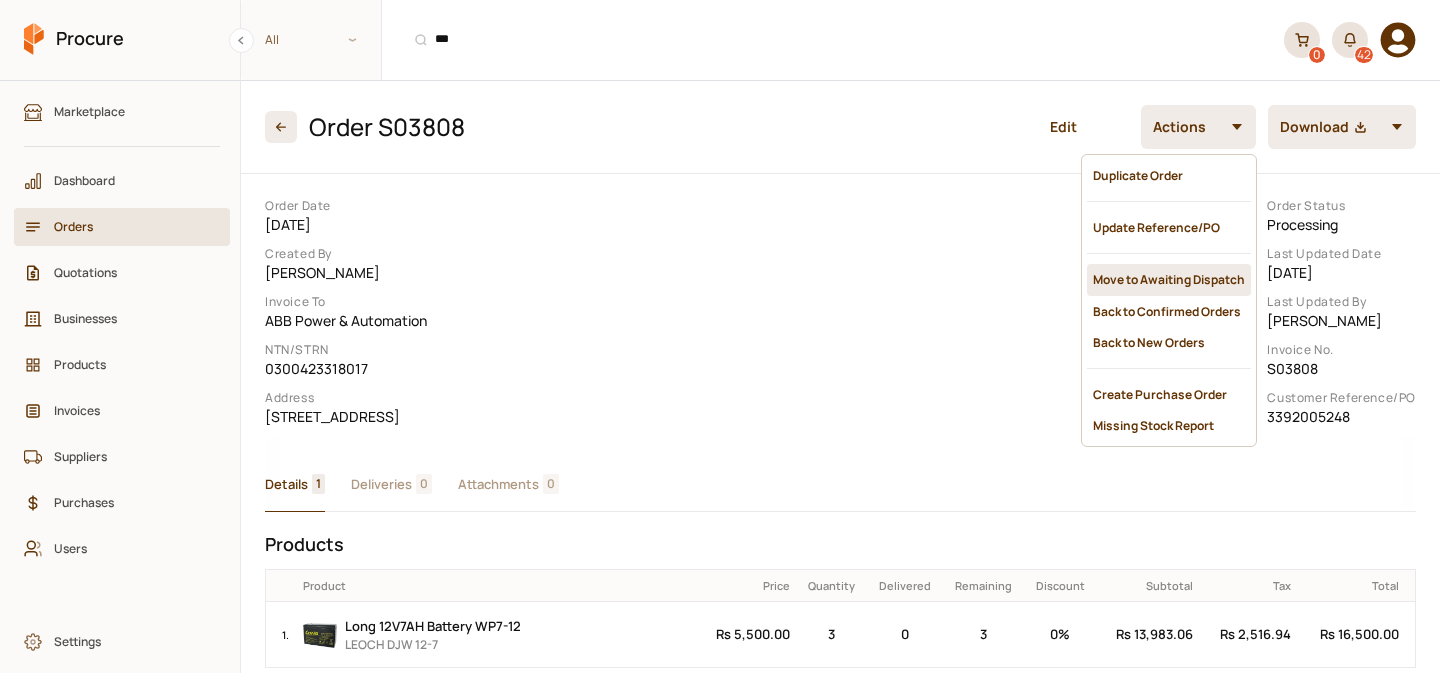 click on "Move to Awaiting Dispatch" at bounding box center (1169, 279) 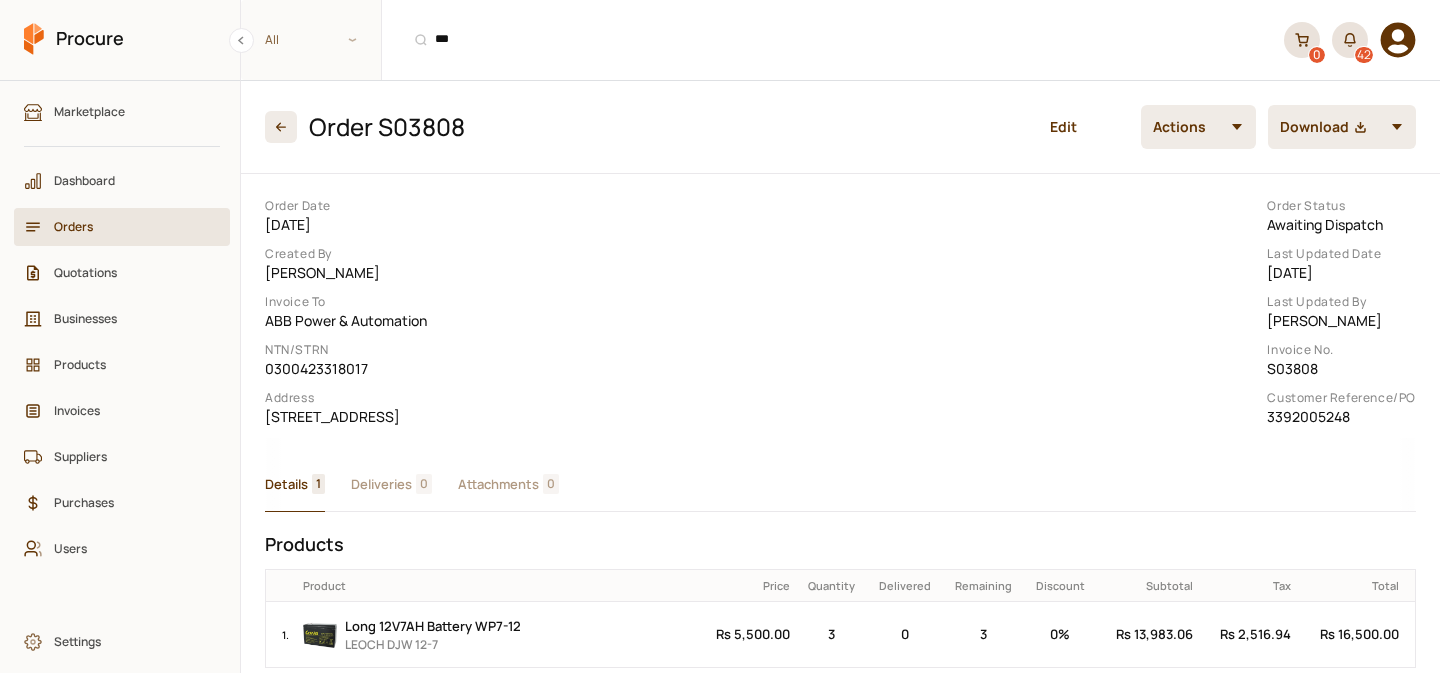 click on "Orders" at bounding box center [122, 227] 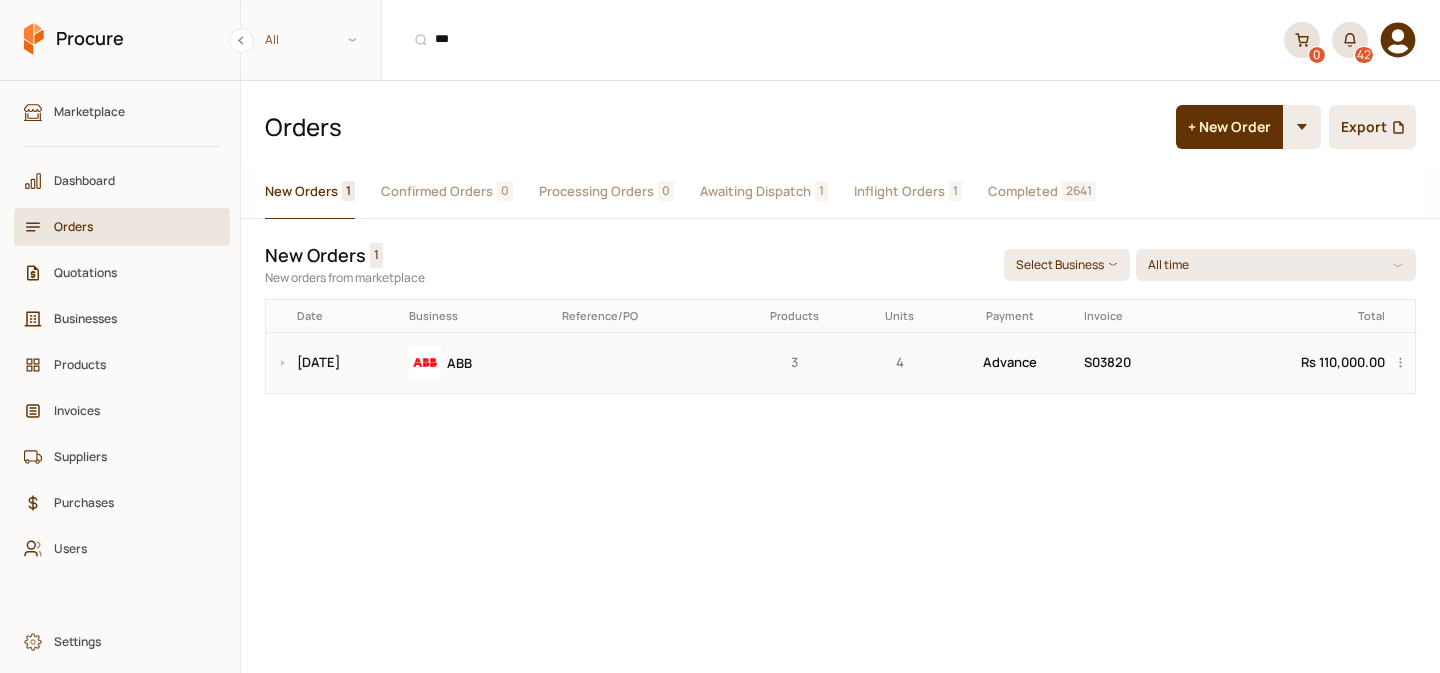click on "ABB" at bounding box center (478, 363) 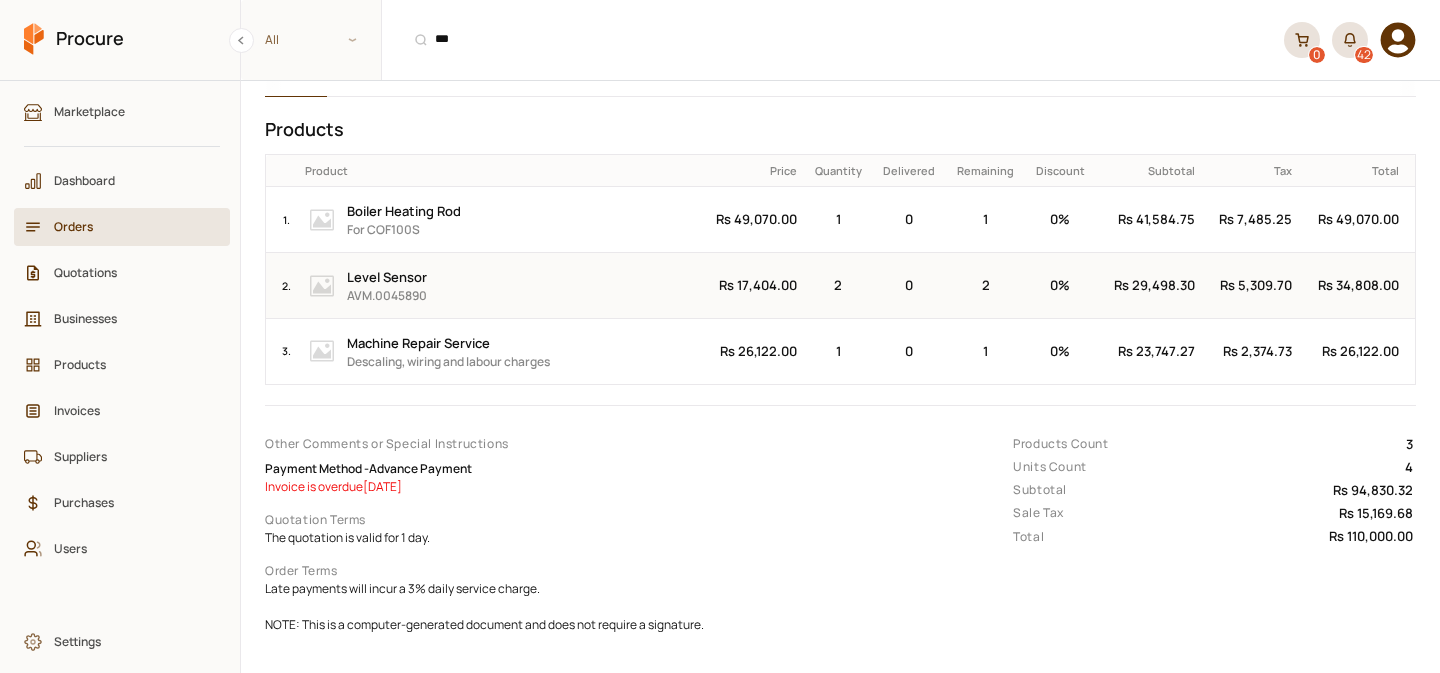 scroll, scrollTop: 0, scrollLeft: 0, axis: both 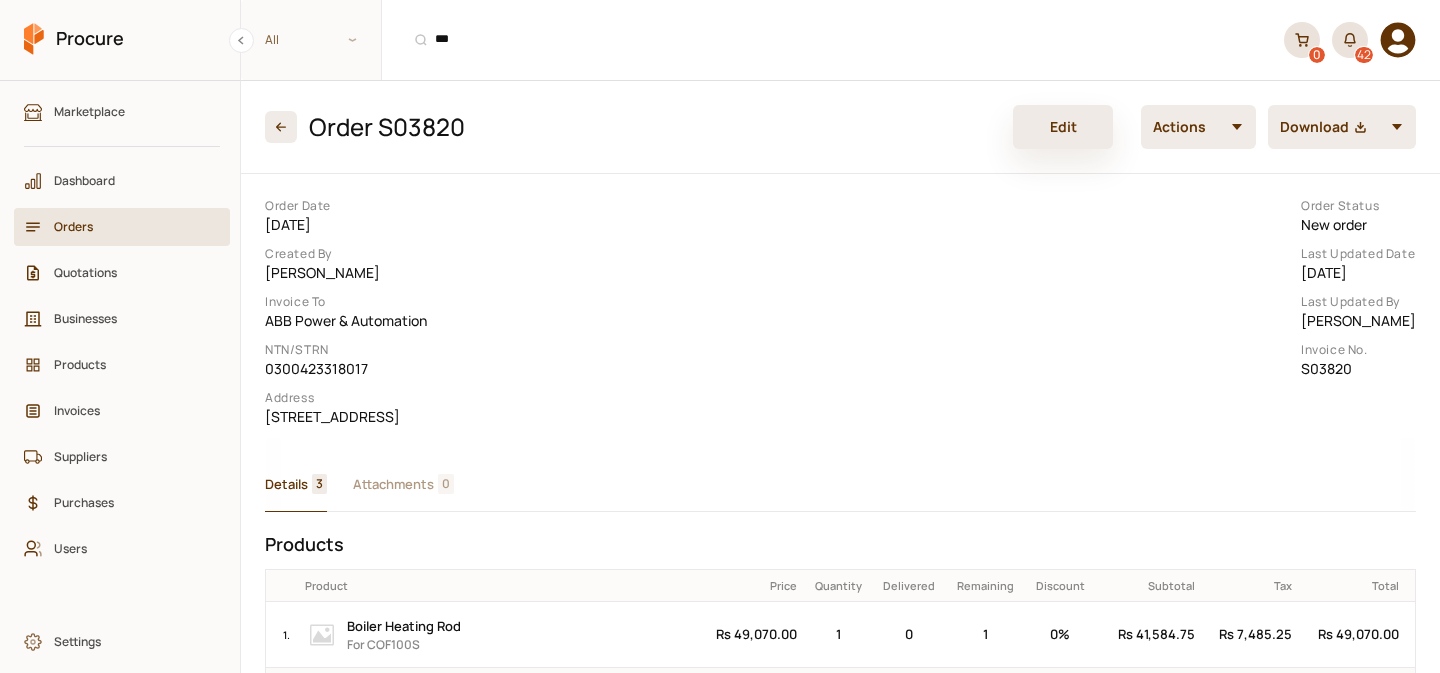 click on "Edit" at bounding box center (1063, 127) 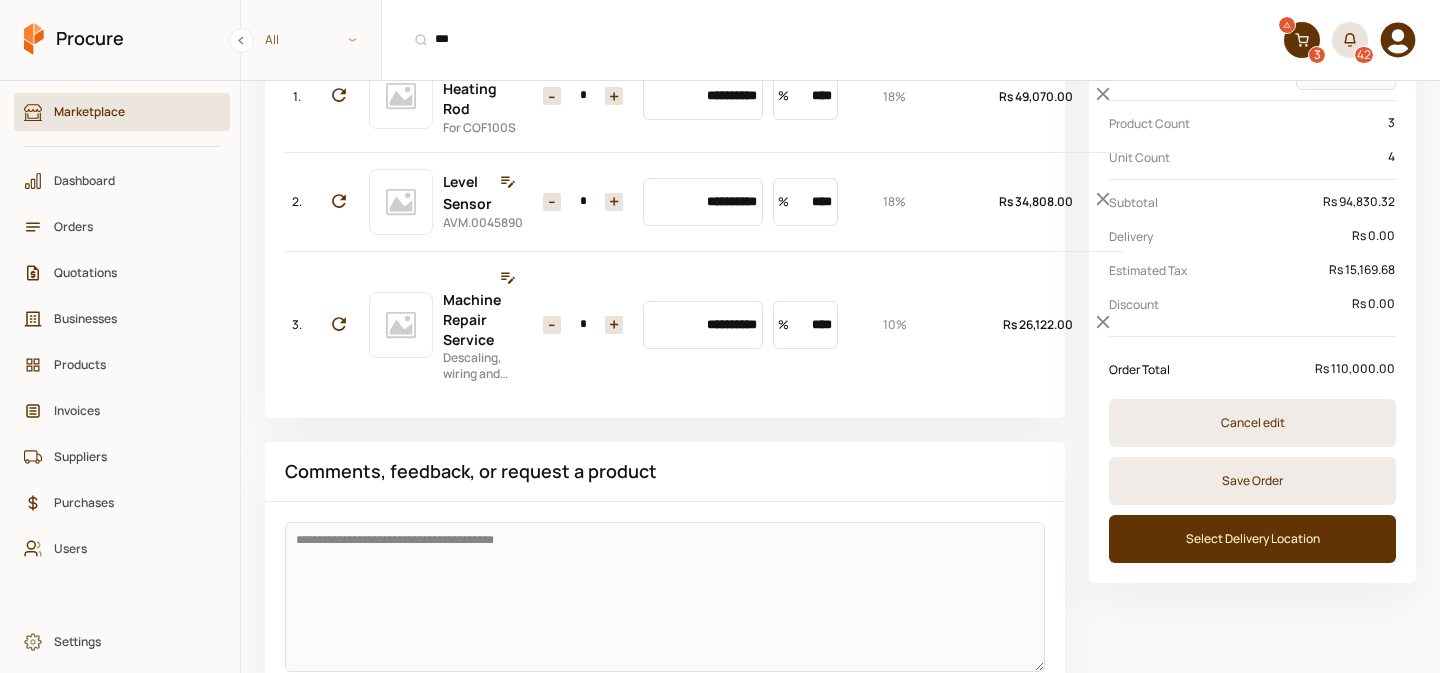 scroll, scrollTop: 274, scrollLeft: 0, axis: vertical 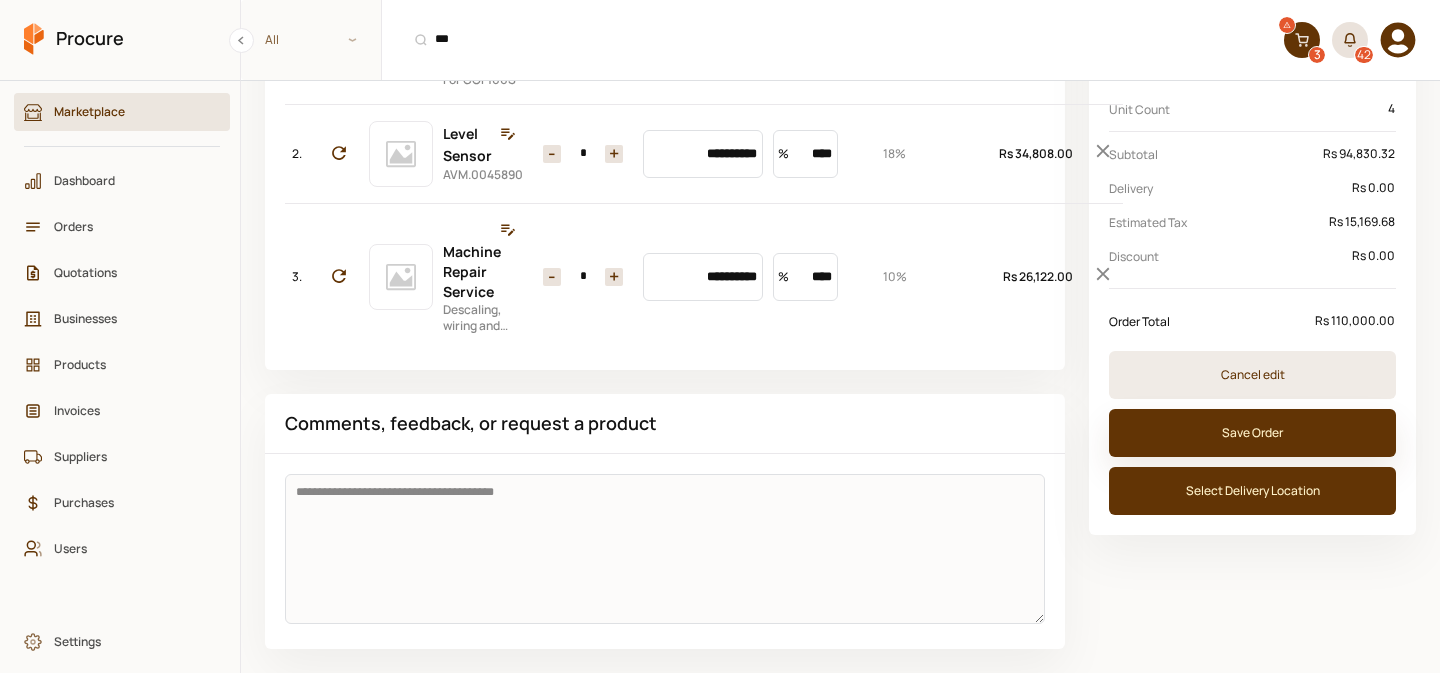 click on "Save Order" at bounding box center [1252, 433] 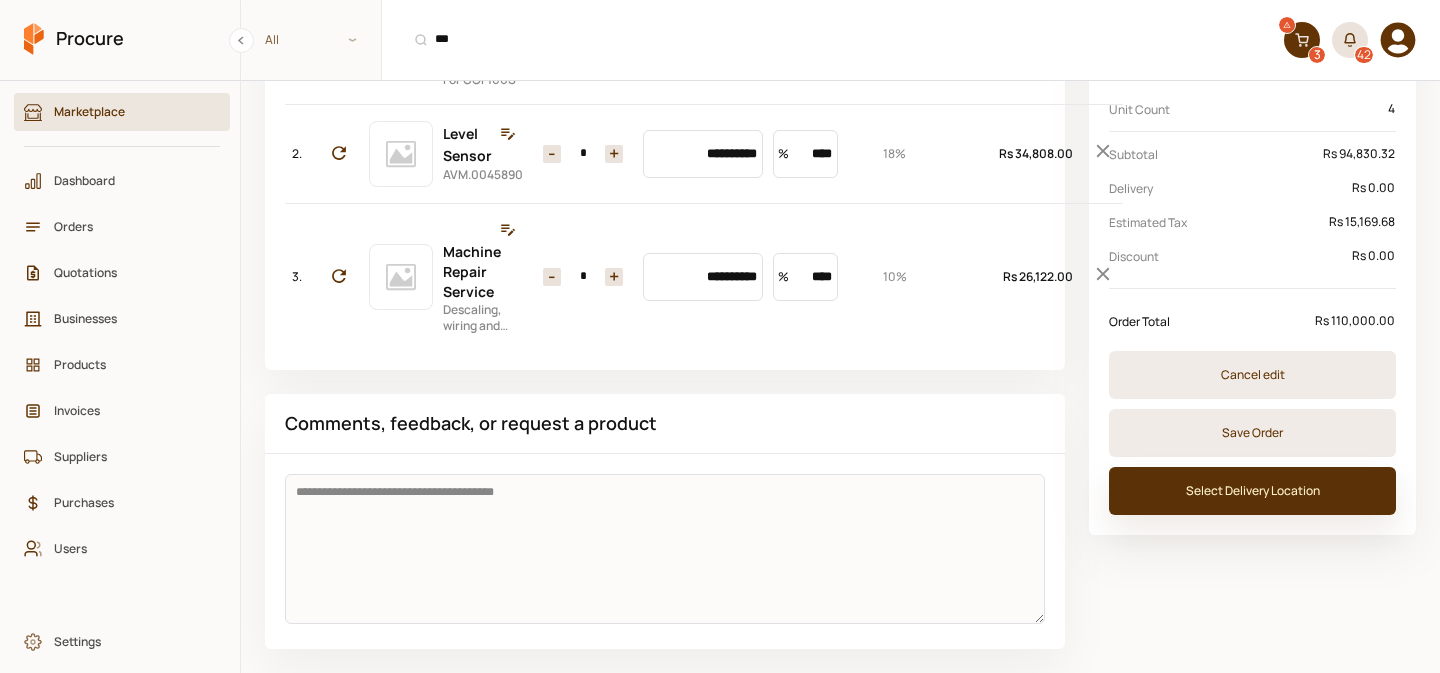 click on "Select Delivery Location" at bounding box center (1252, 491) 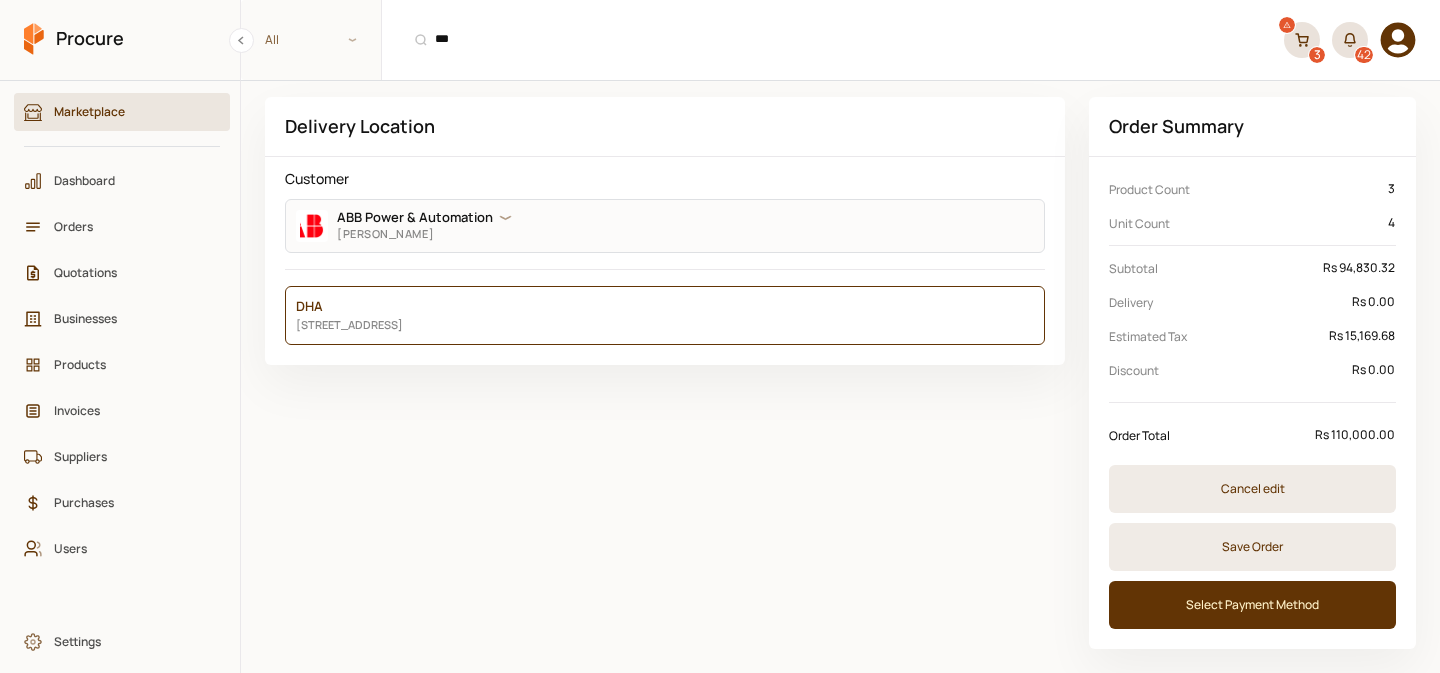 scroll, scrollTop: 55, scrollLeft: 0, axis: vertical 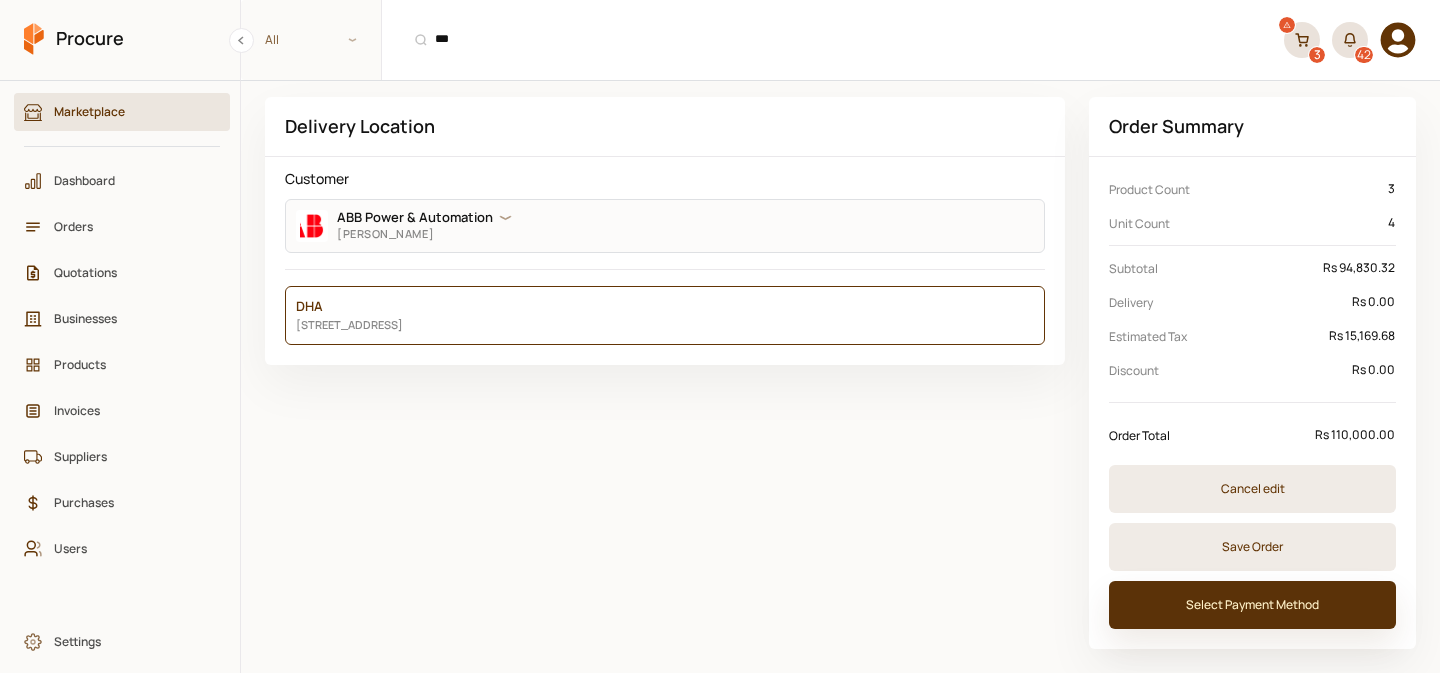 click on "Select Payment Method" at bounding box center [1252, 605] 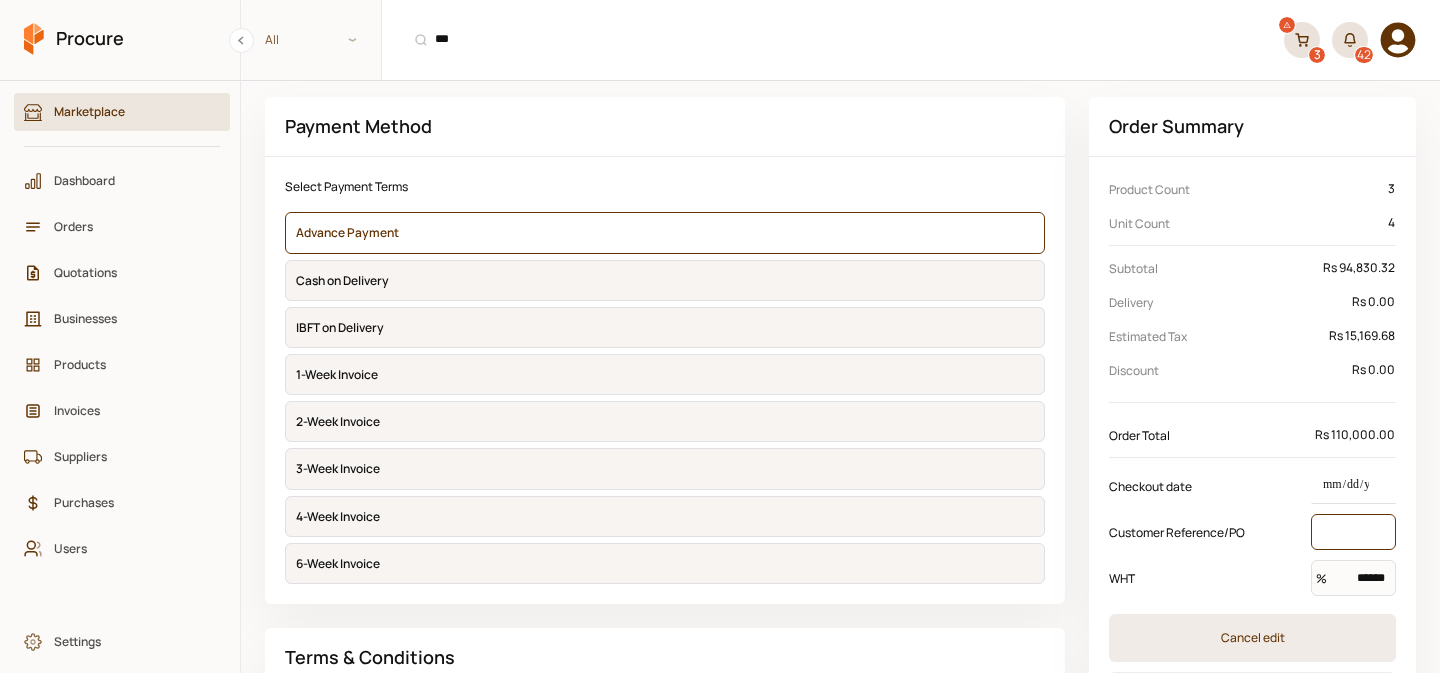 click at bounding box center (1353, 532) 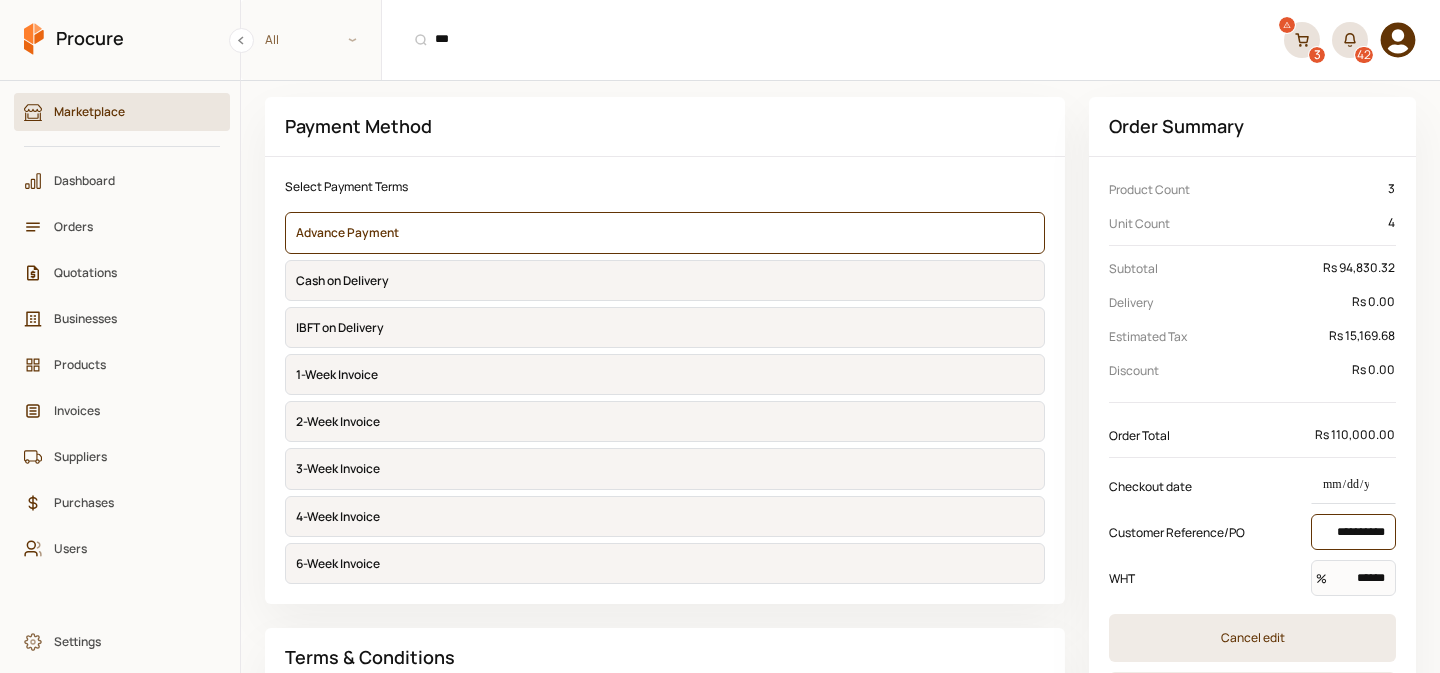 scroll, scrollTop: 0, scrollLeft: 7, axis: horizontal 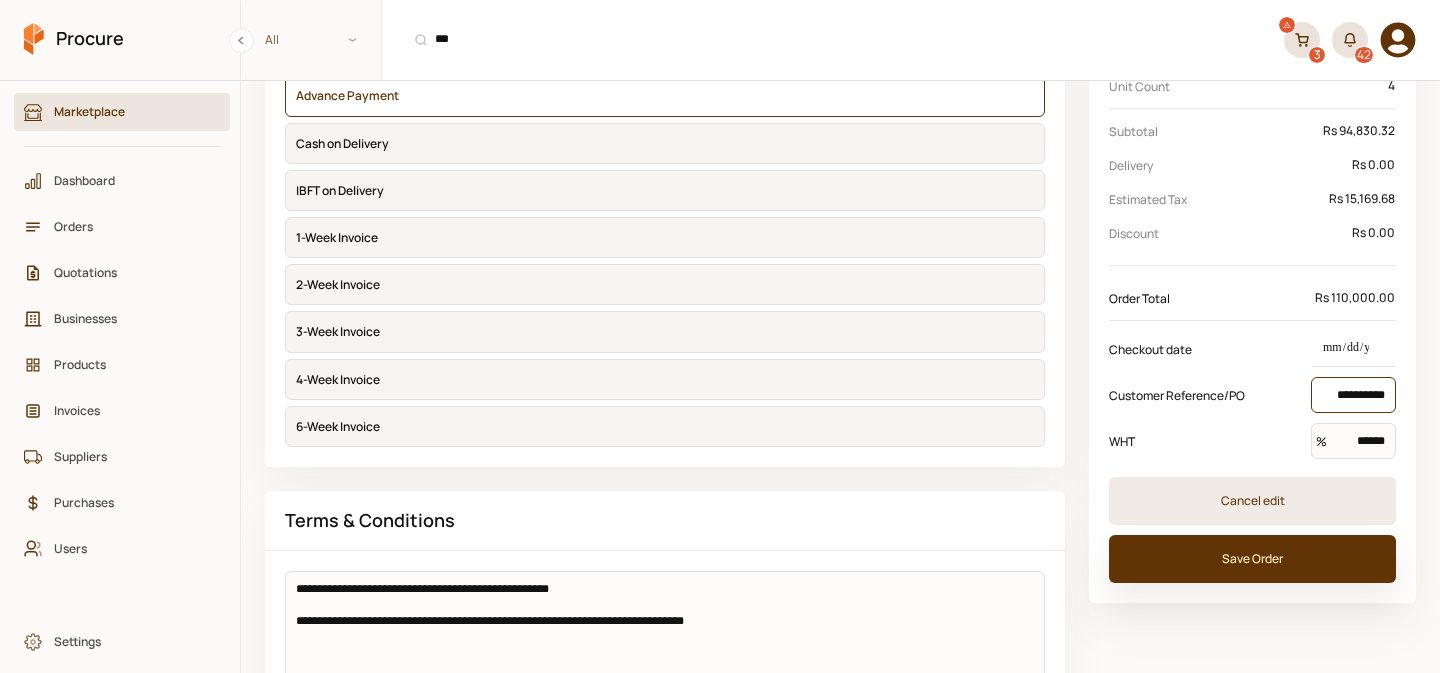 type on "**********" 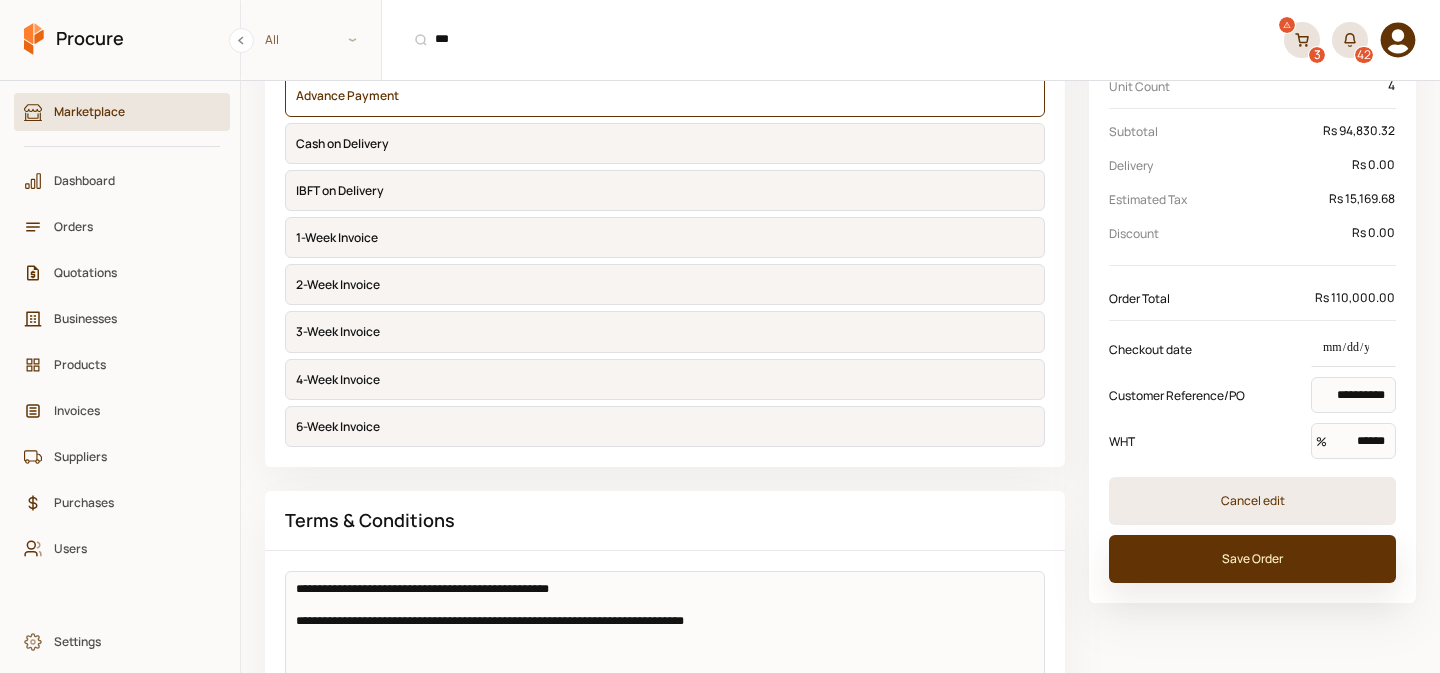 click on "Save Order" at bounding box center (1252, 559) 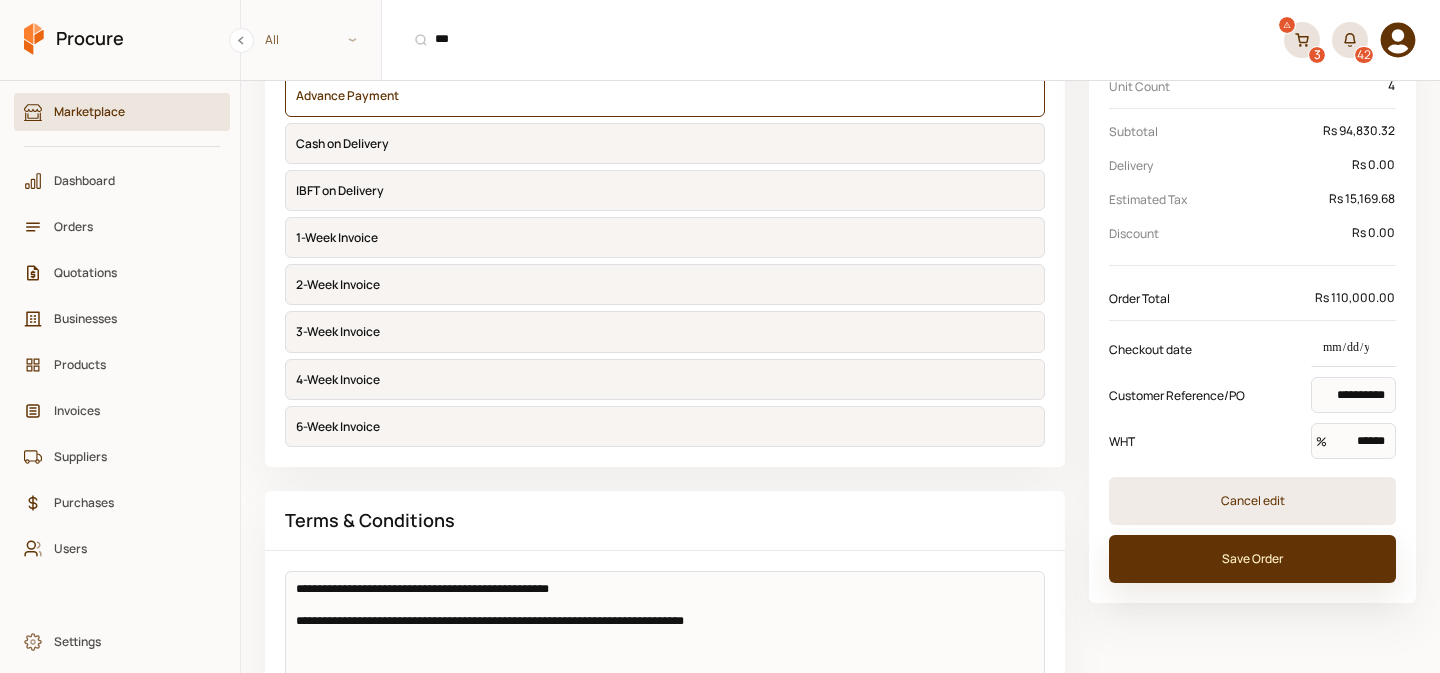 scroll, scrollTop: 0, scrollLeft: 0, axis: both 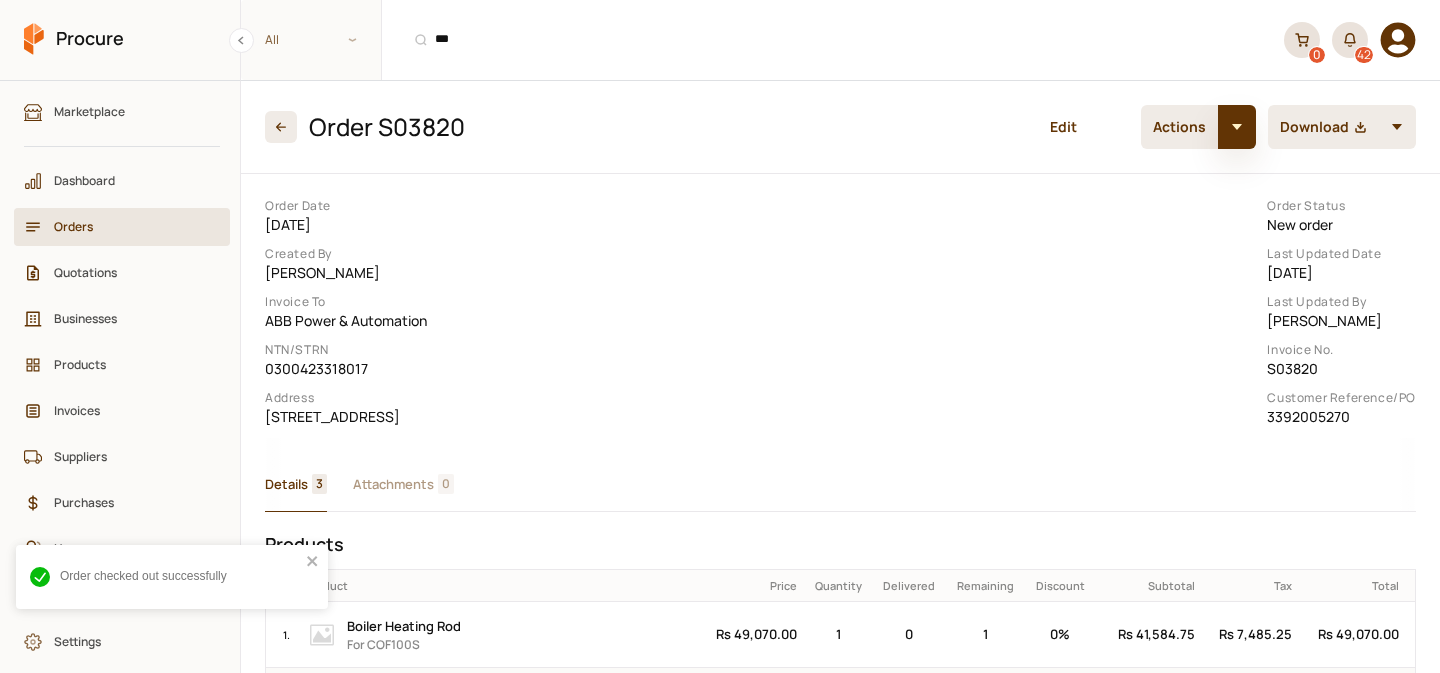 click at bounding box center [1237, 127] 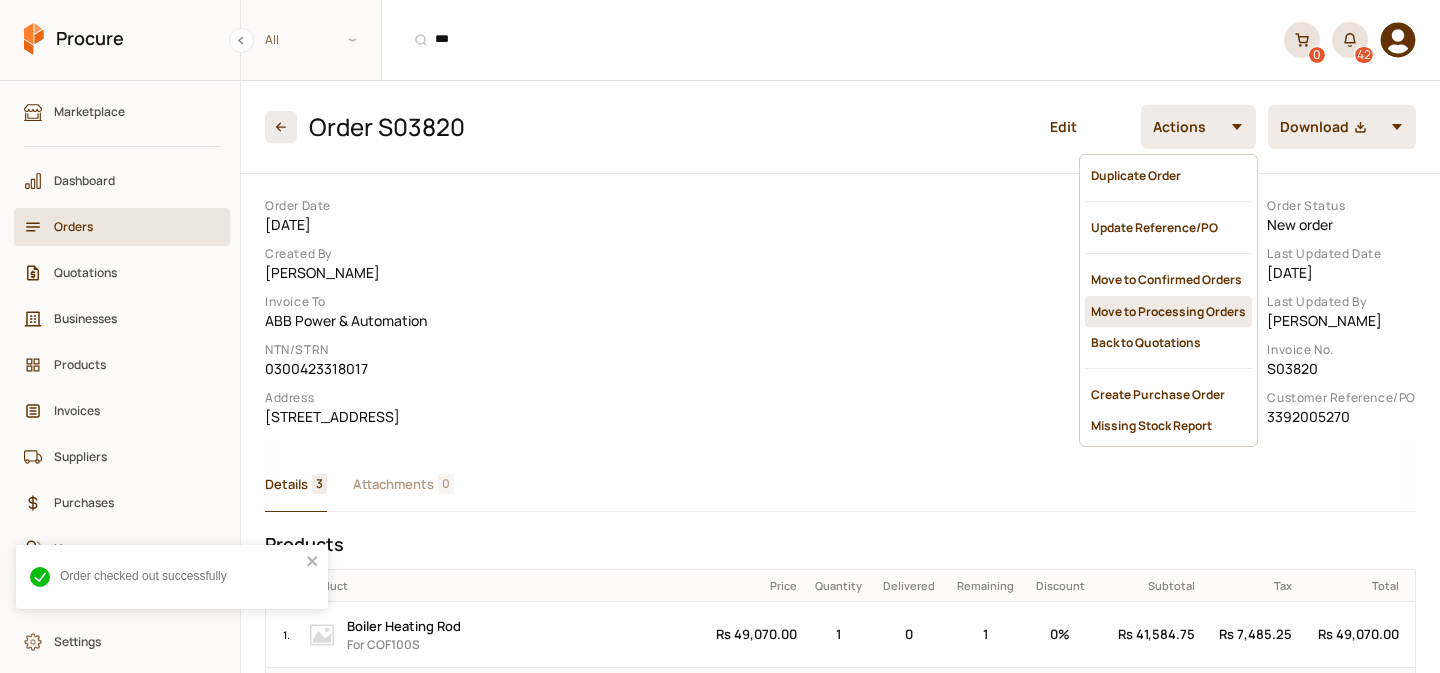 click on "Move to Processing Orders" at bounding box center (1168, 311) 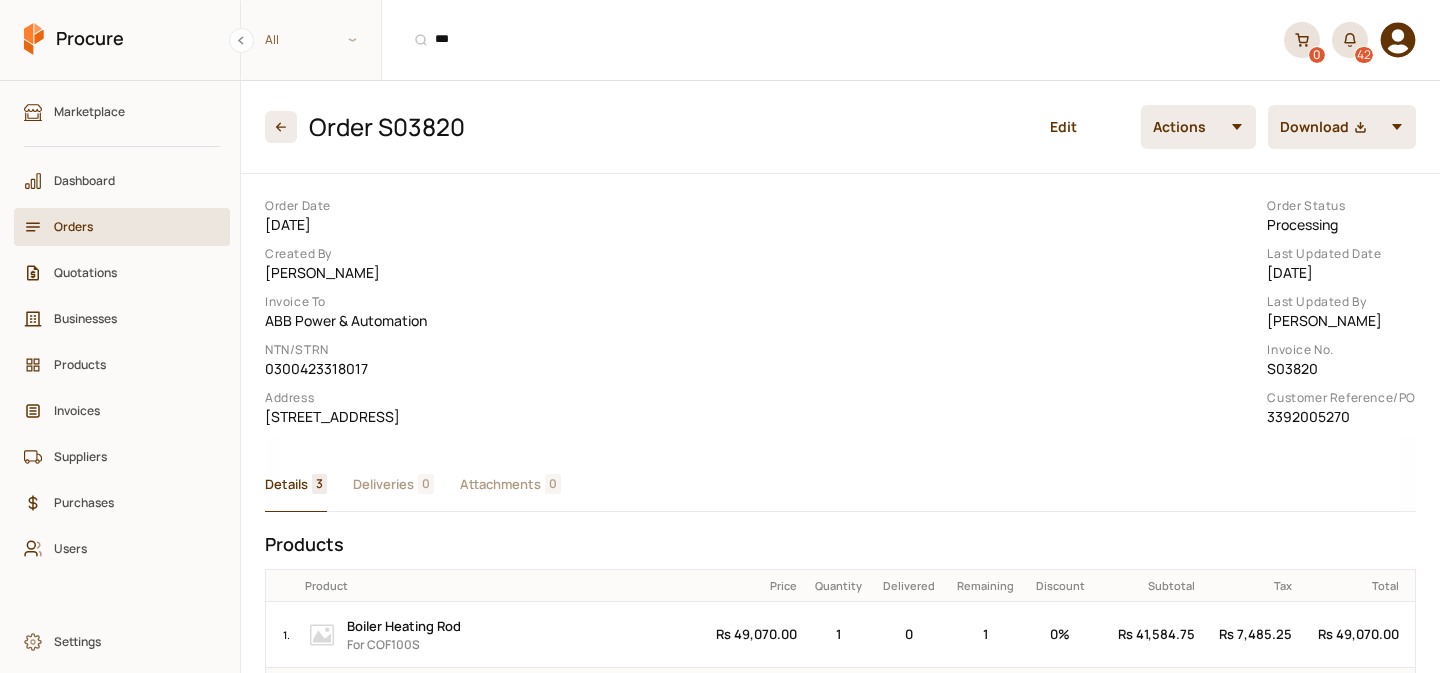 click on "Procure" at bounding box center (90, 38) 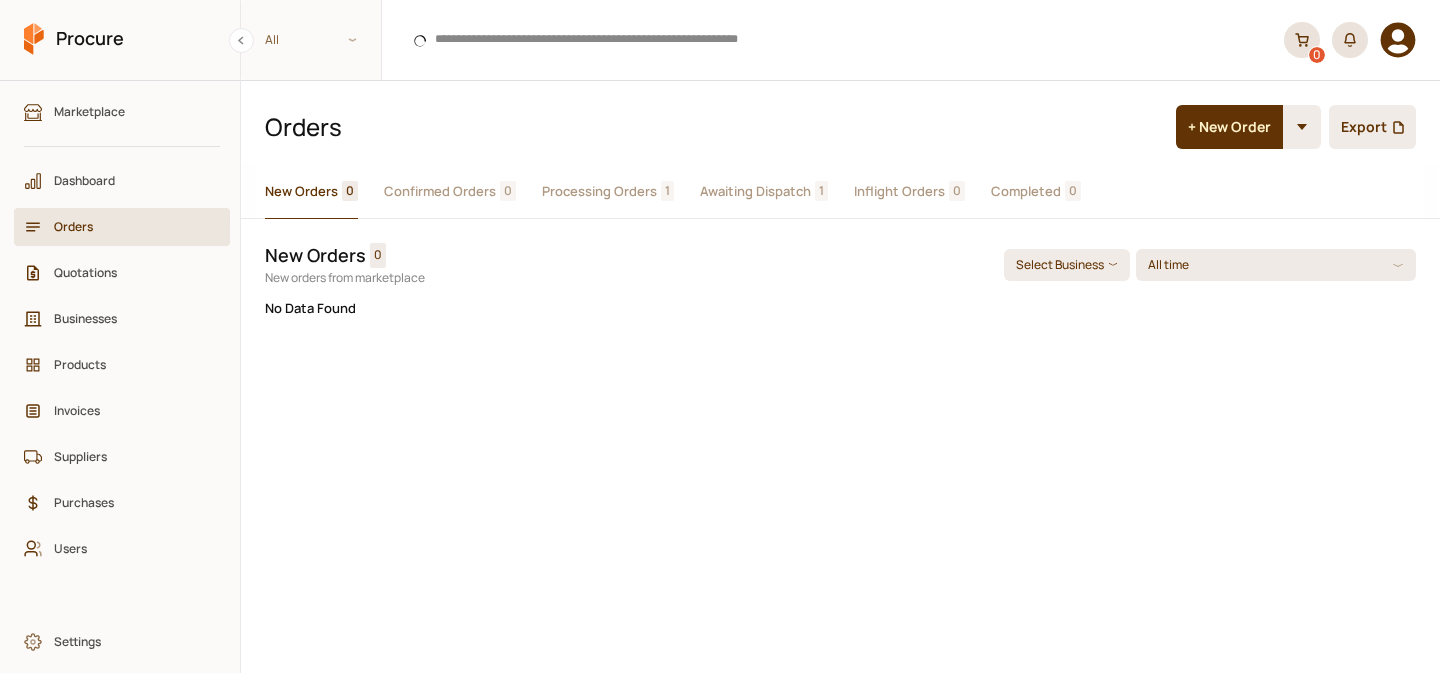 scroll, scrollTop: 0, scrollLeft: 0, axis: both 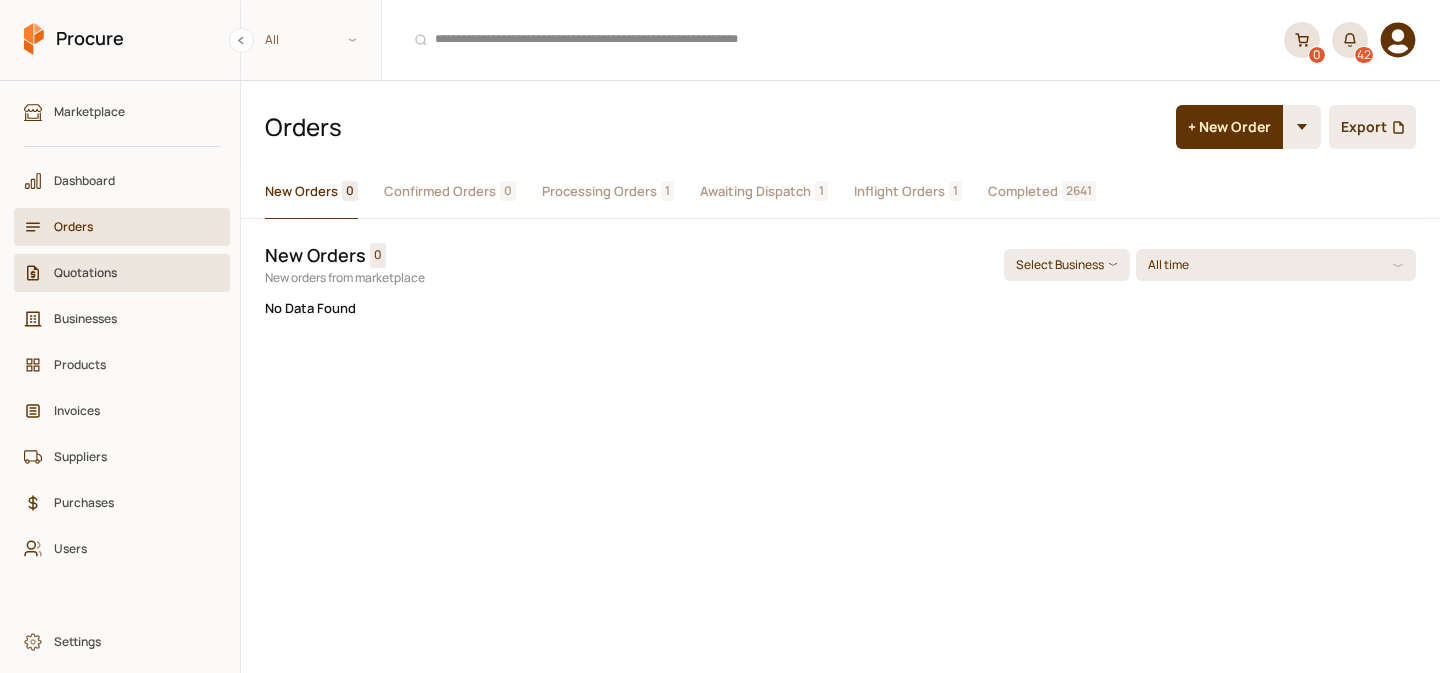 click on "Quotations" at bounding box center (129, 272) 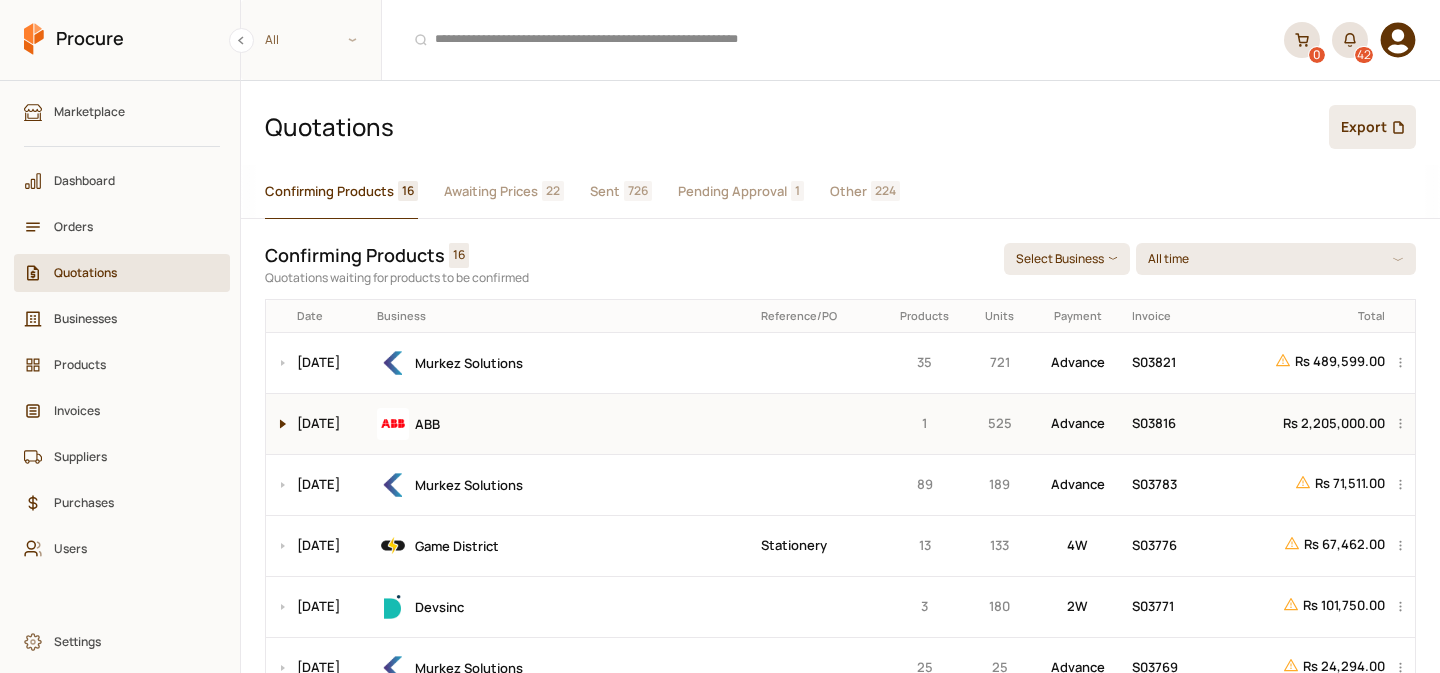 click at bounding box center (278, 424) 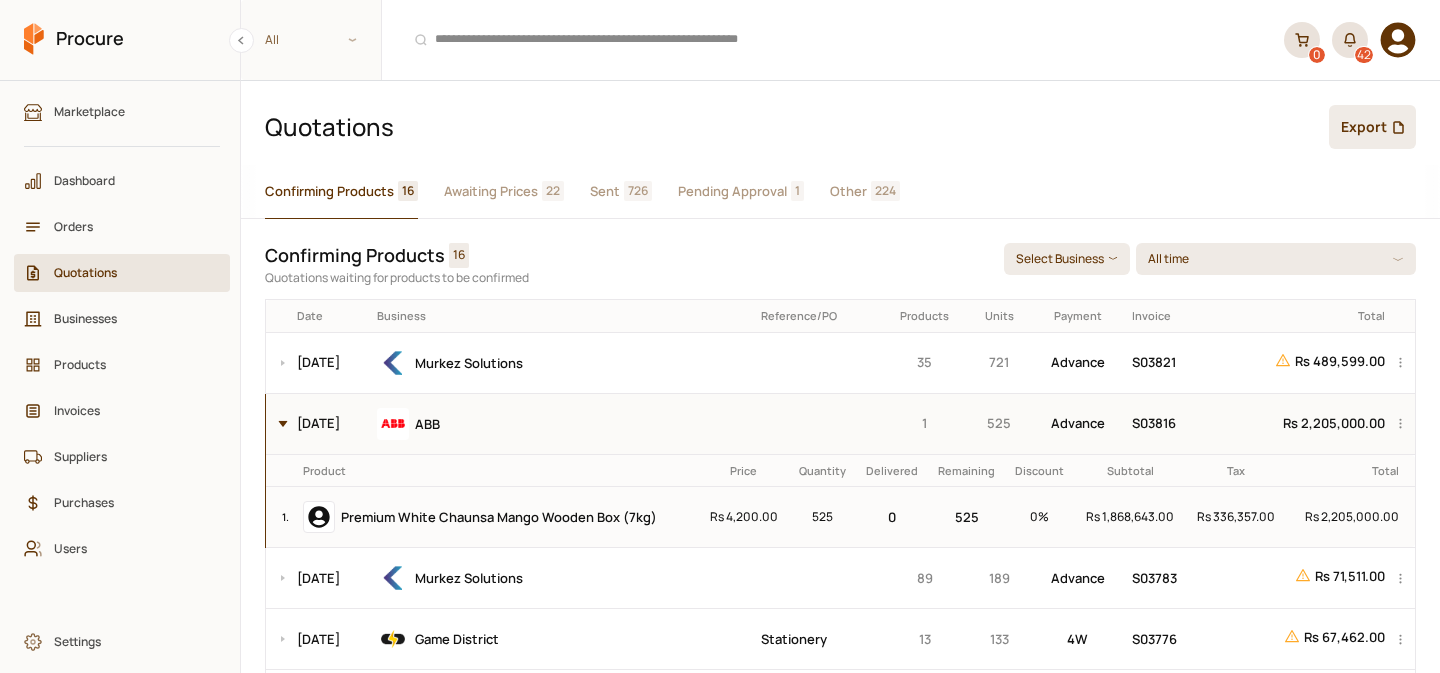 click at bounding box center [278, 424] 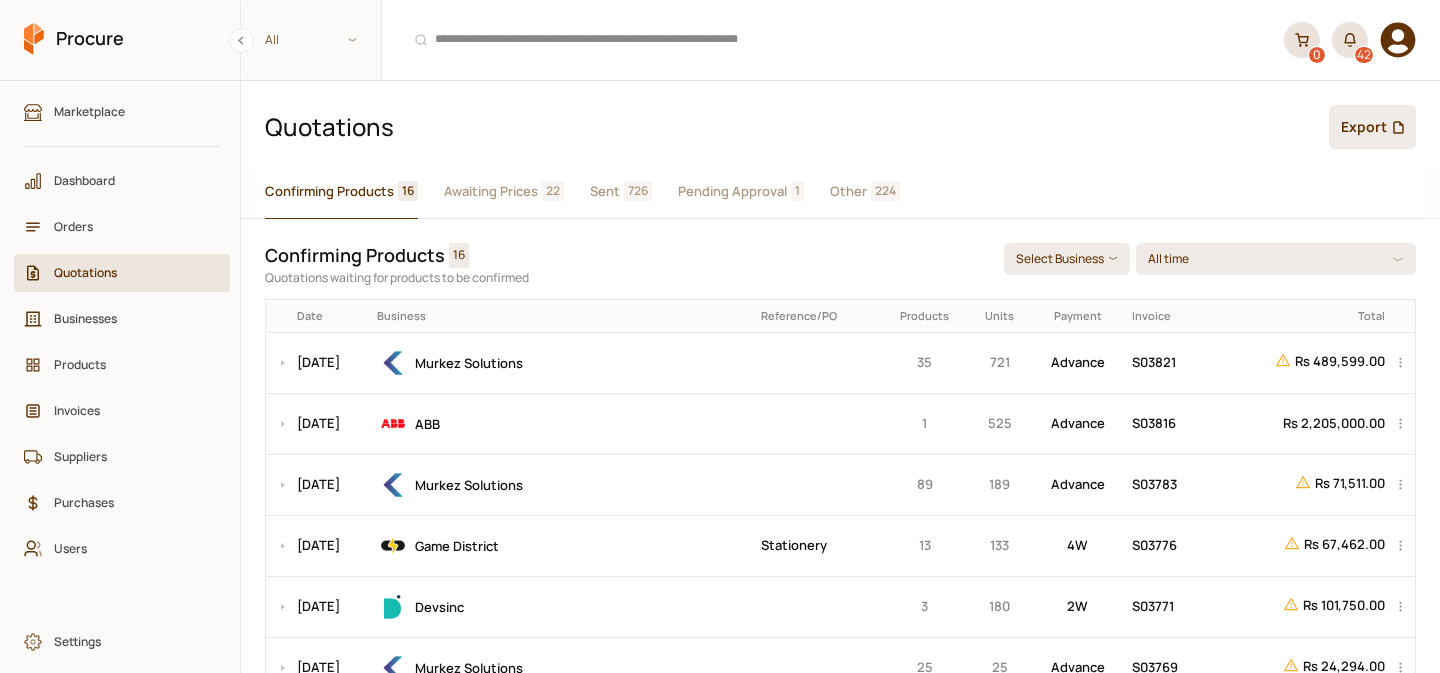 click on "Awaiting Prices 22" at bounding box center (504, 192) 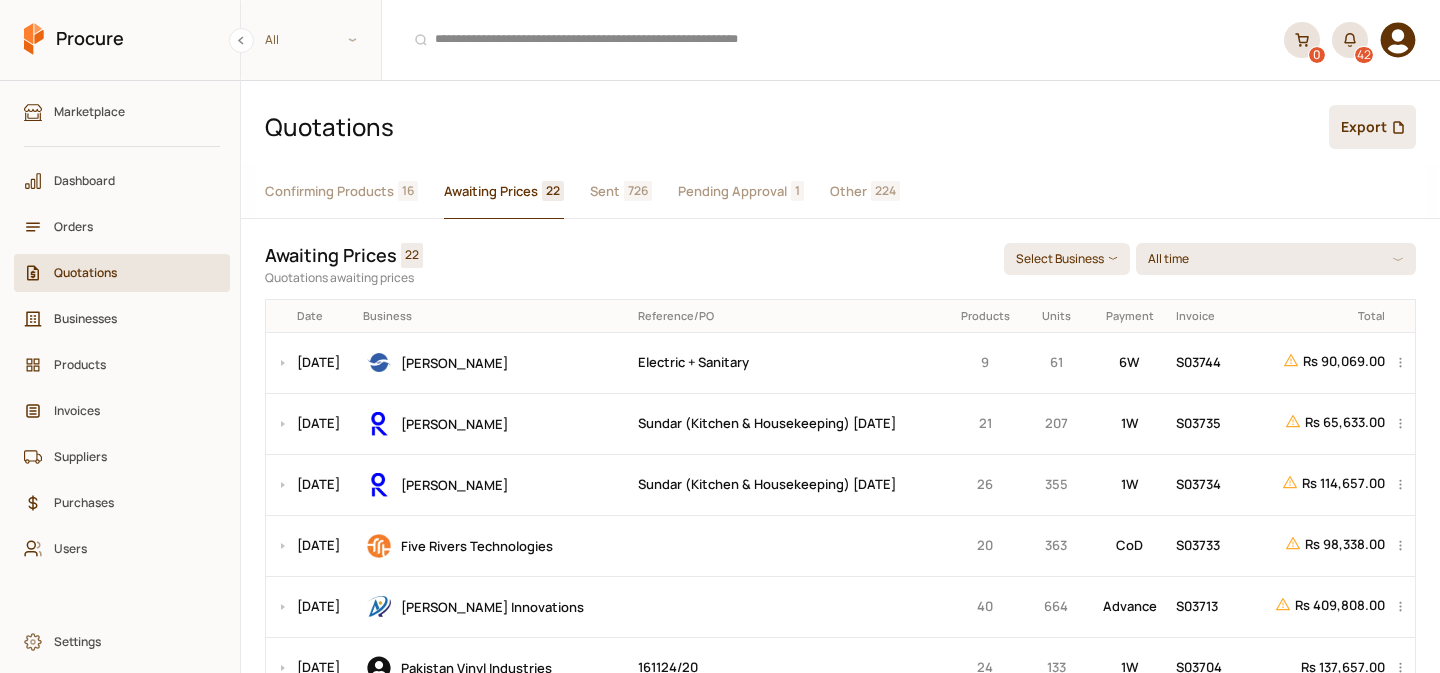 click on "Sent" at bounding box center (605, 191) 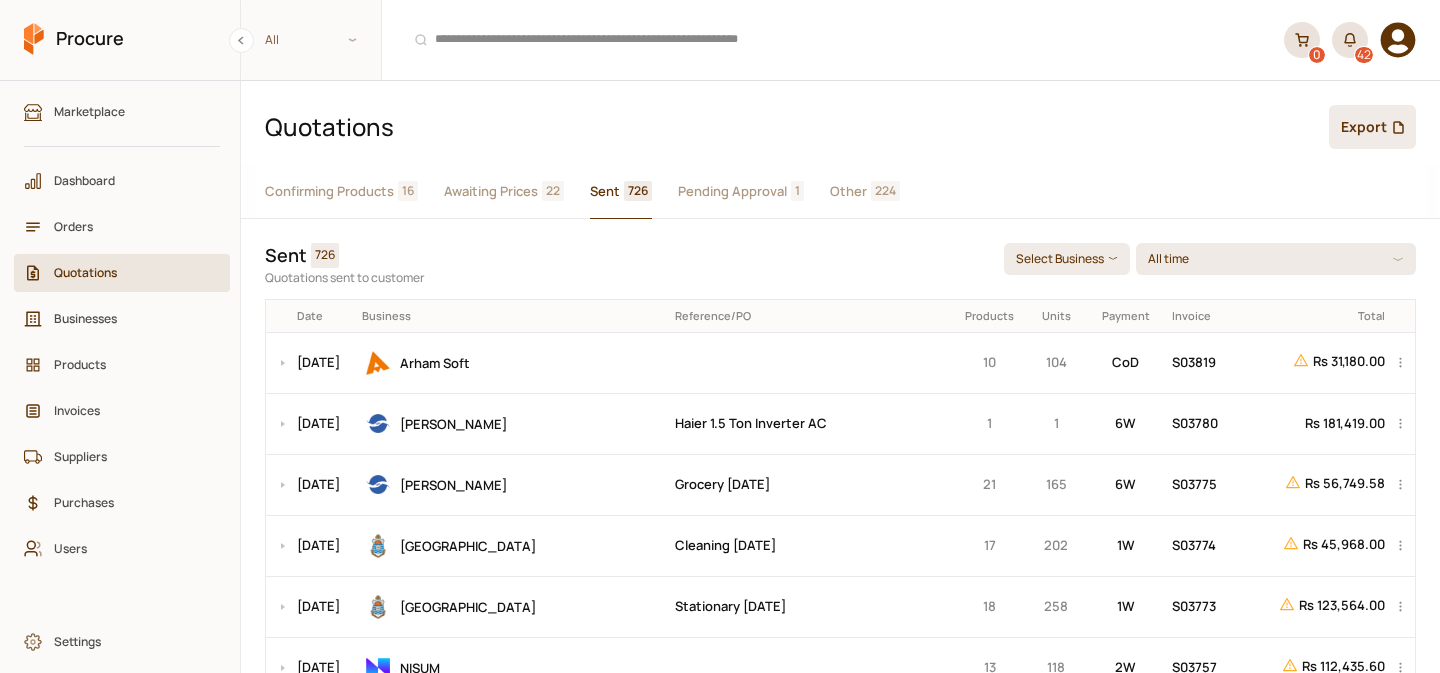 click on "Awaiting Prices" at bounding box center (491, 191) 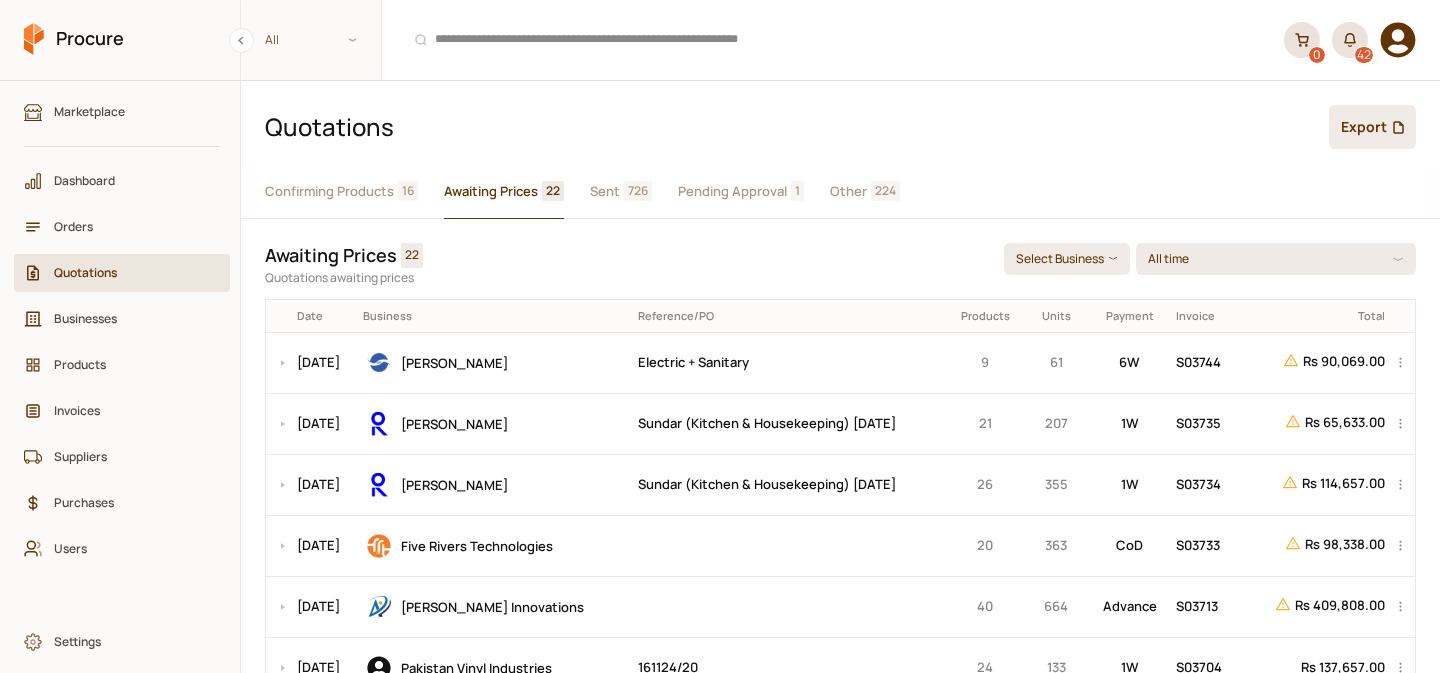 click on "Confirming Products" at bounding box center [329, 191] 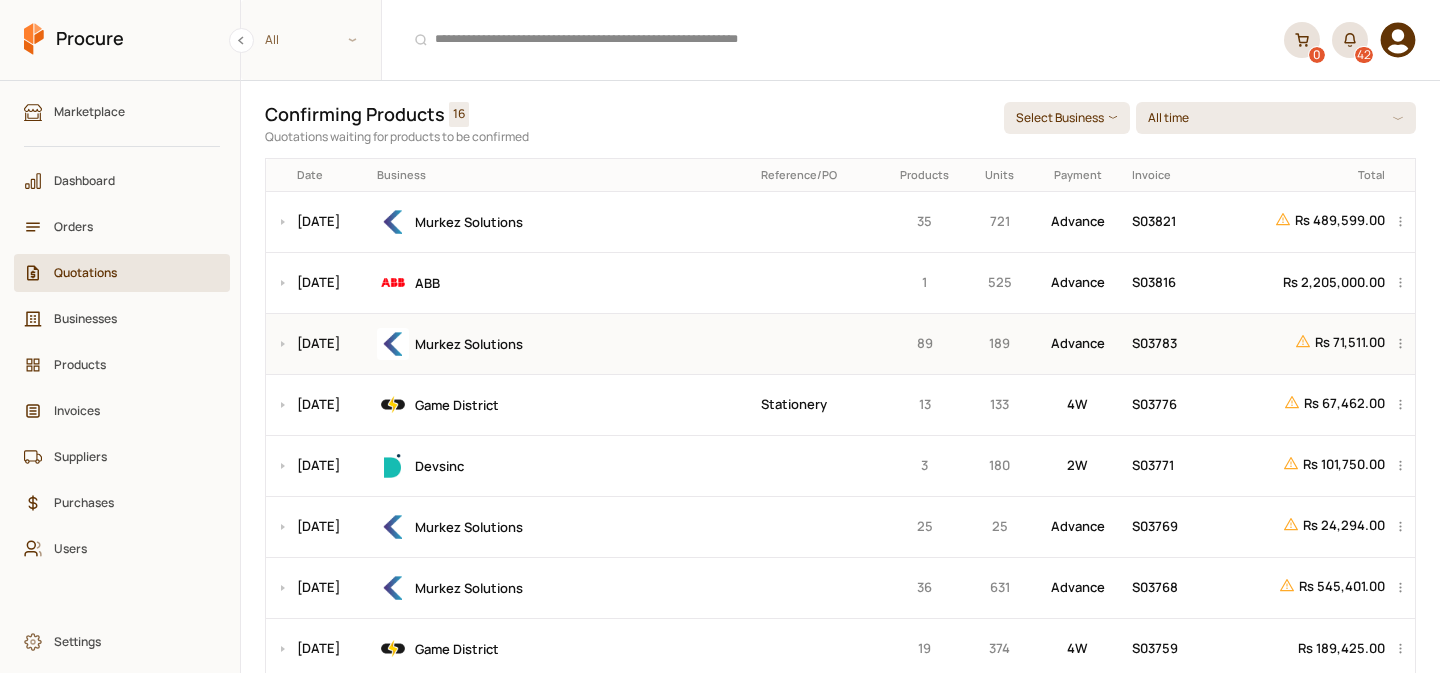 scroll, scrollTop: 144, scrollLeft: 0, axis: vertical 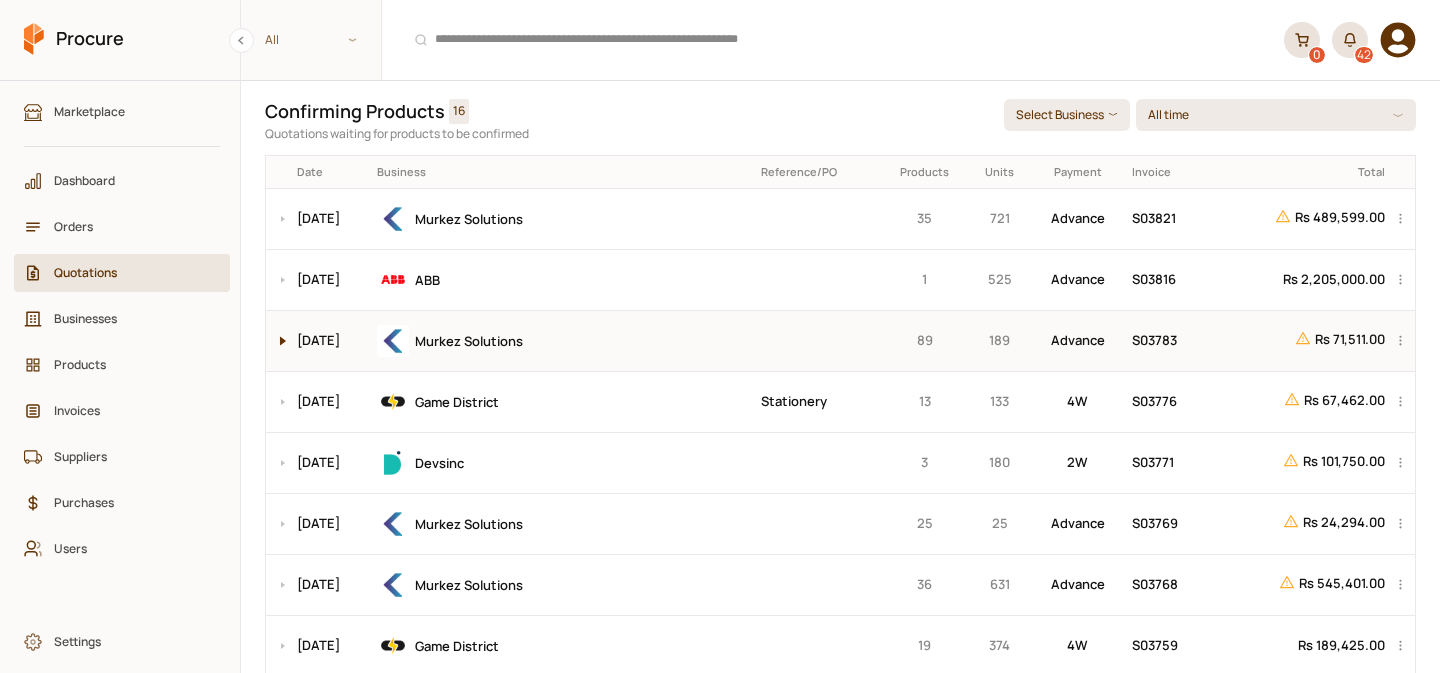 click at bounding box center (278, 341) 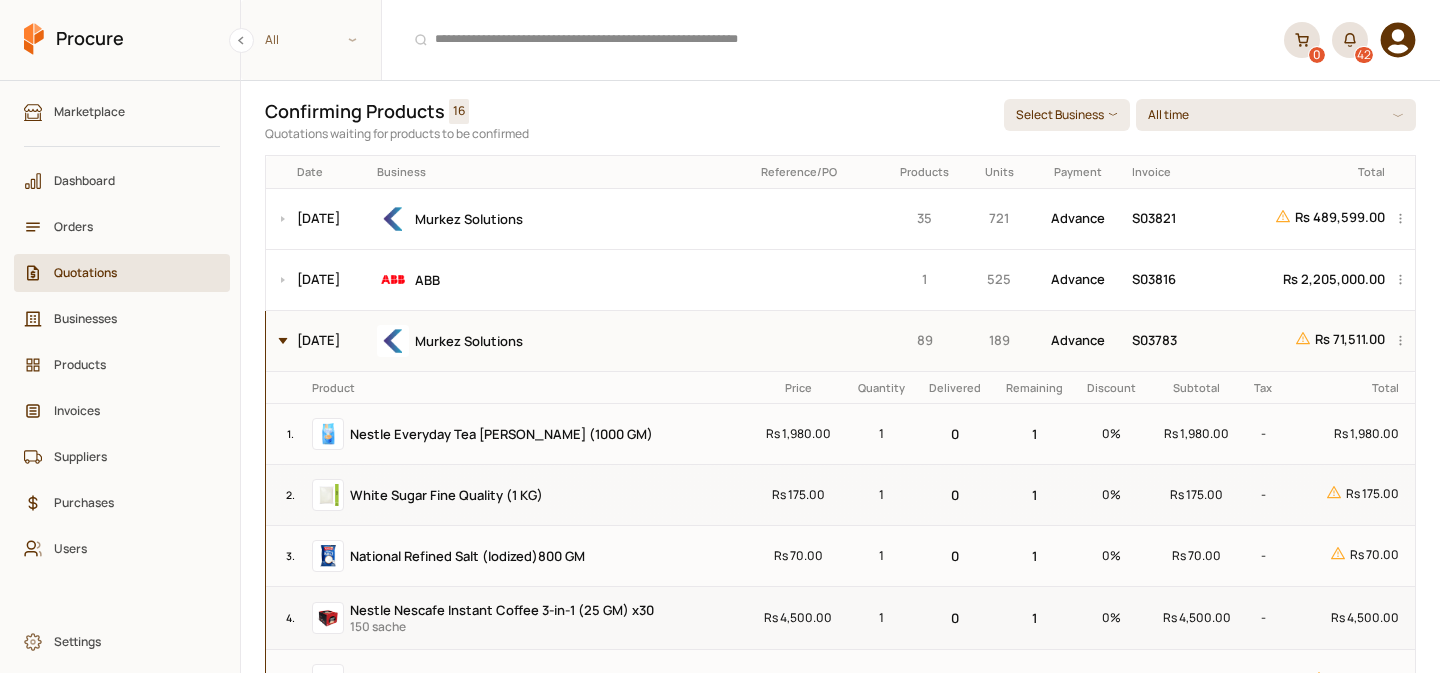 click at bounding box center (278, 341) 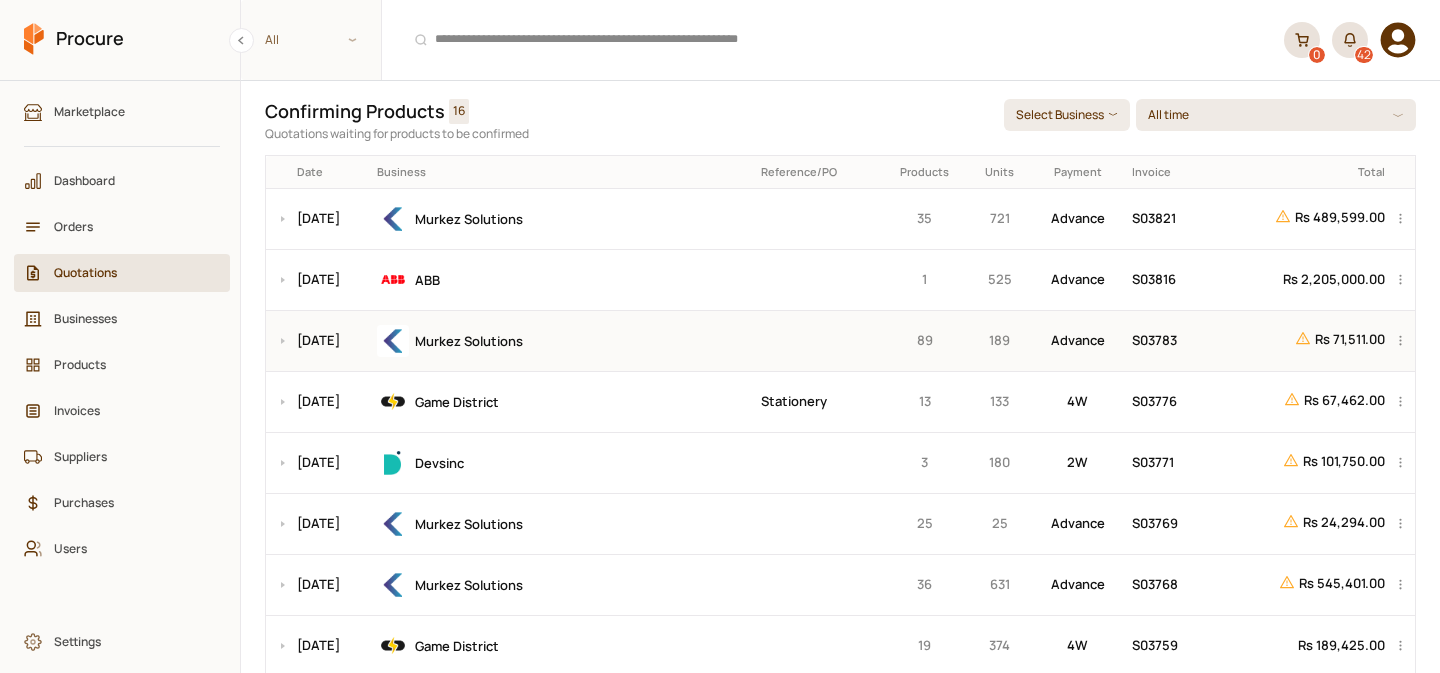 scroll, scrollTop: 0, scrollLeft: 0, axis: both 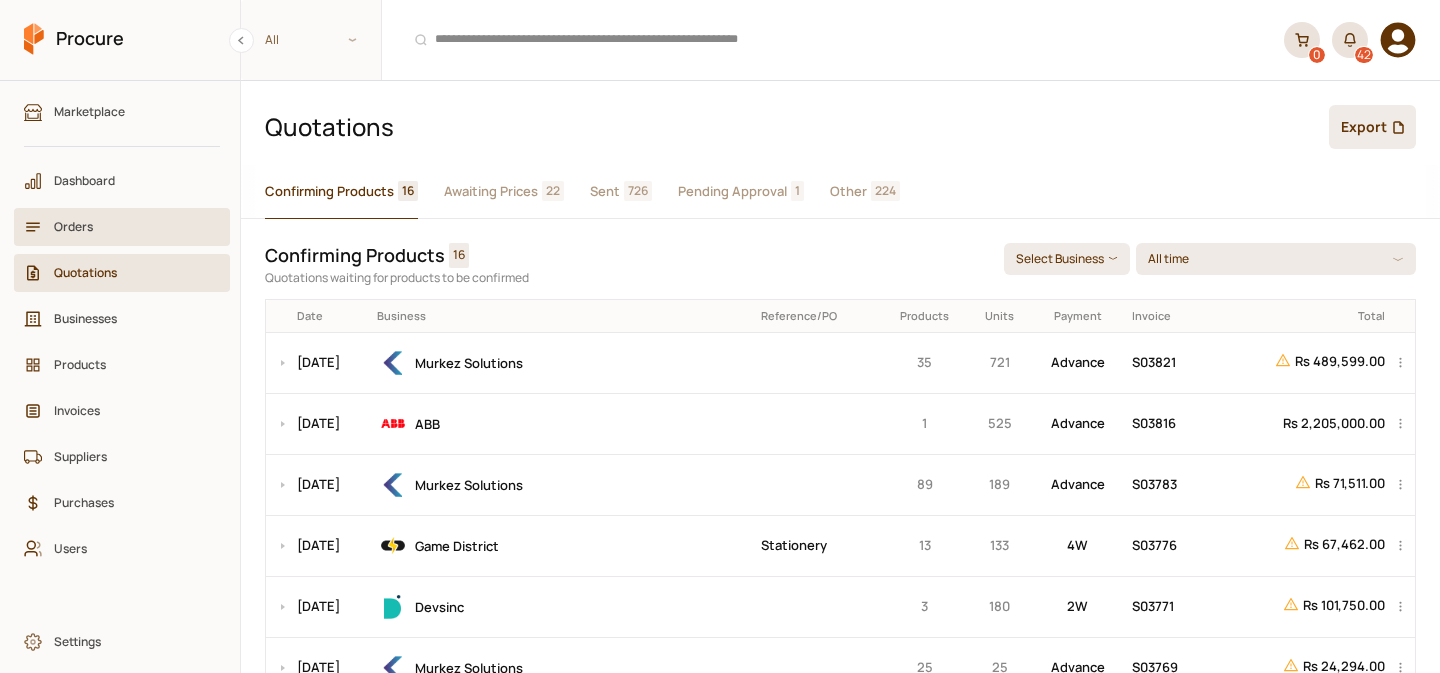 click on "Orders" at bounding box center [122, 227] 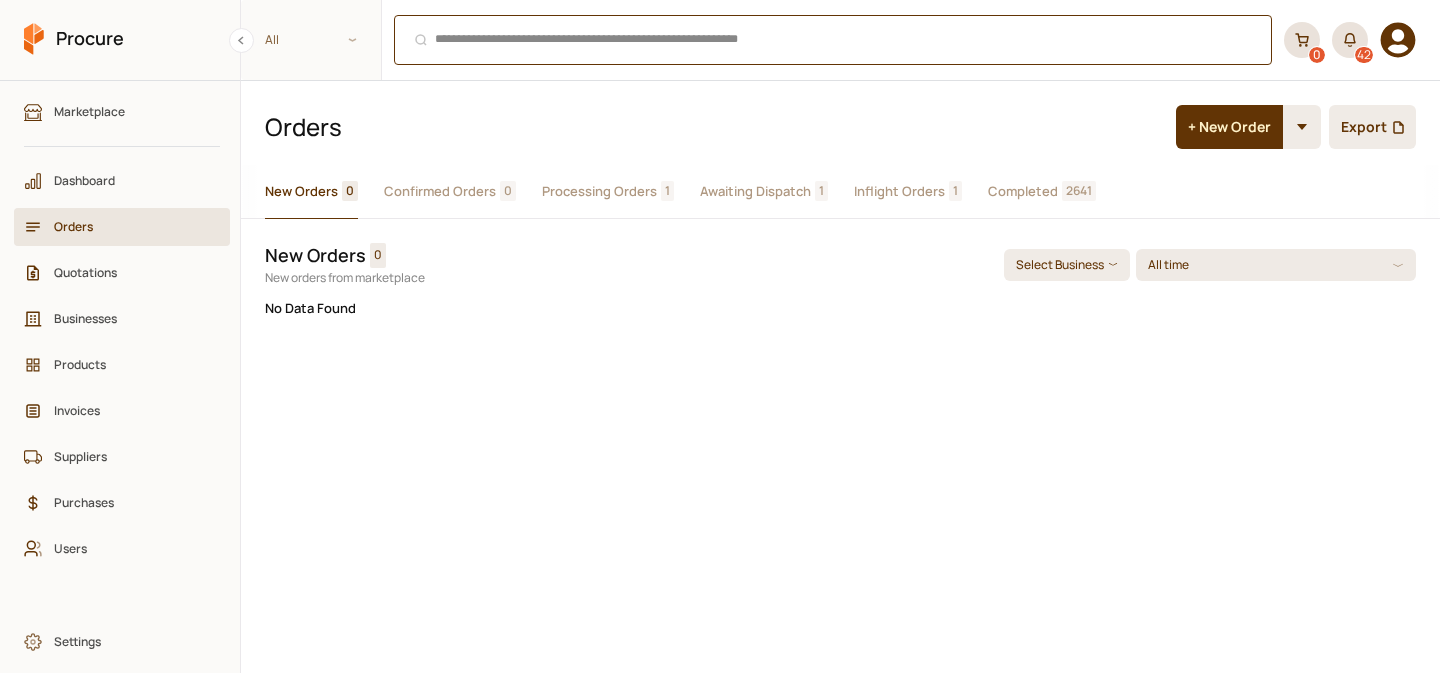 click on "⌘  + K" at bounding box center (833, 40) 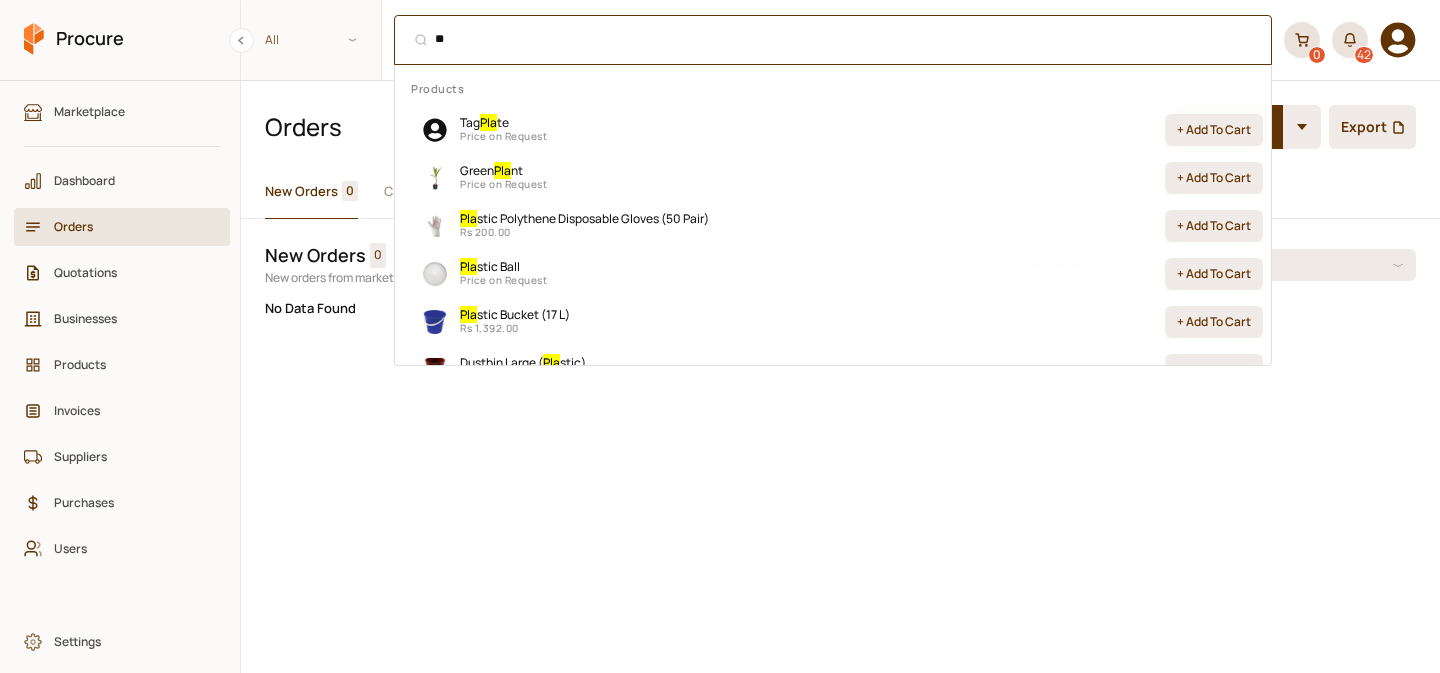 type on "*" 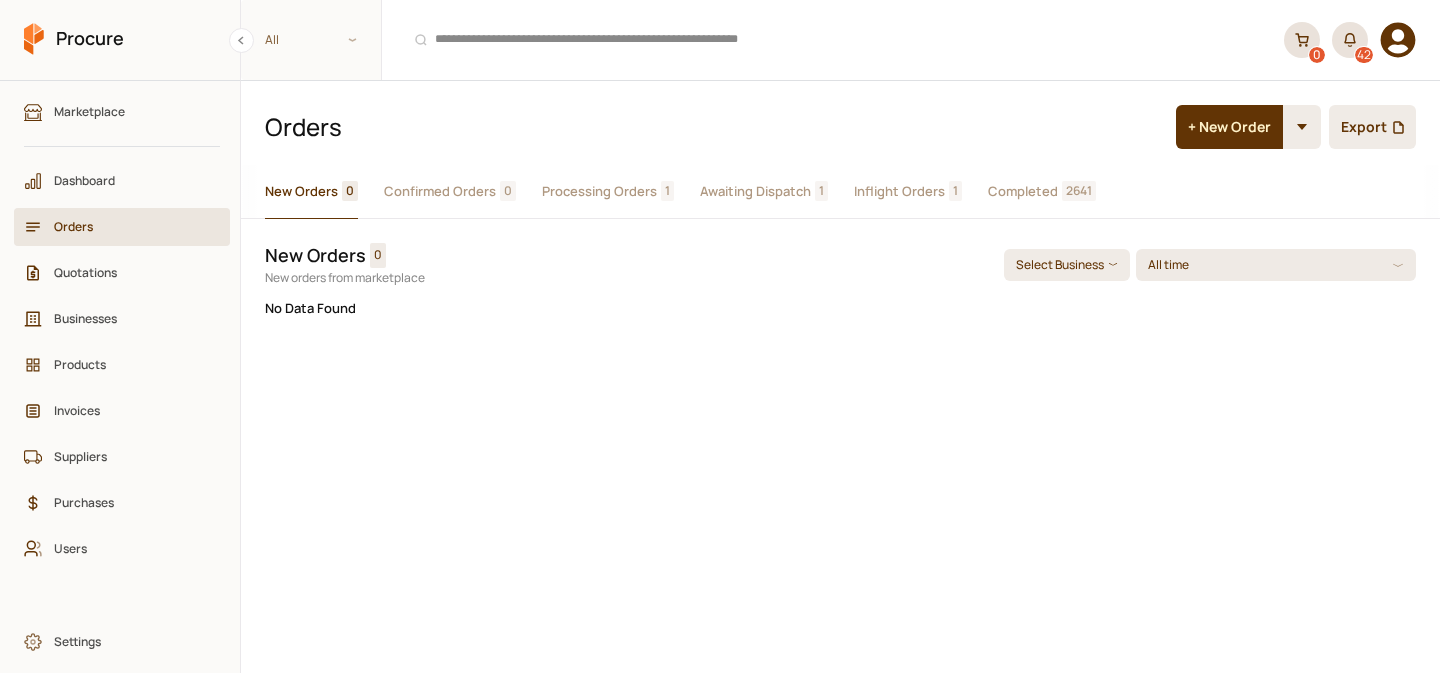 click on "Orders" at bounding box center [129, 226] 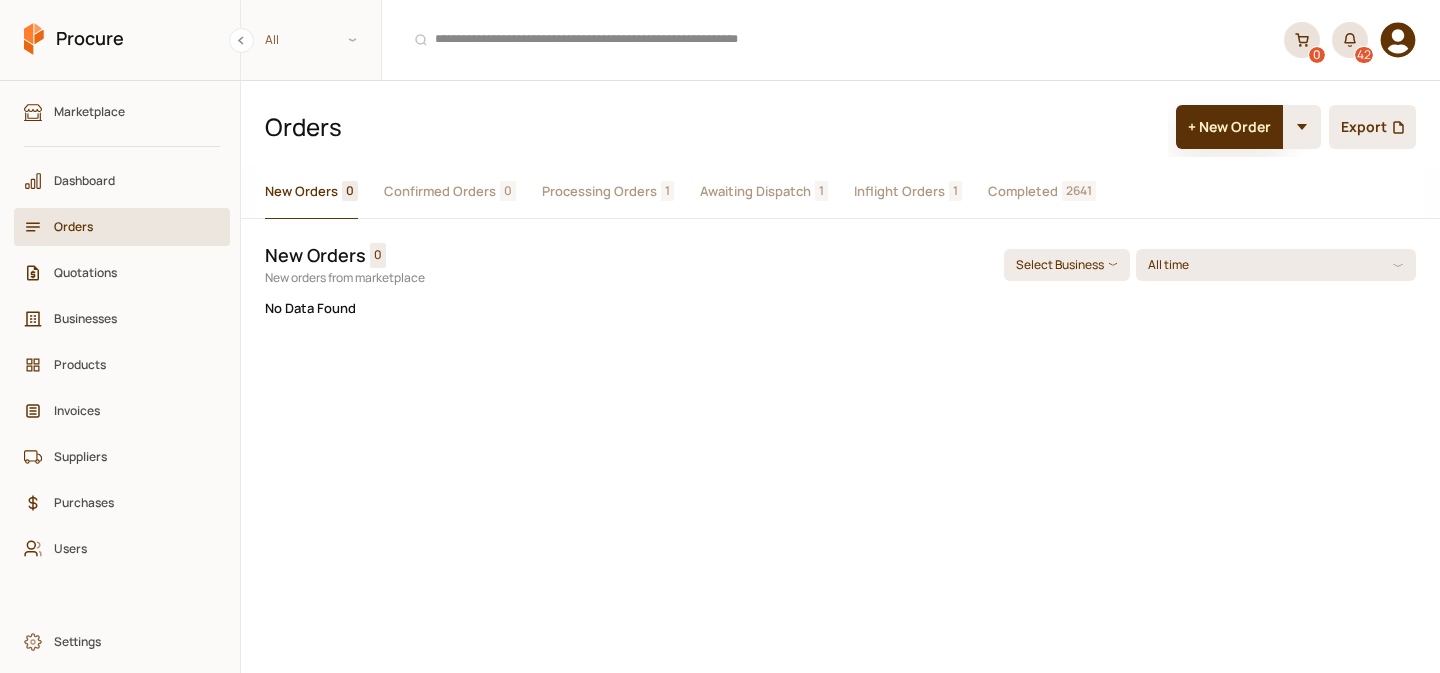 click on "+ New Order" at bounding box center [1229, 127] 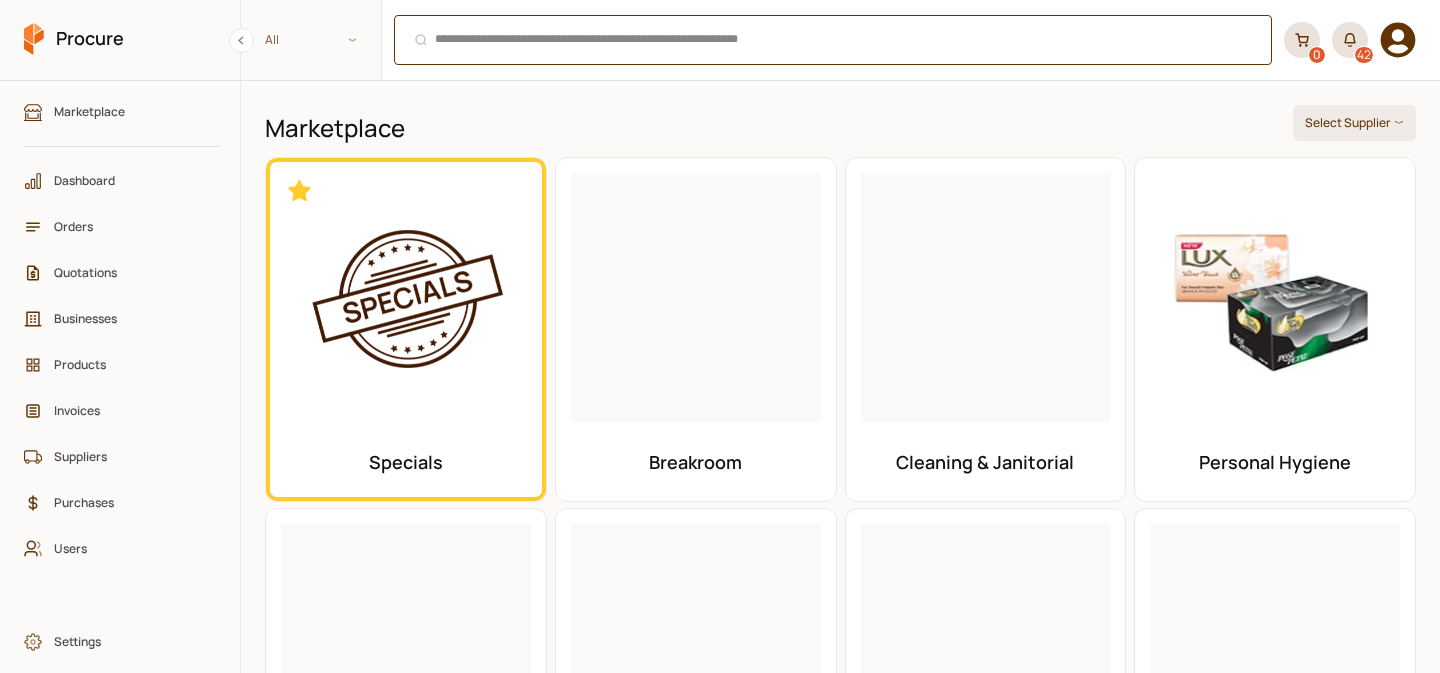 click on "⌘  + K" at bounding box center [833, 40] 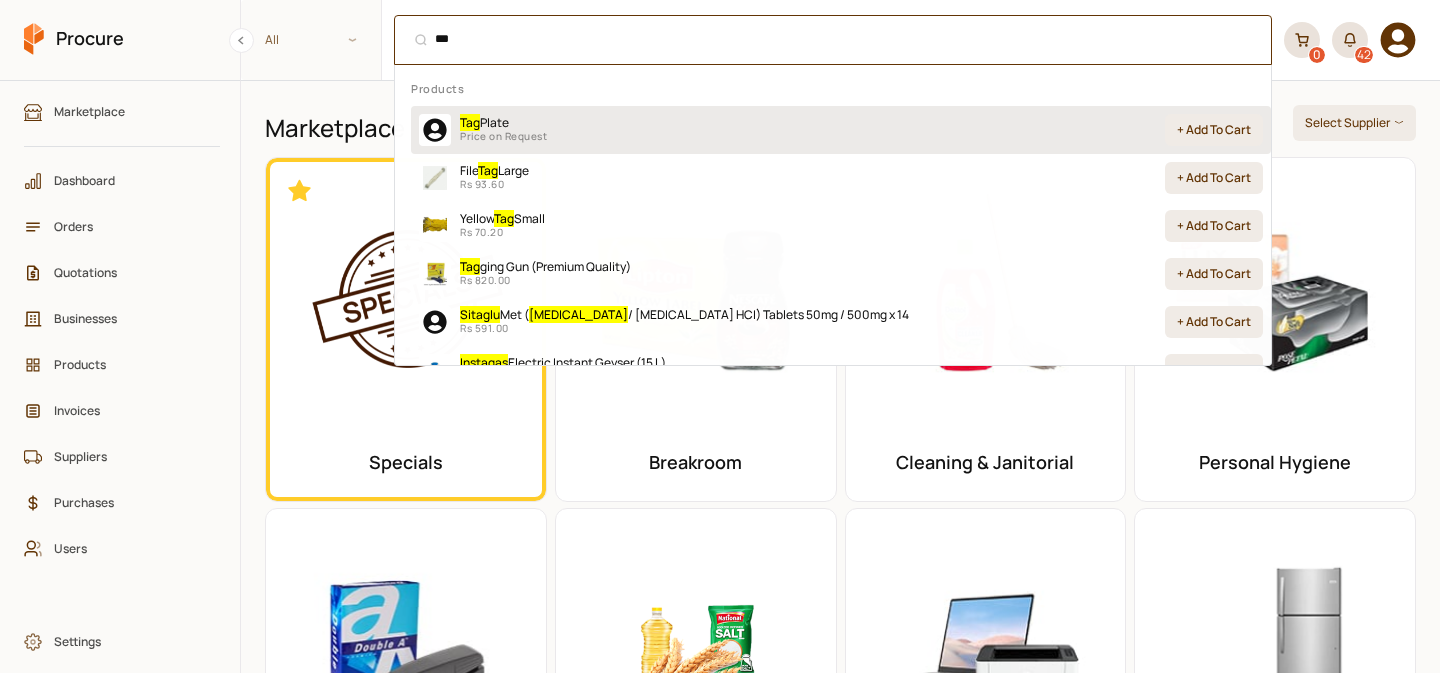 type on "***" 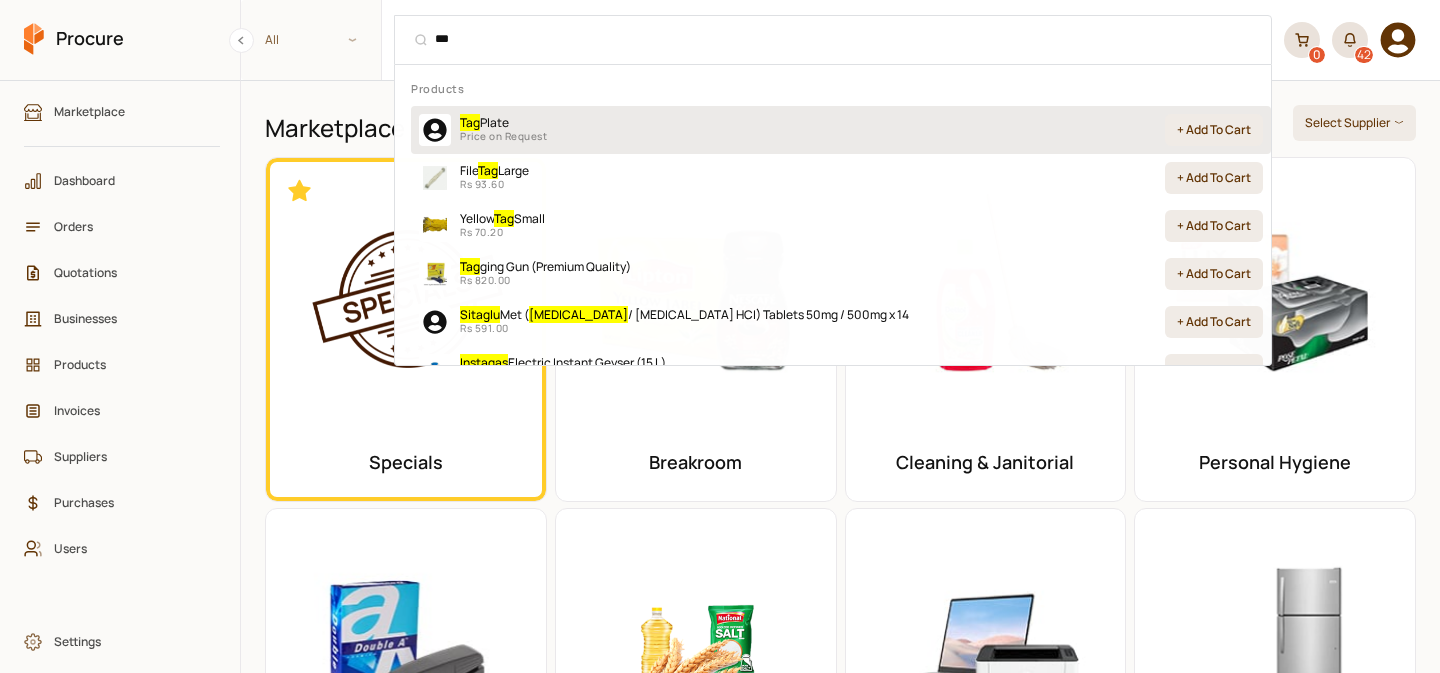 click on "Tag  Plate Price on Request + Add To Cart" at bounding box center [841, 130] 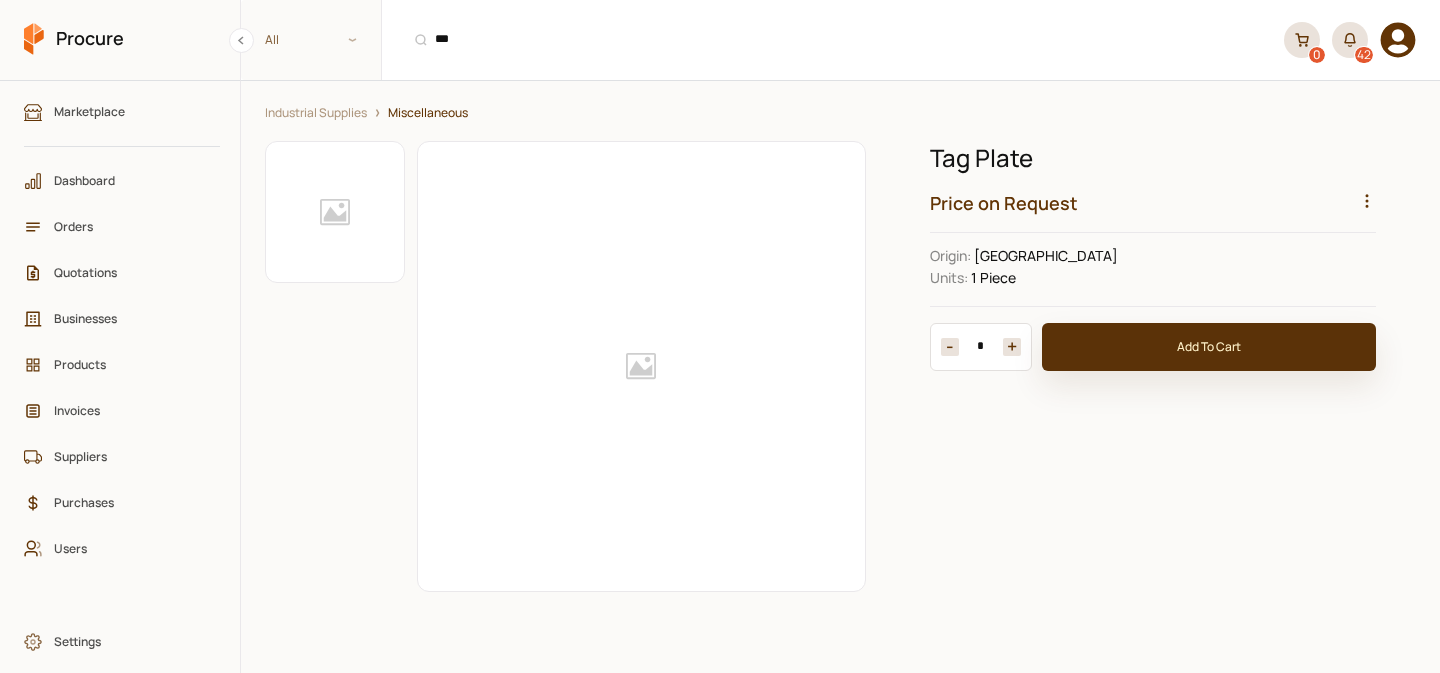 click on "Add To Cart" at bounding box center [1209, 347] 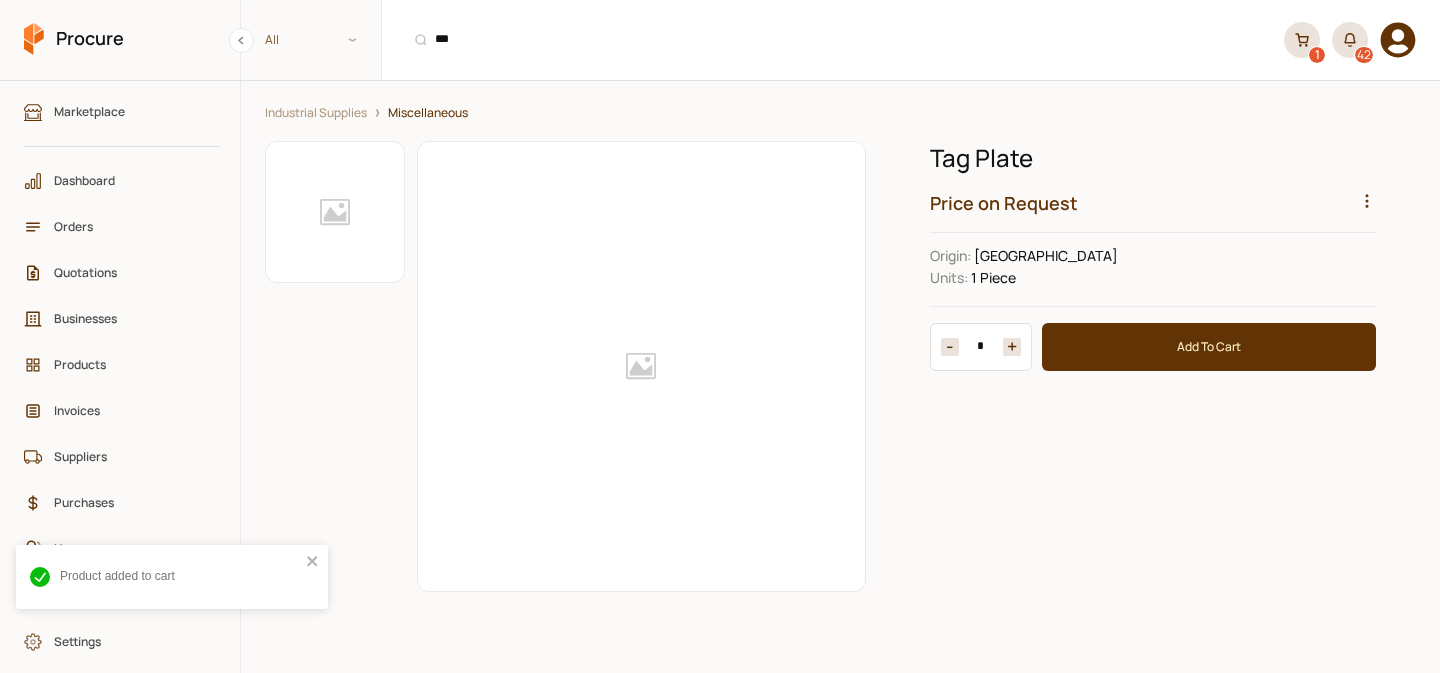 click on "1" at bounding box center (1302, 40) 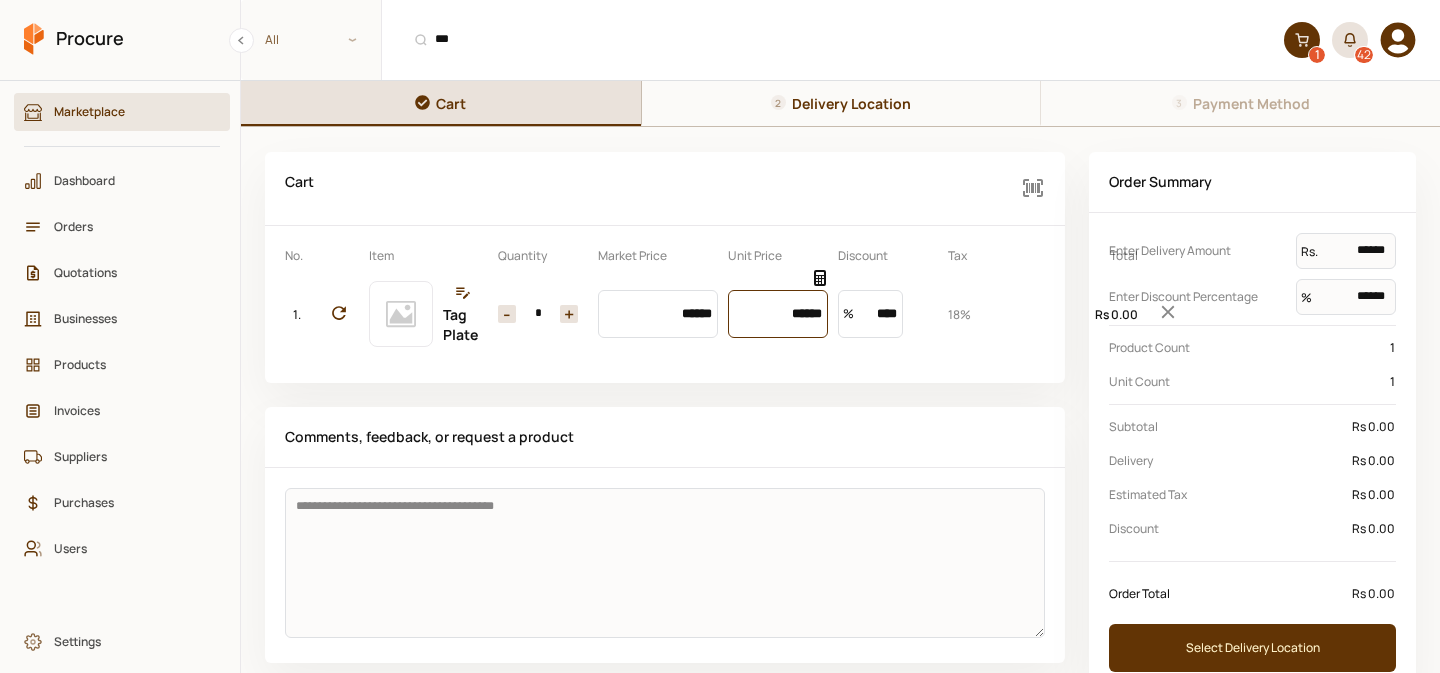 click on "******" at bounding box center (778, 314) 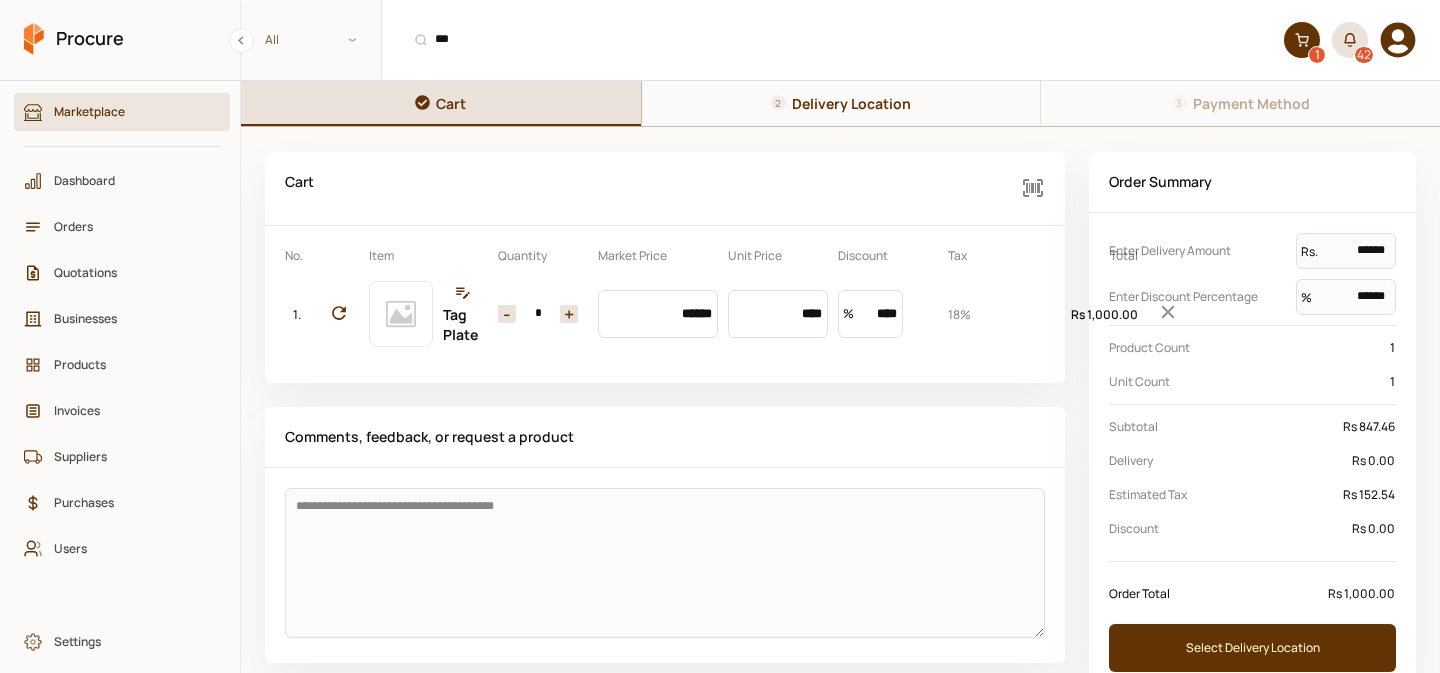 click on "*" at bounding box center [538, 314] 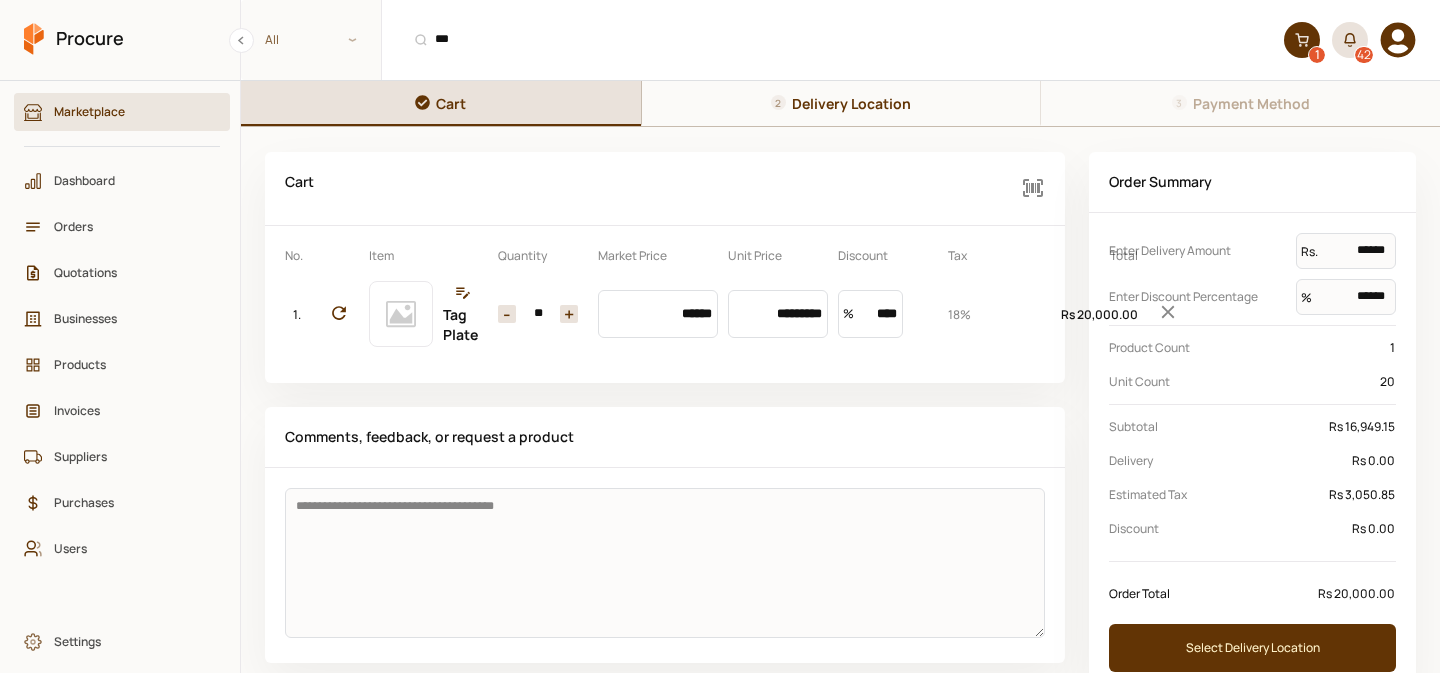 type on "**" 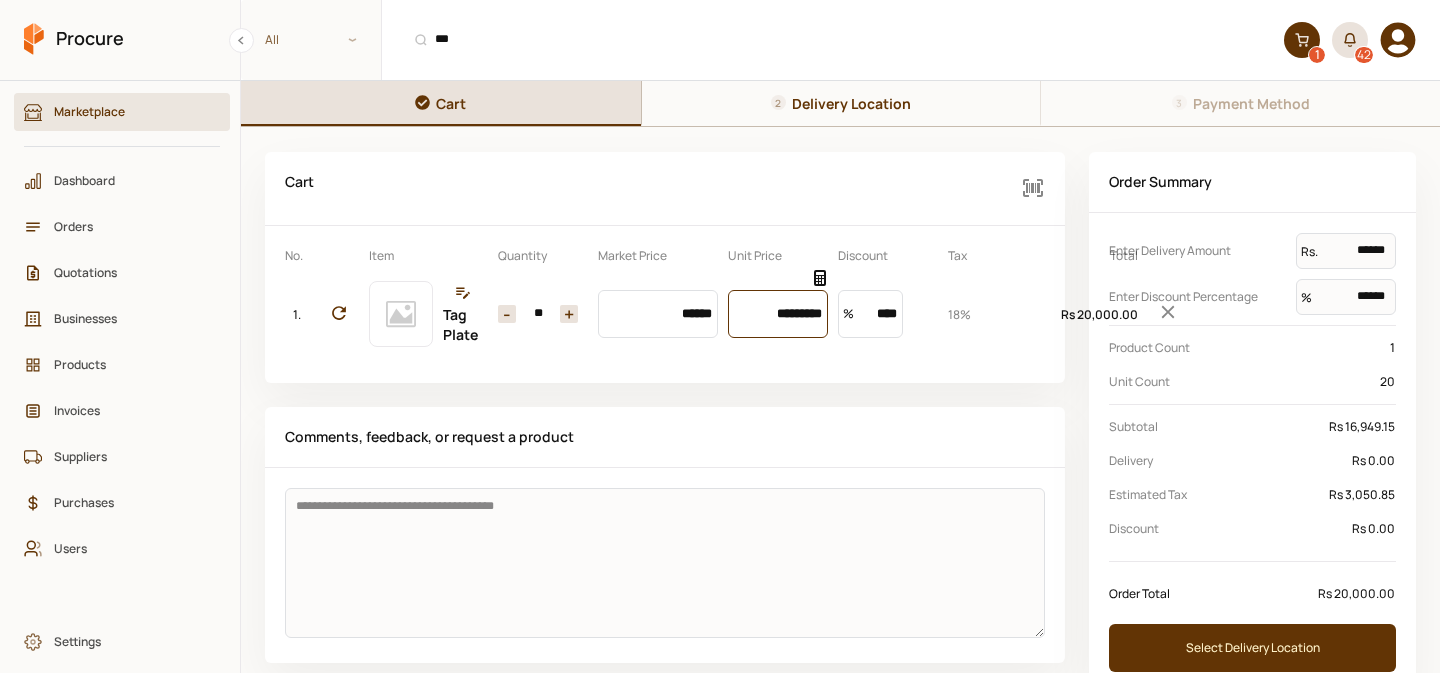click on "*********" at bounding box center (778, 314) 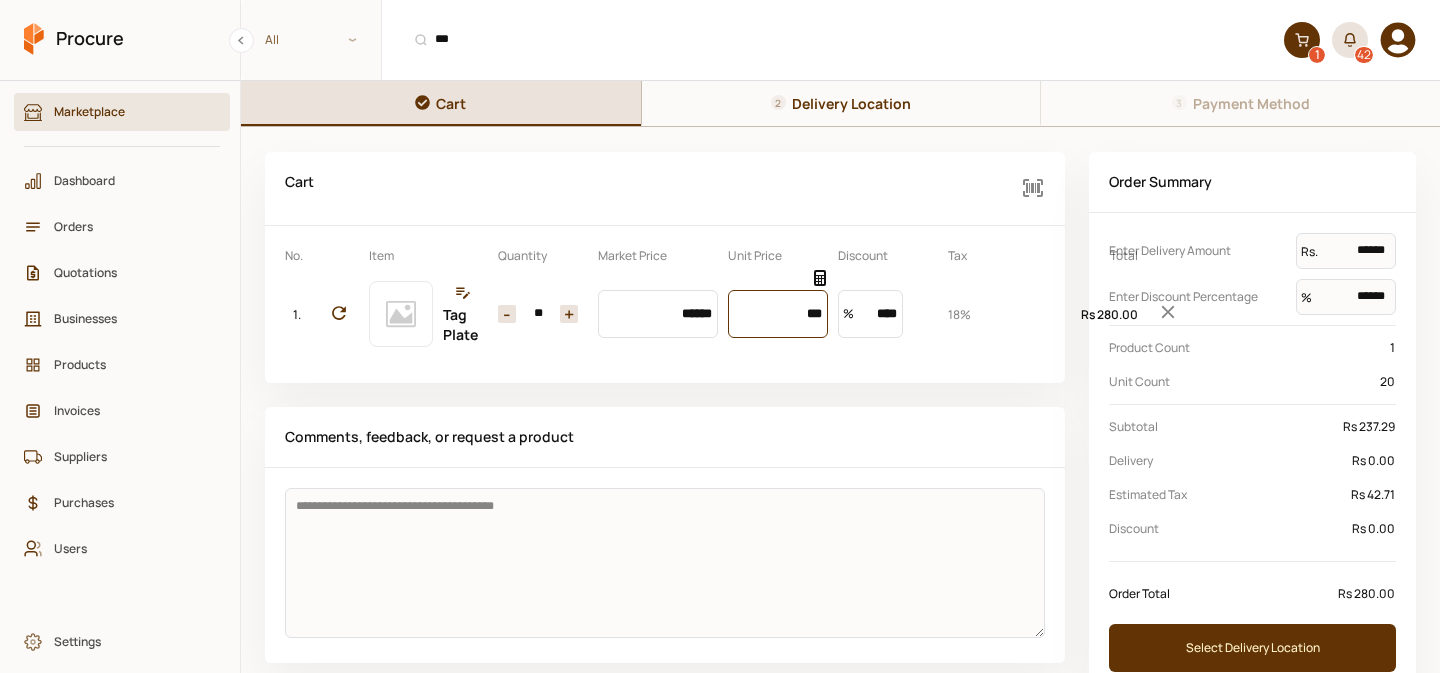 type on "****" 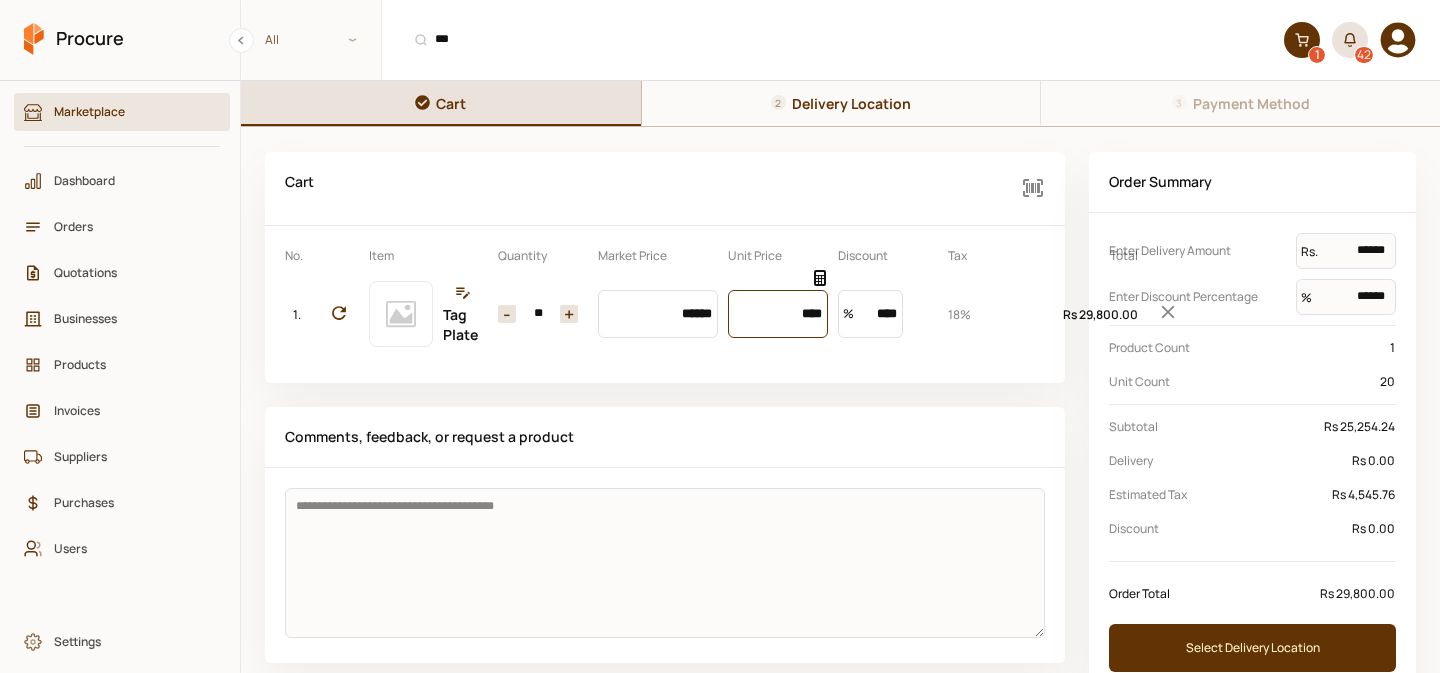 scroll, scrollTop: 42, scrollLeft: 0, axis: vertical 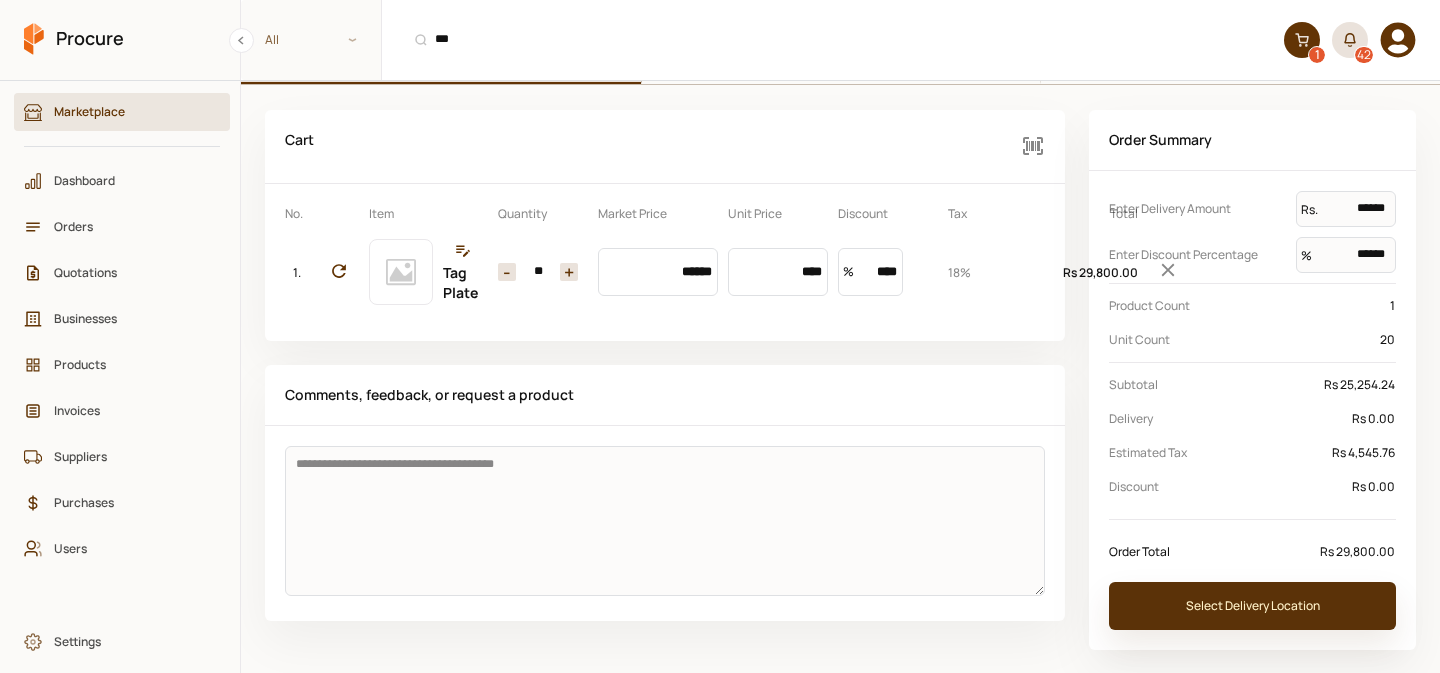 click on "Select Delivery Location" at bounding box center [1252, 606] 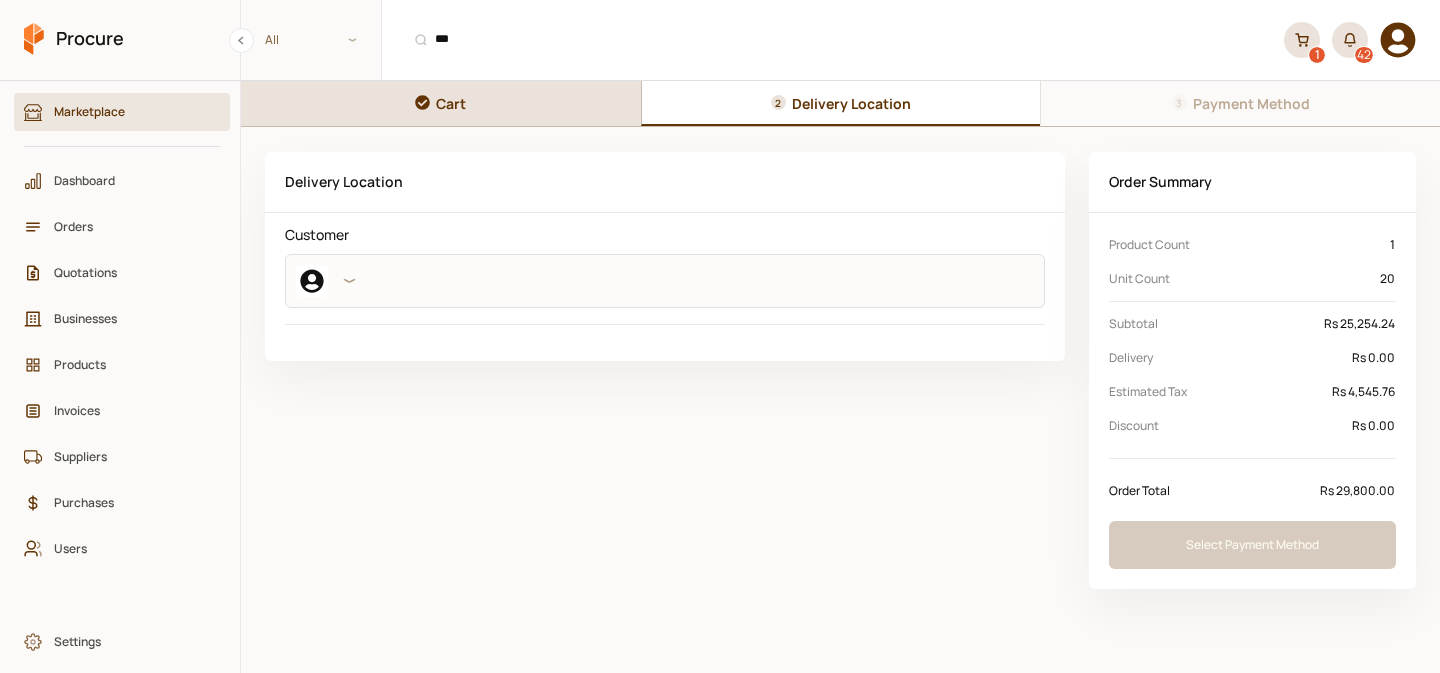 scroll, scrollTop: 0, scrollLeft: 0, axis: both 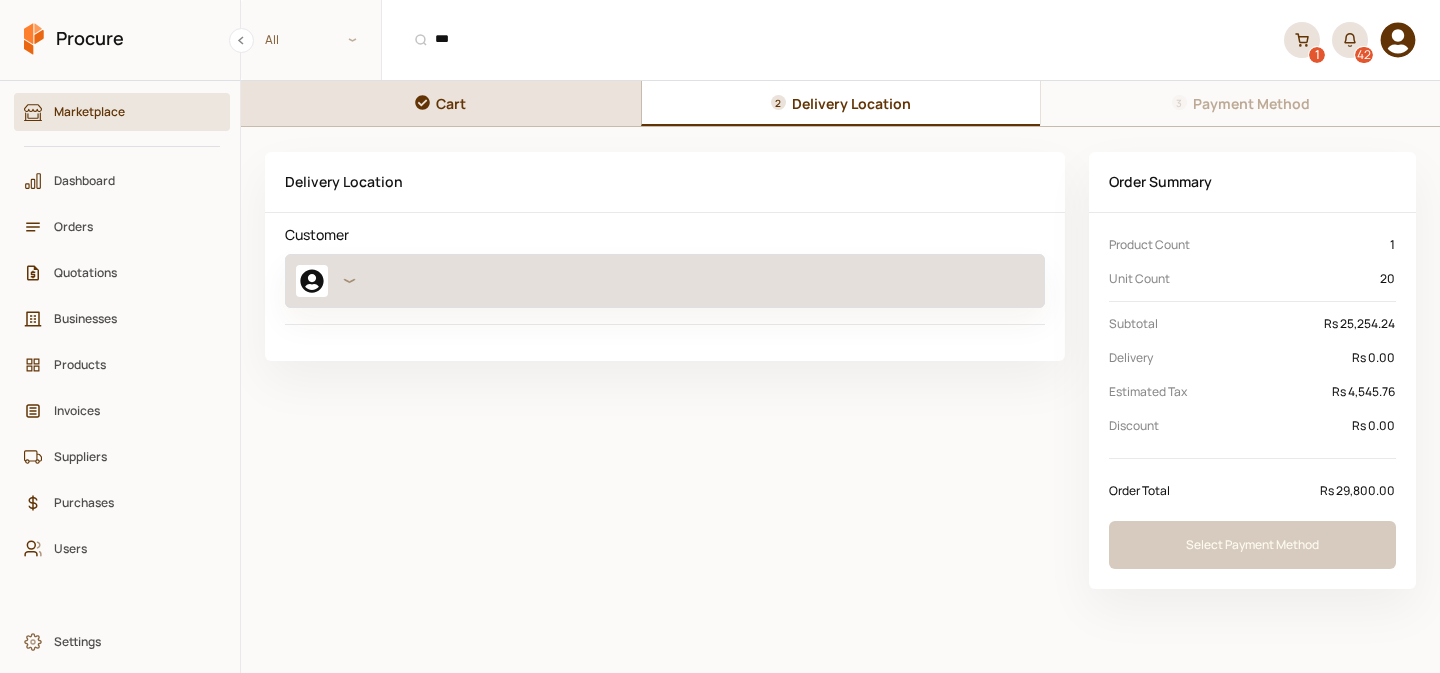 click at bounding box center [665, 281] 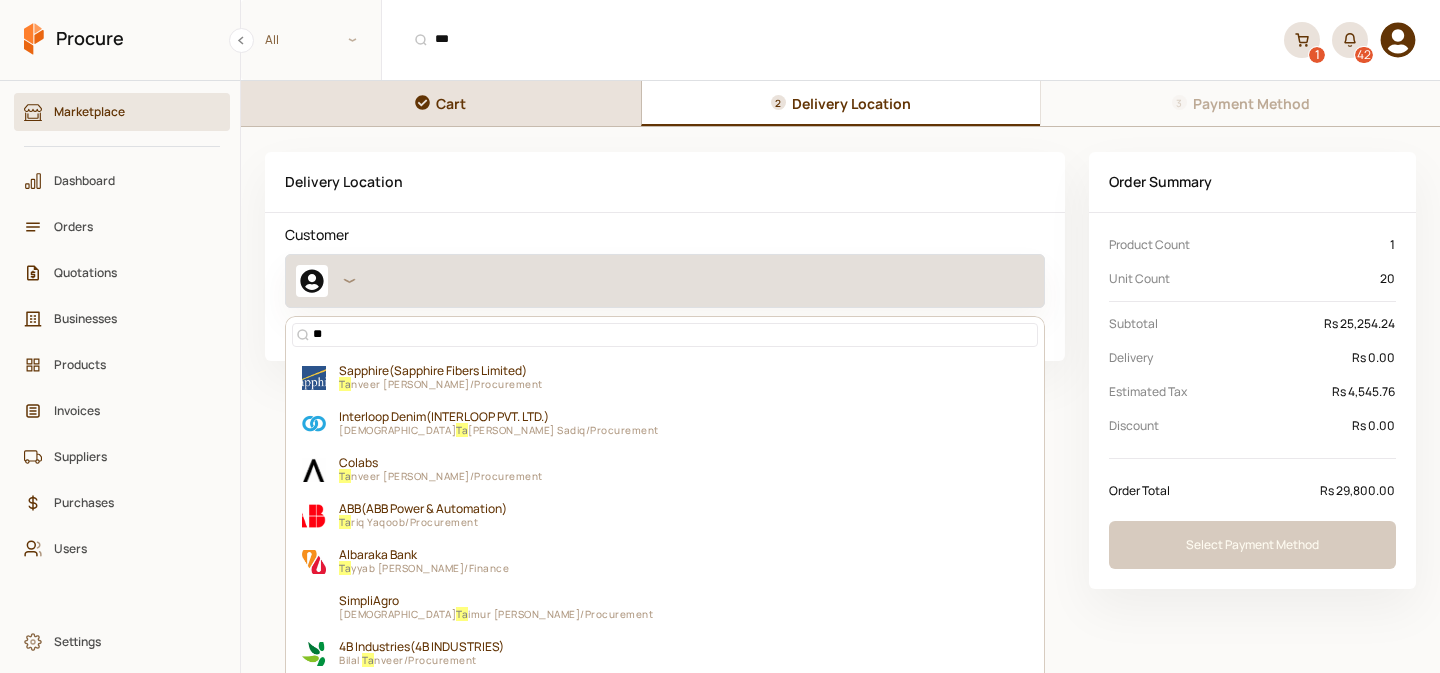type on "***" 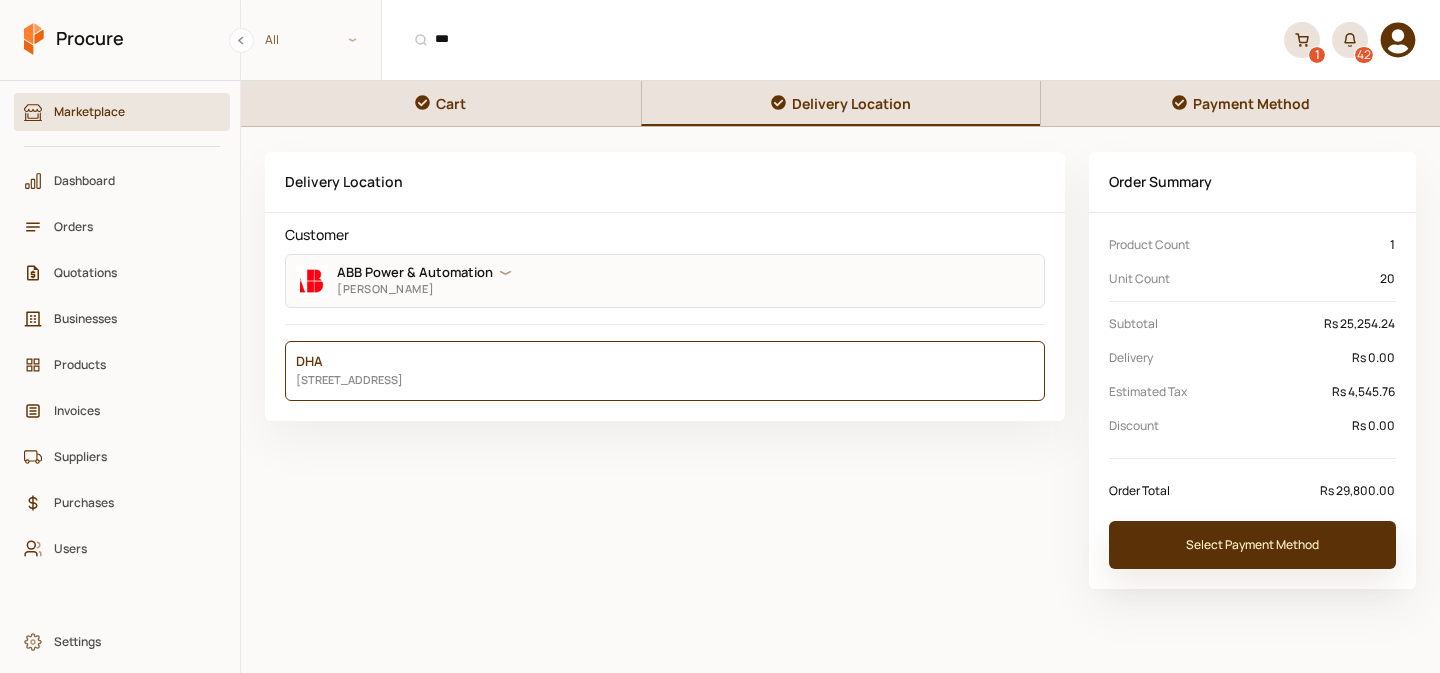 click on "Select Payment Method" at bounding box center [1252, 545] 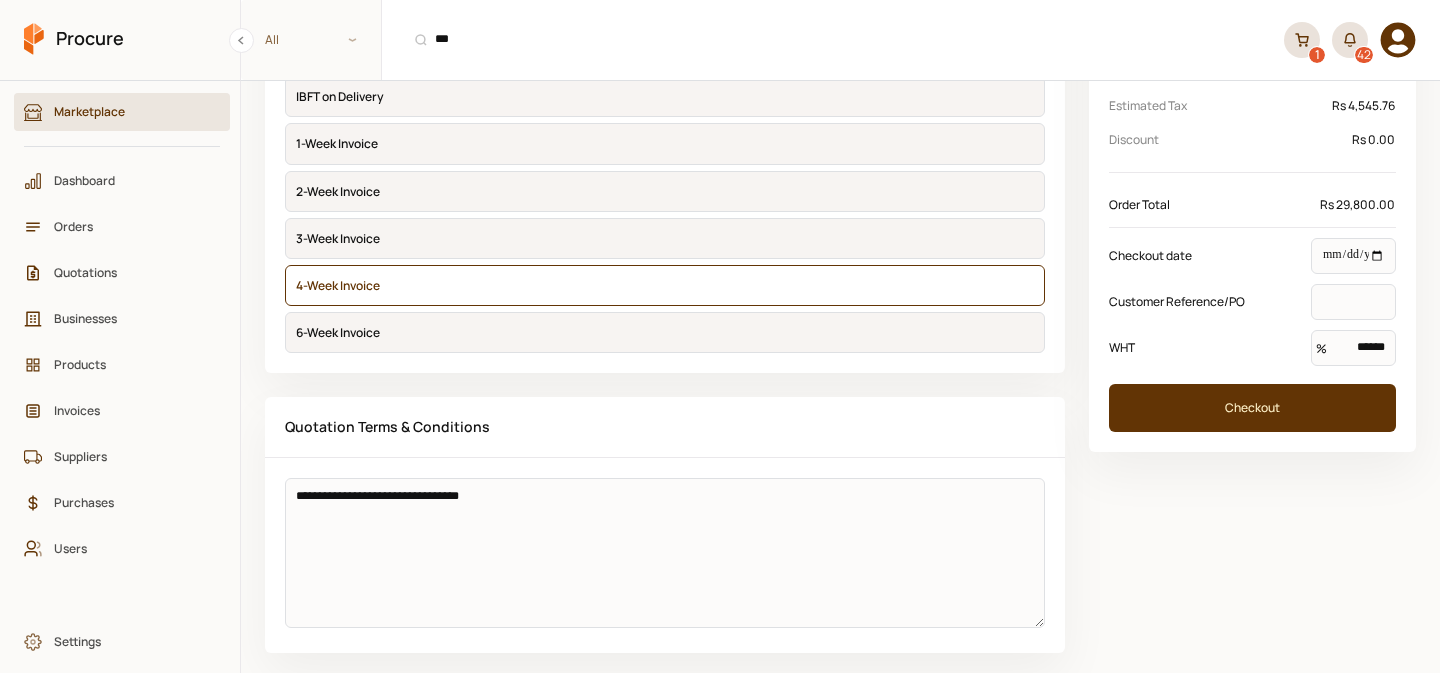 scroll, scrollTop: 290, scrollLeft: 0, axis: vertical 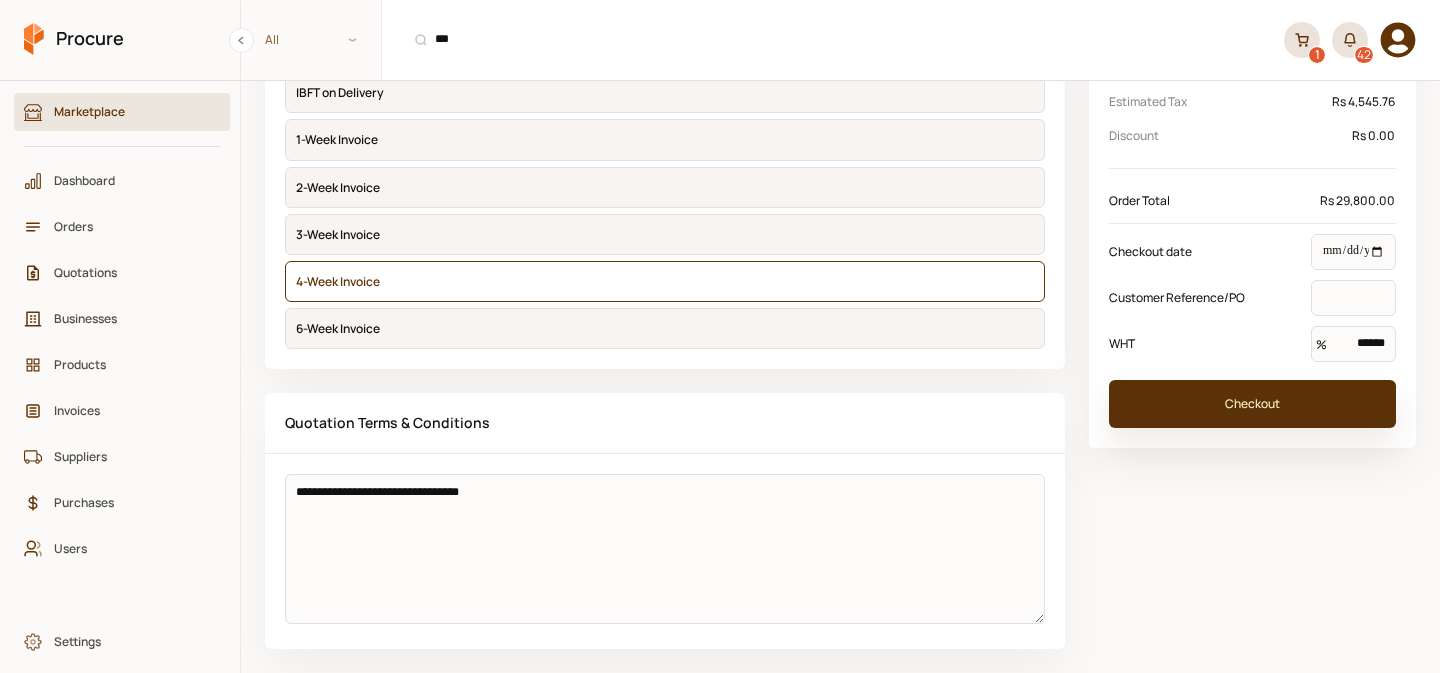 click on "Checkout" at bounding box center (1252, 404) 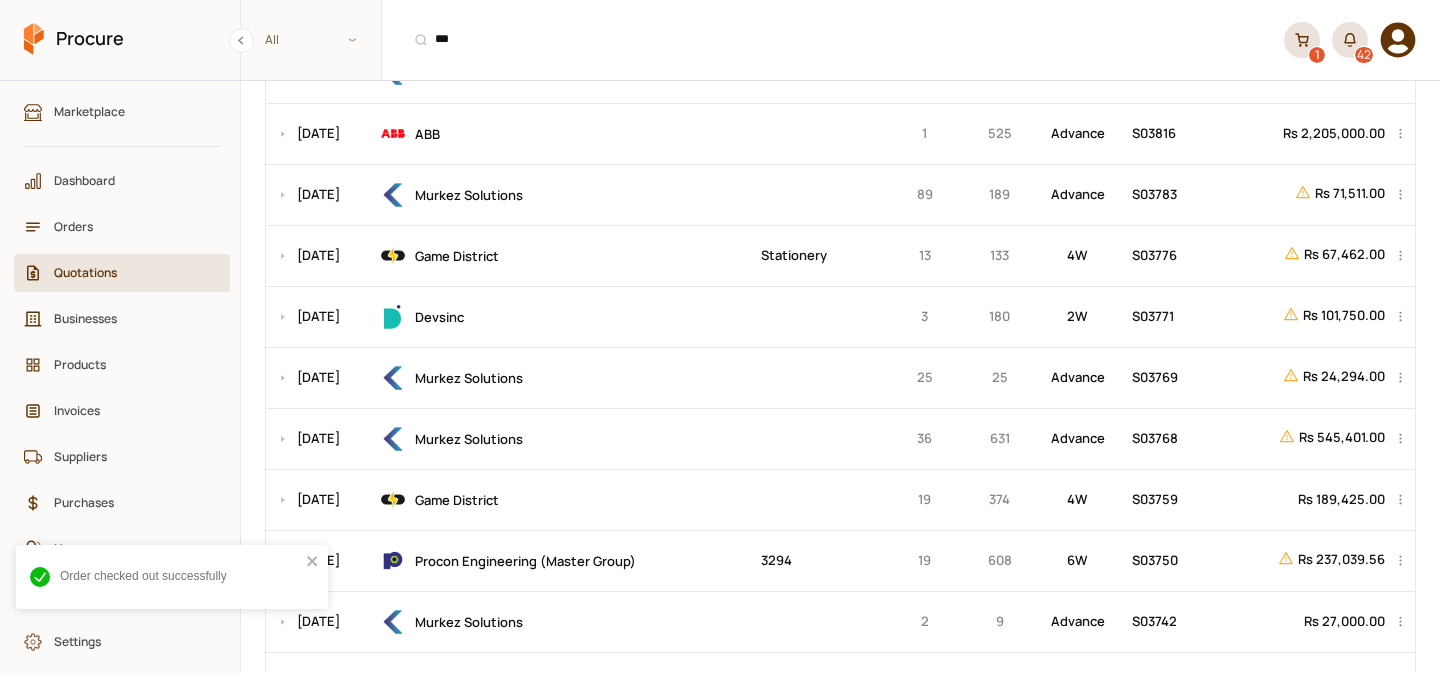 scroll, scrollTop: 0, scrollLeft: 0, axis: both 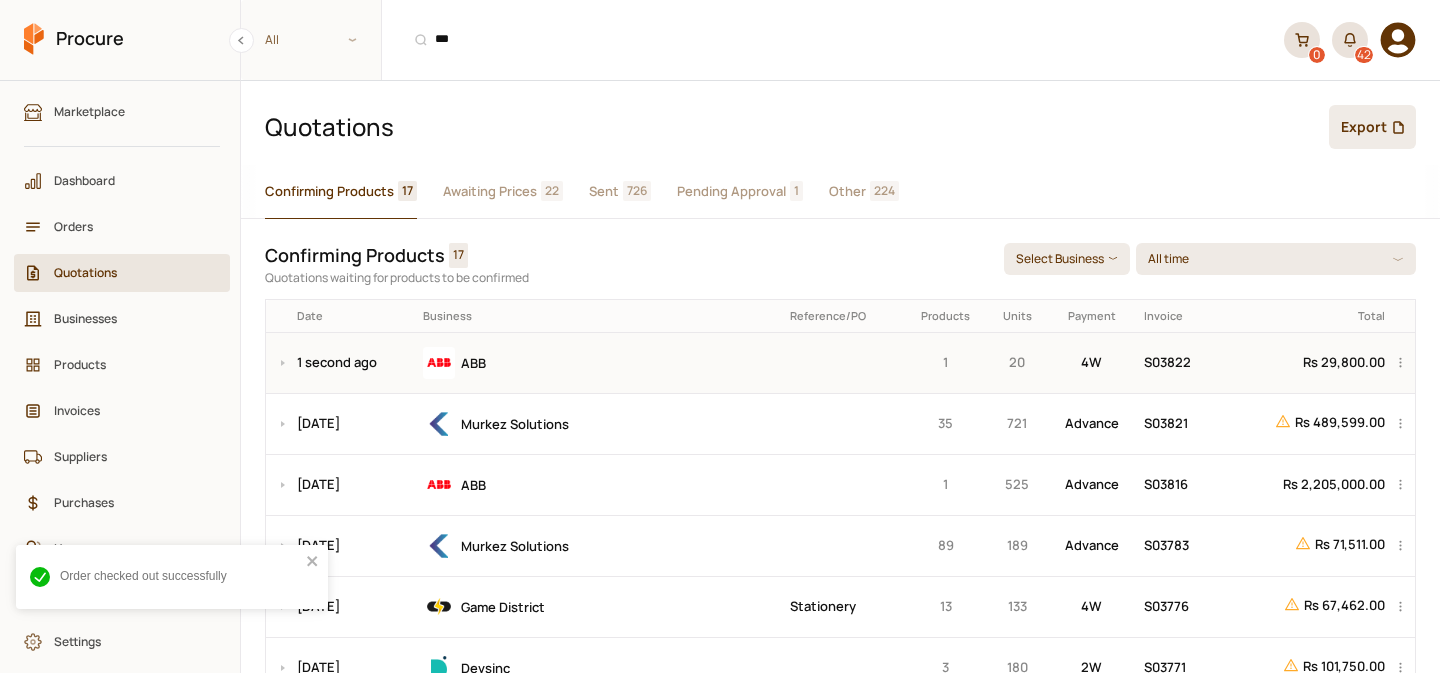 click at bounding box center [843, 362] 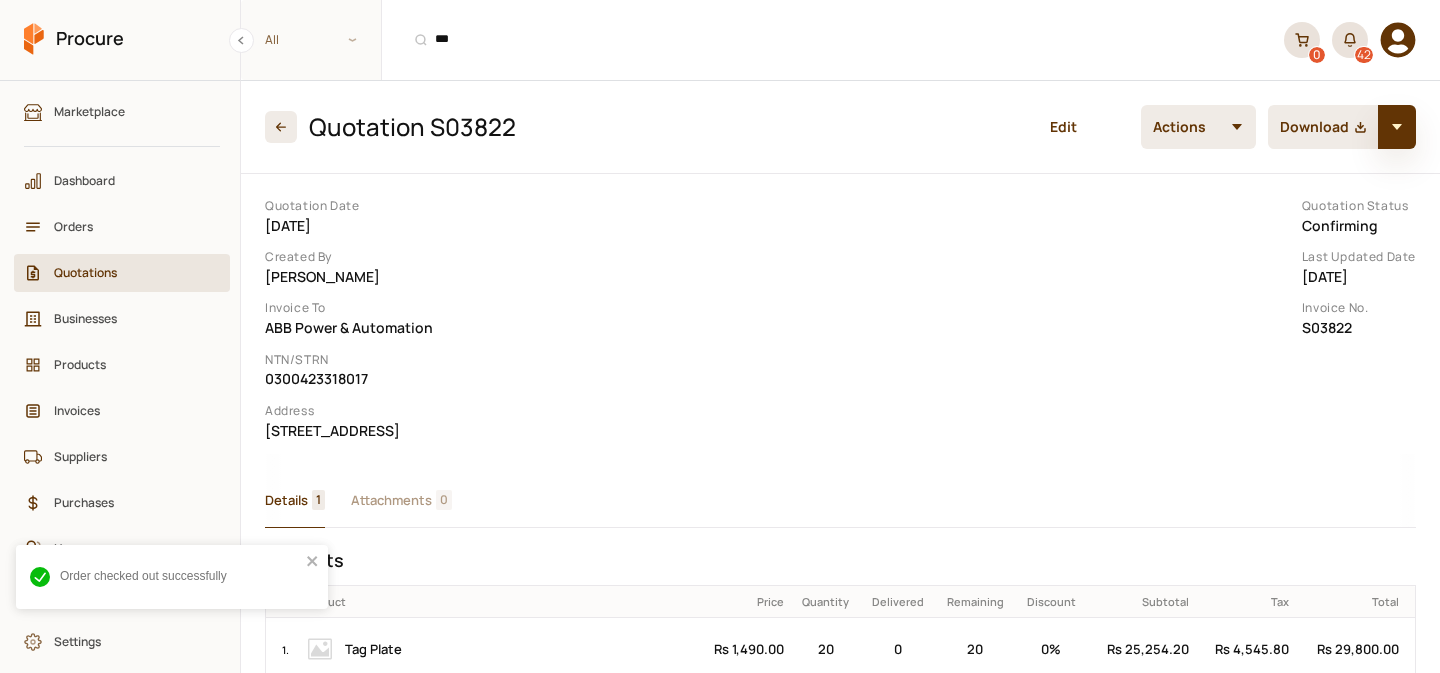 click at bounding box center (1397, 127) 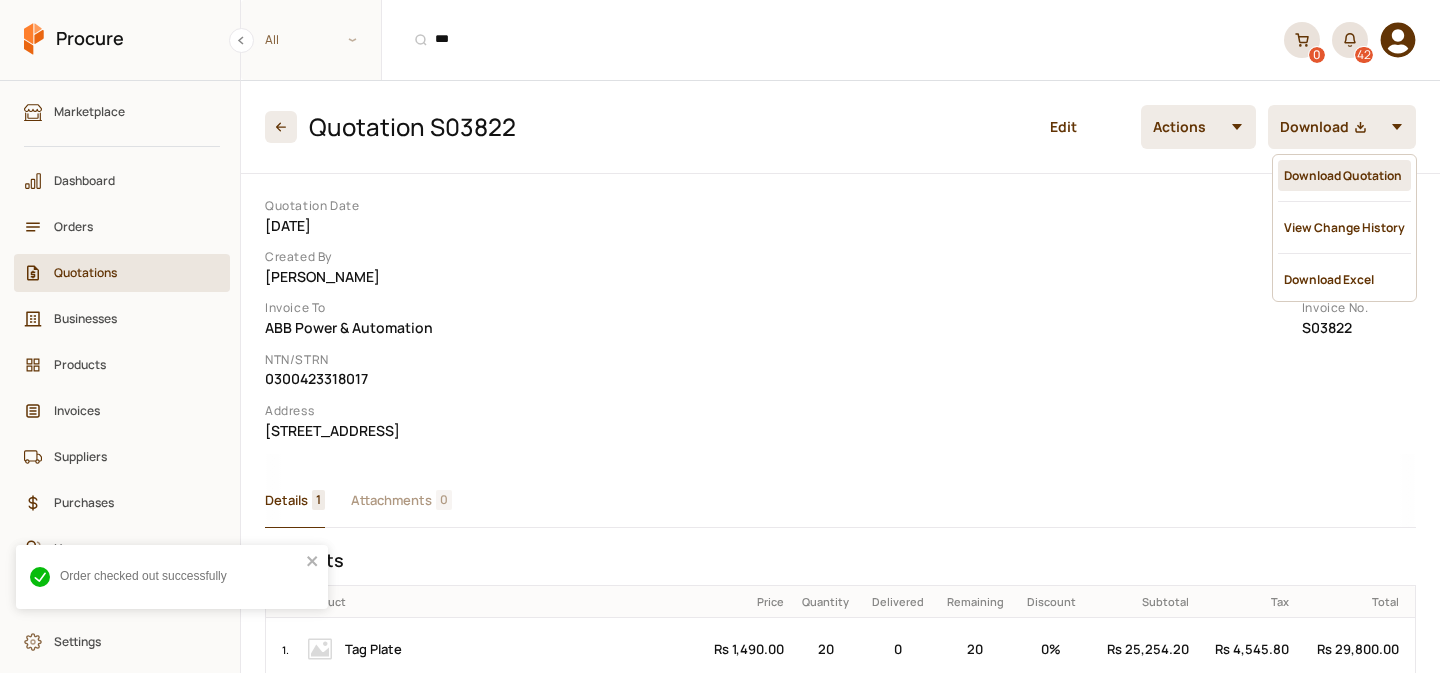 click on "Download Quotation" at bounding box center [1344, 175] 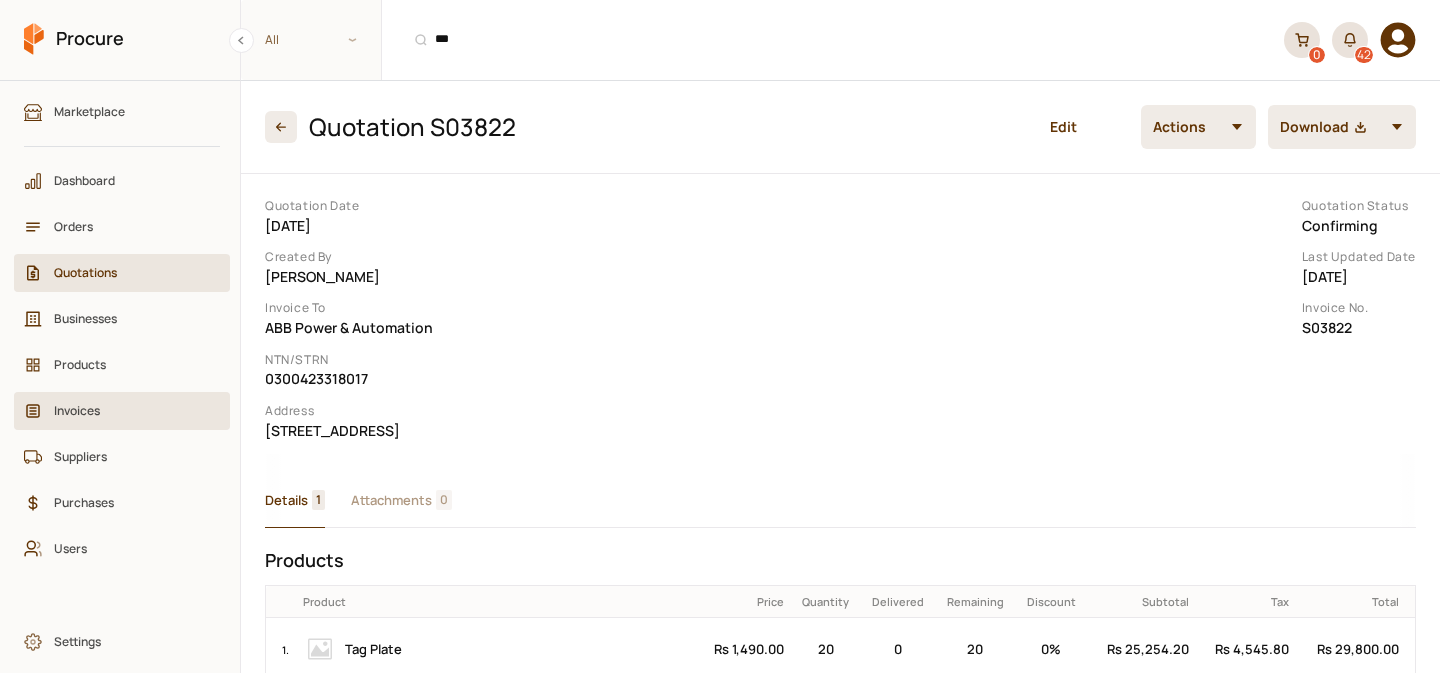 click on "Invoices" at bounding box center [129, 410] 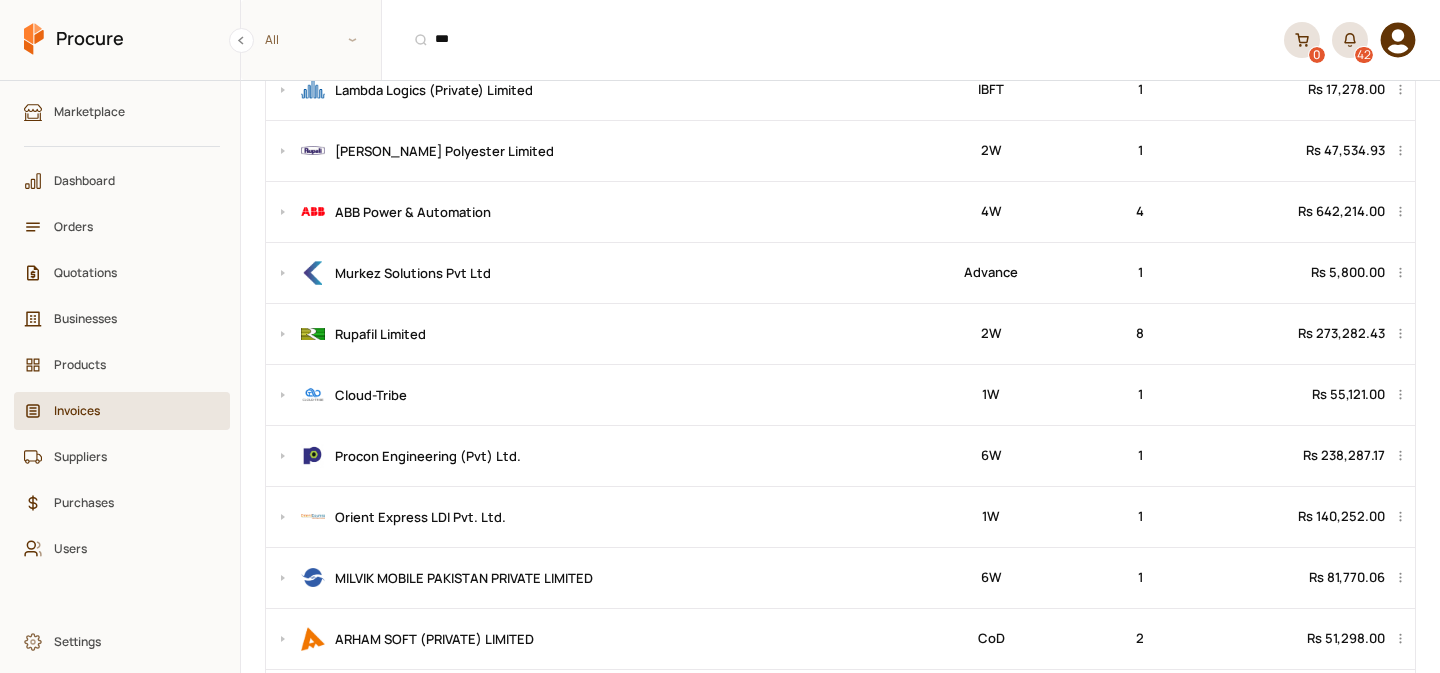 scroll, scrollTop: 485, scrollLeft: 0, axis: vertical 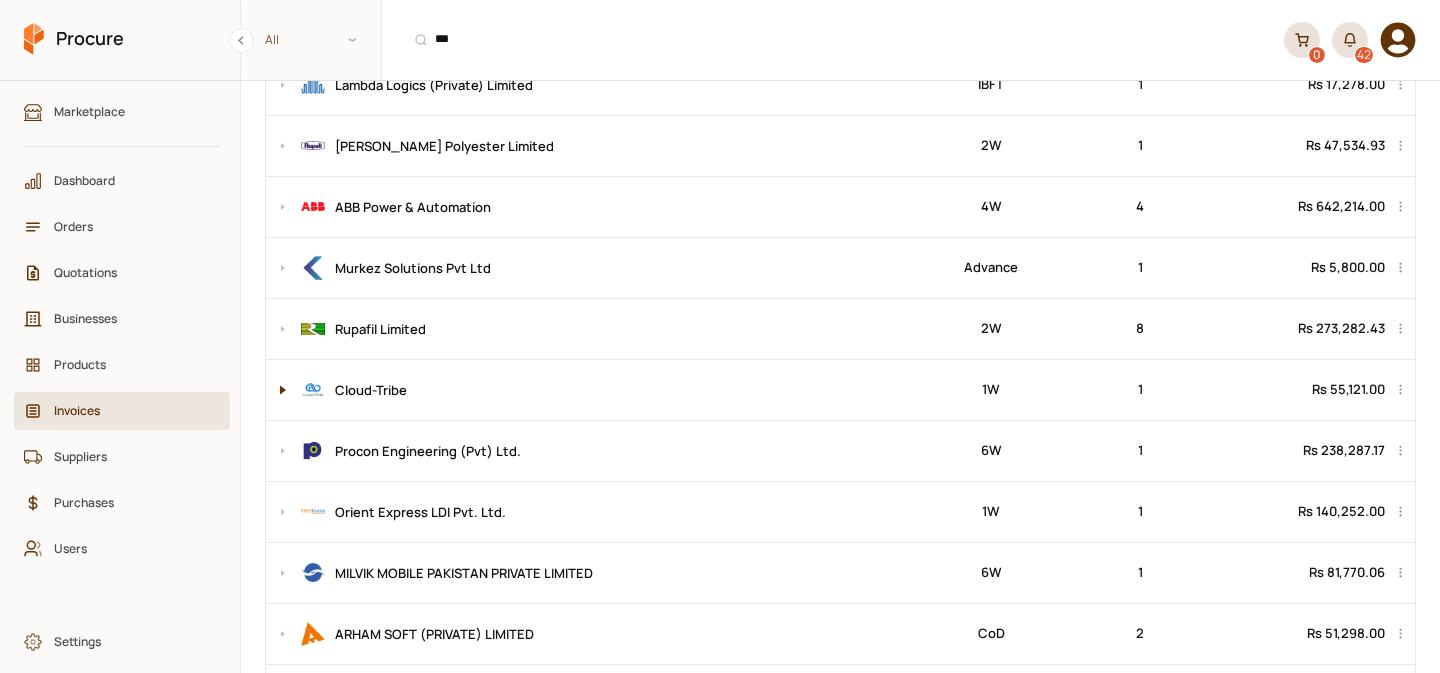 click at bounding box center (278, 390) 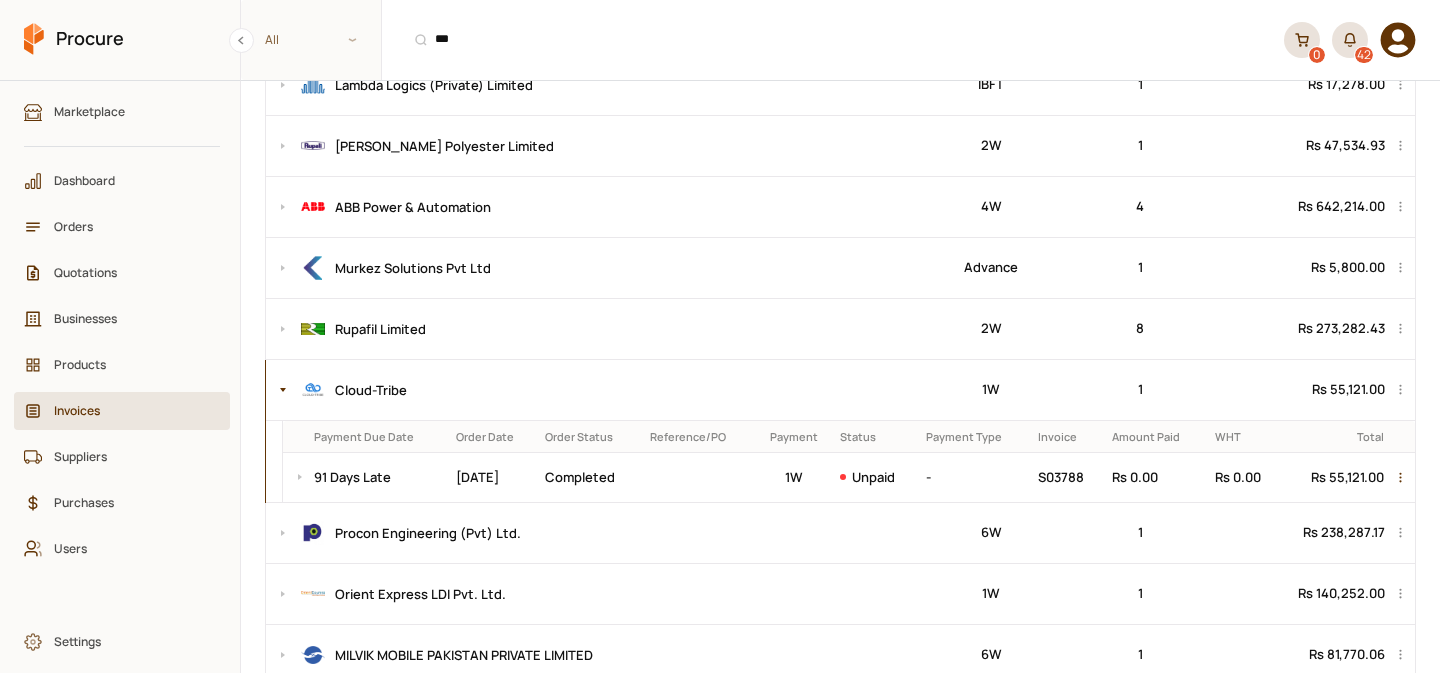 click at bounding box center [1403, 477] 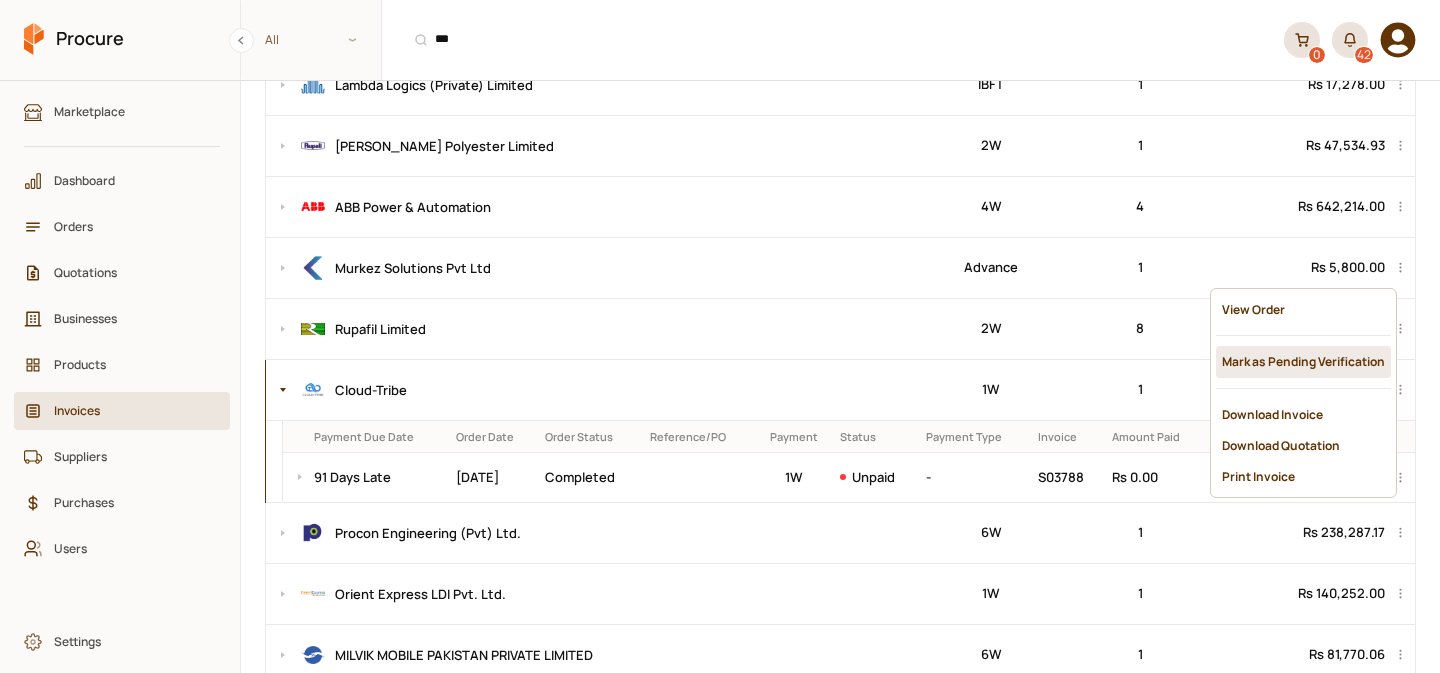click on "Mark as Pending Verification" at bounding box center (1303, 361) 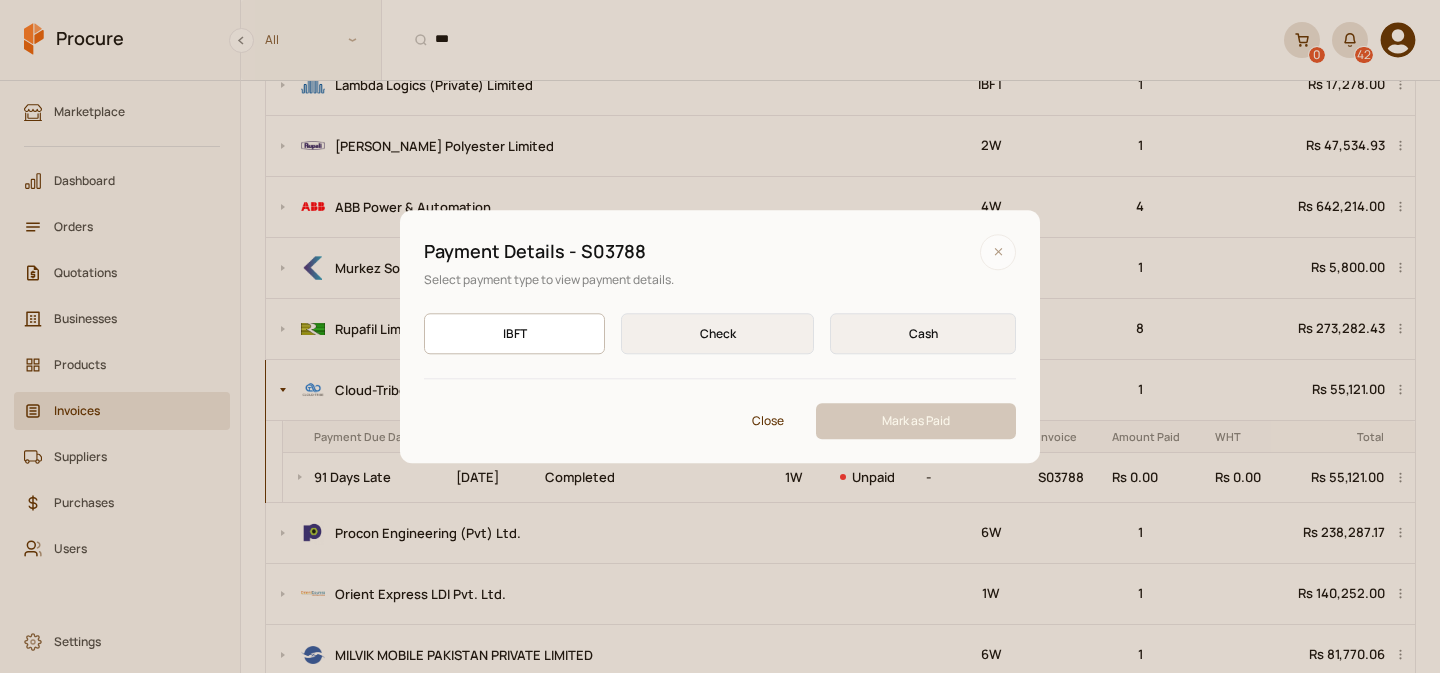 click on "IBFT IBFT" at bounding box center (514, 333) 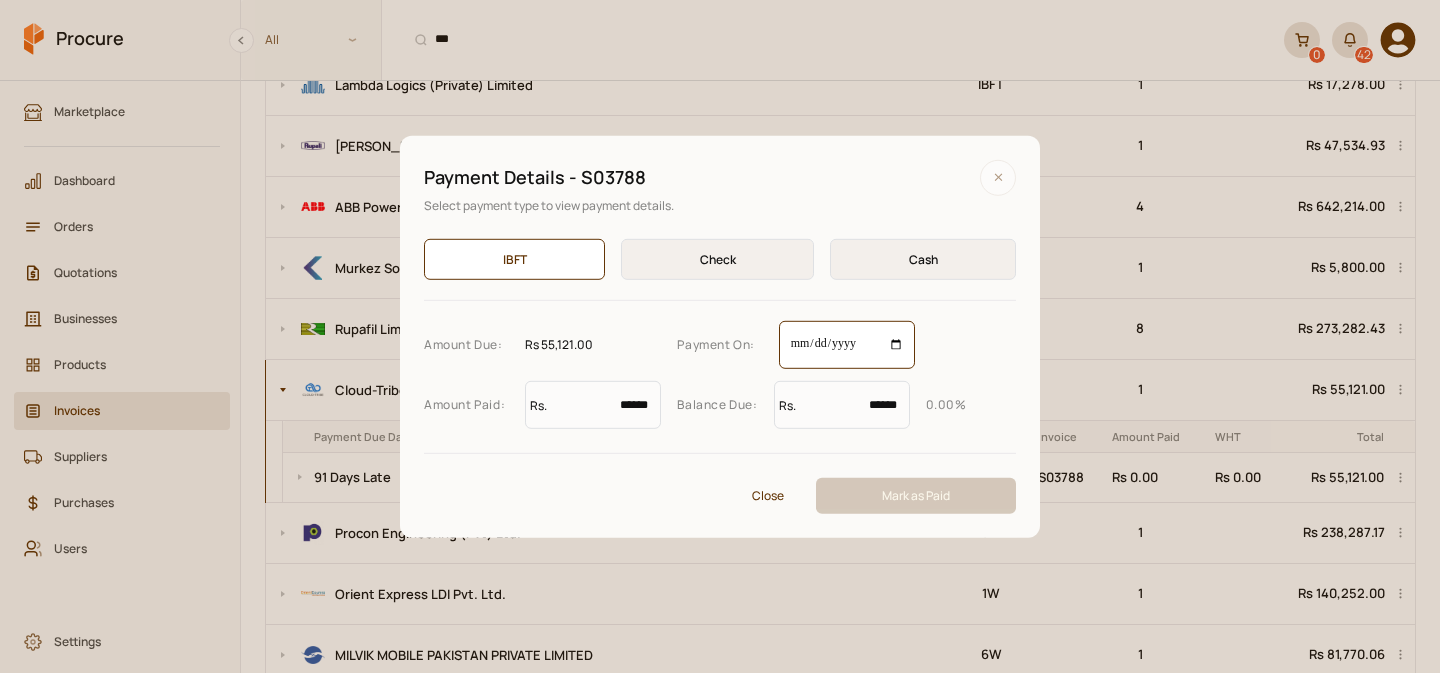 click on "**********" at bounding box center (847, 345) 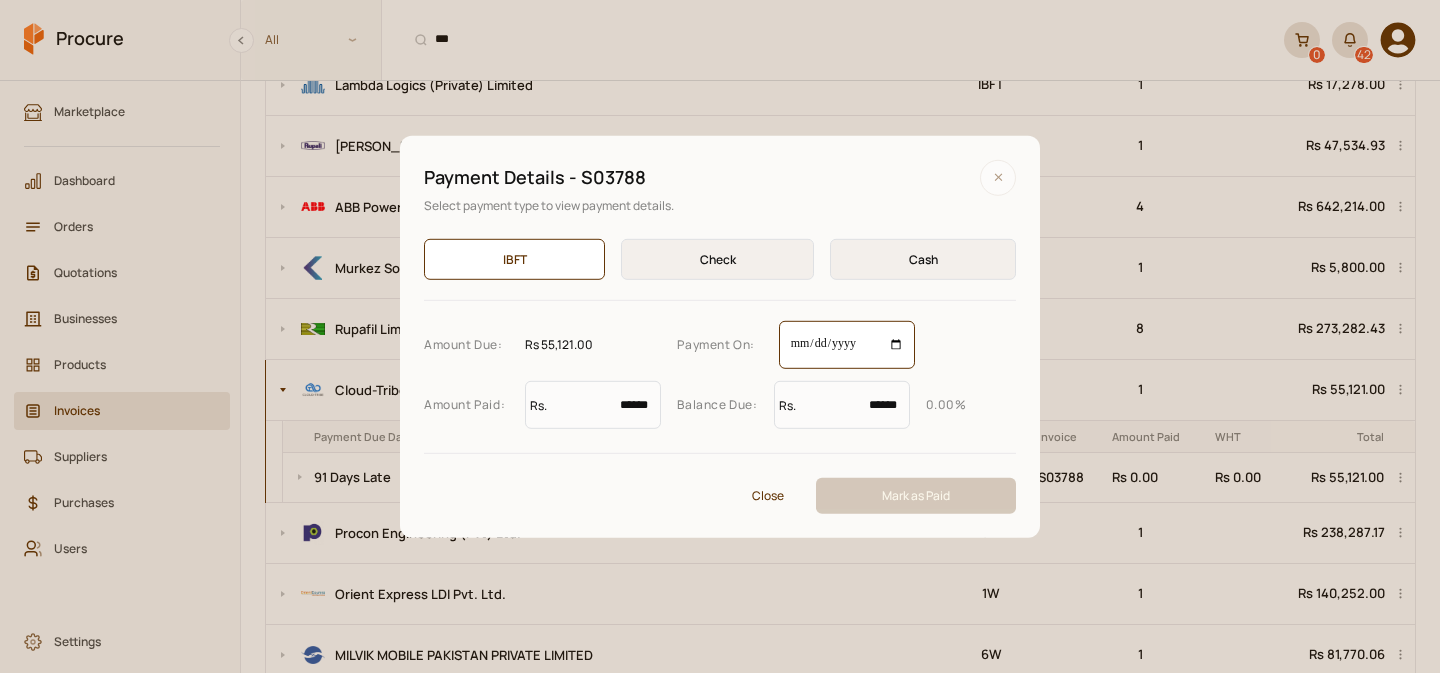 type on "**********" 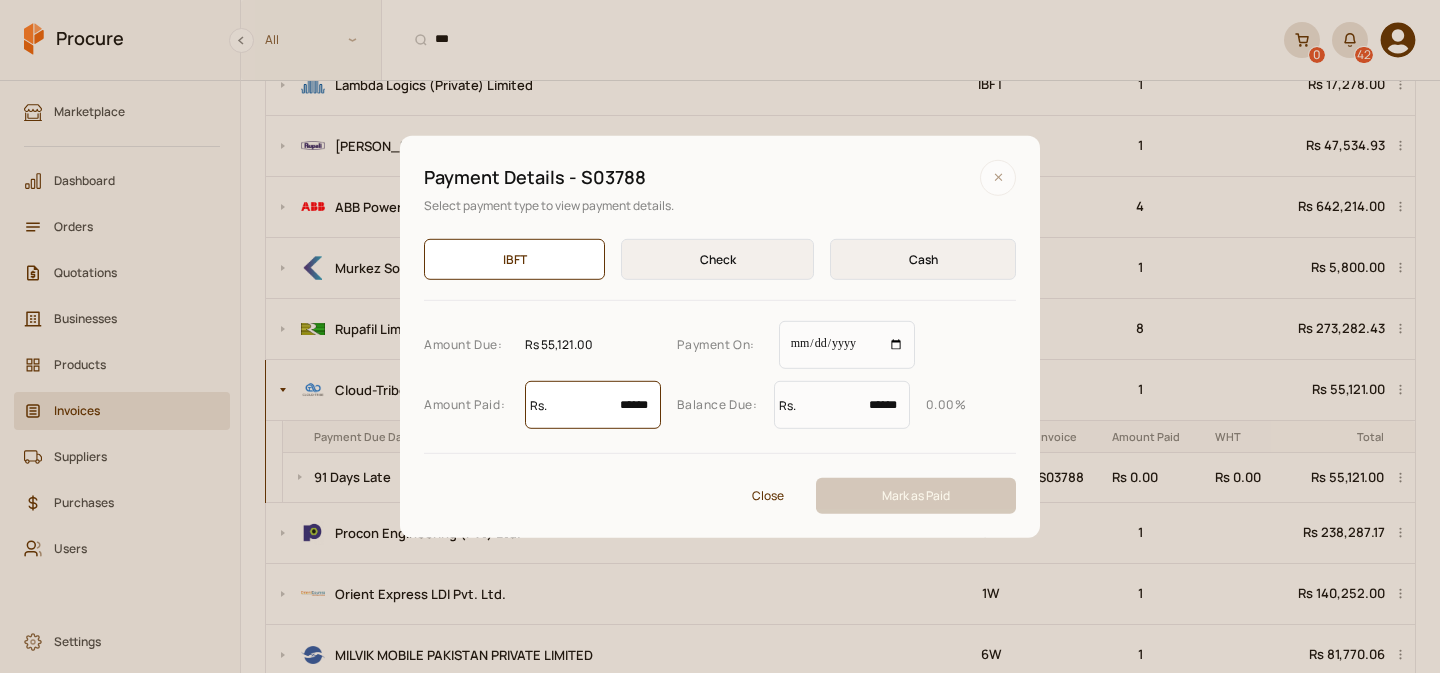 click on "******" at bounding box center (593, 405) 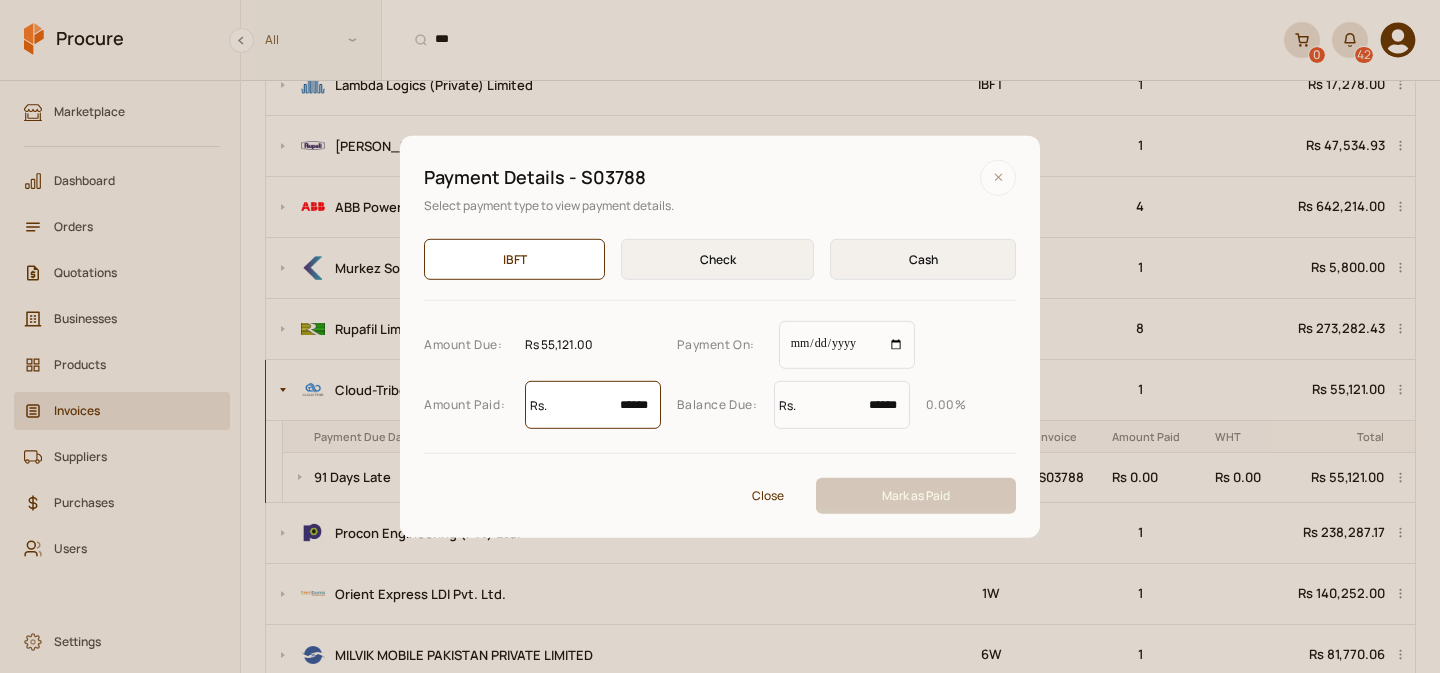 type on "*" 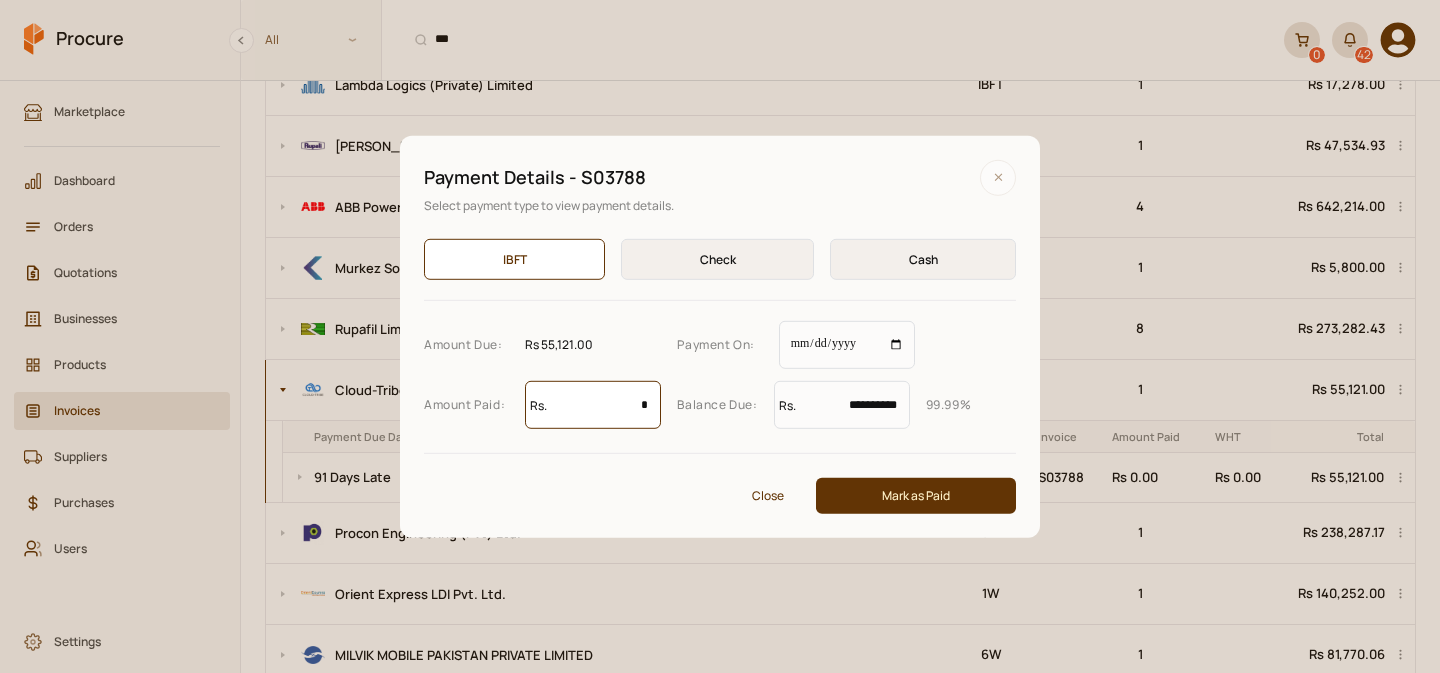 type on "**" 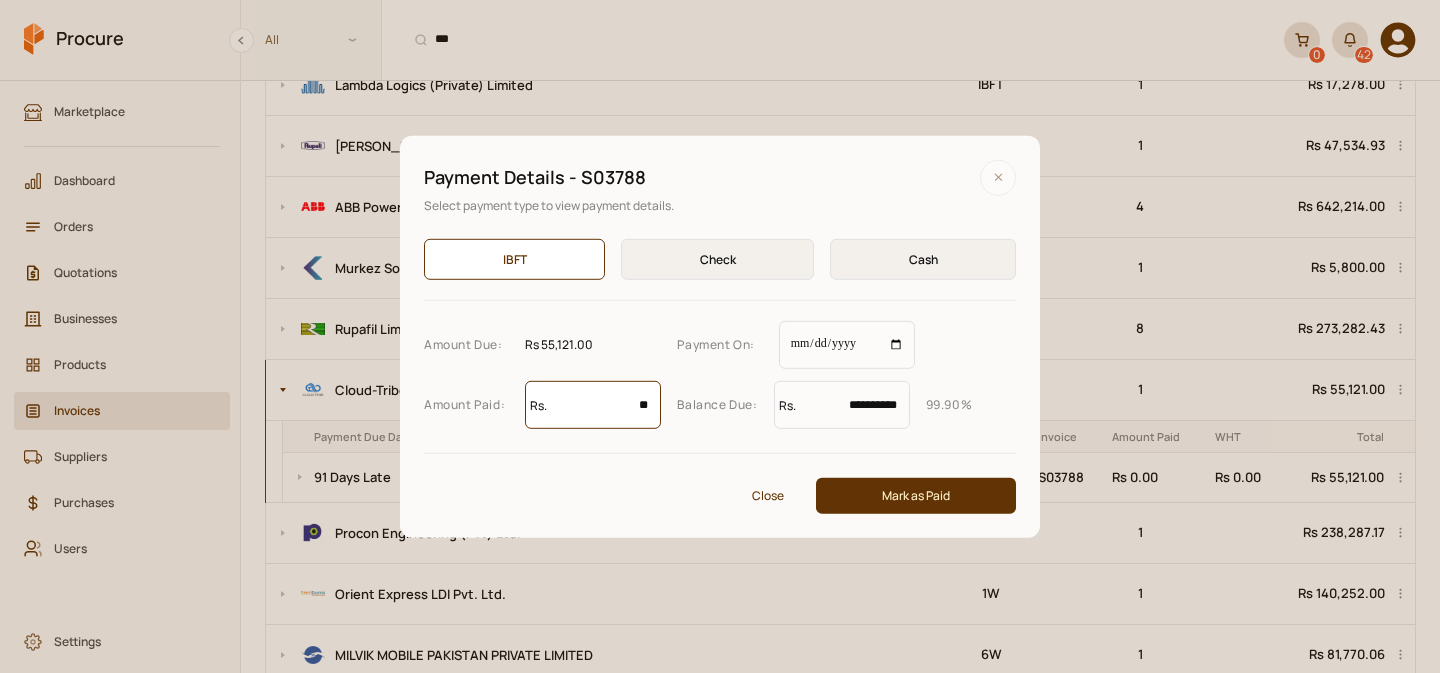 type on "***" 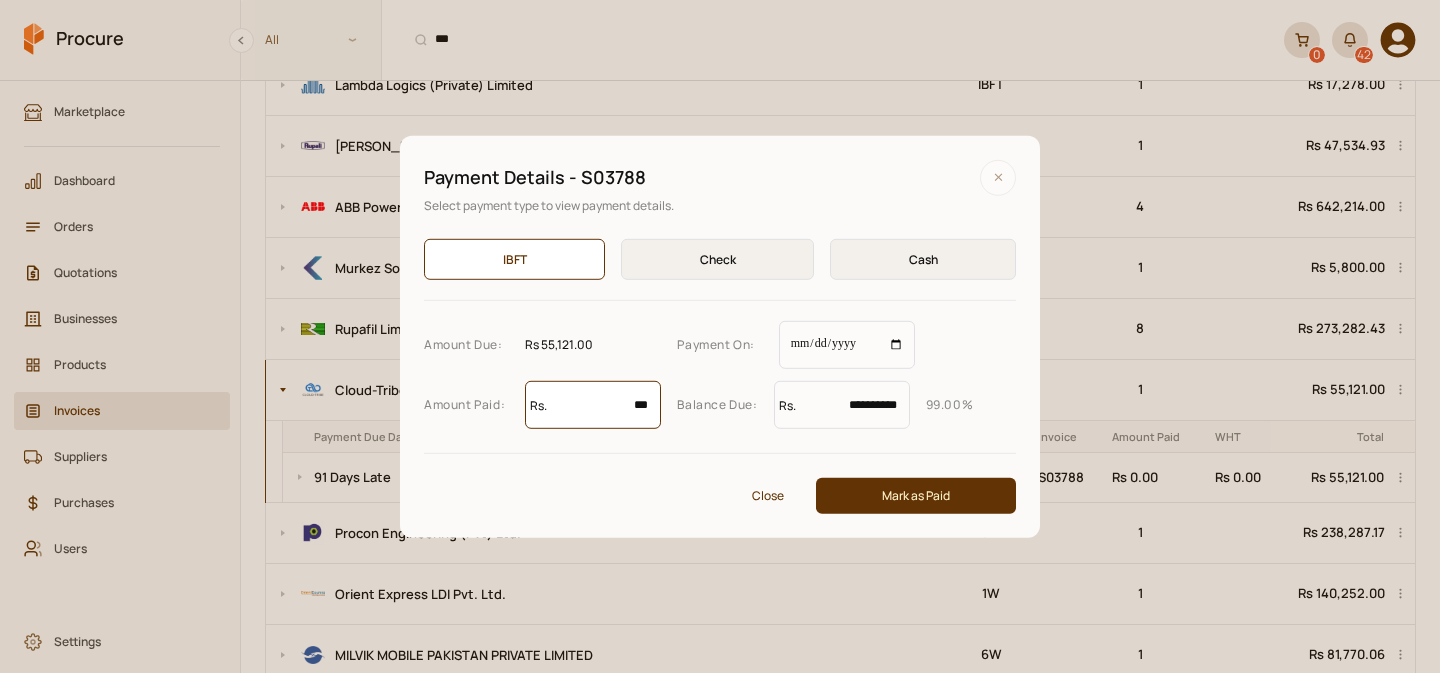 type on "****" 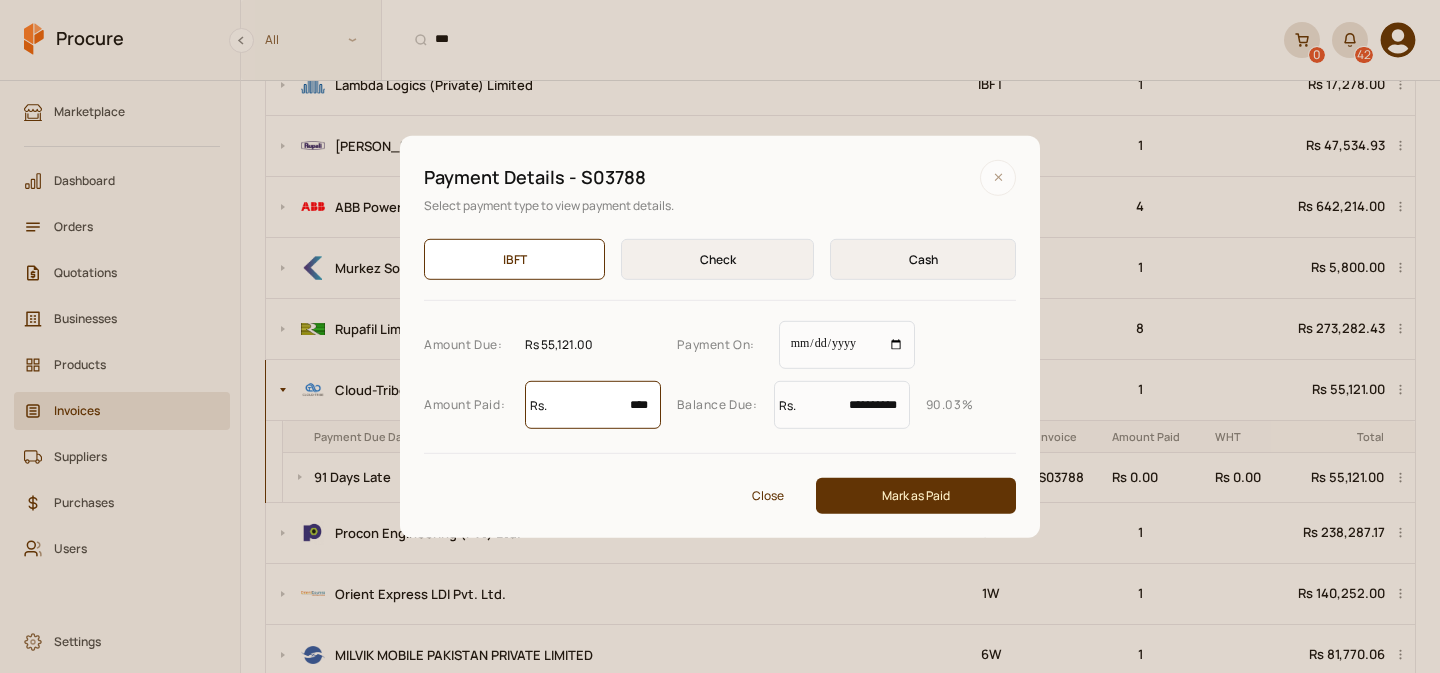type on "*****" 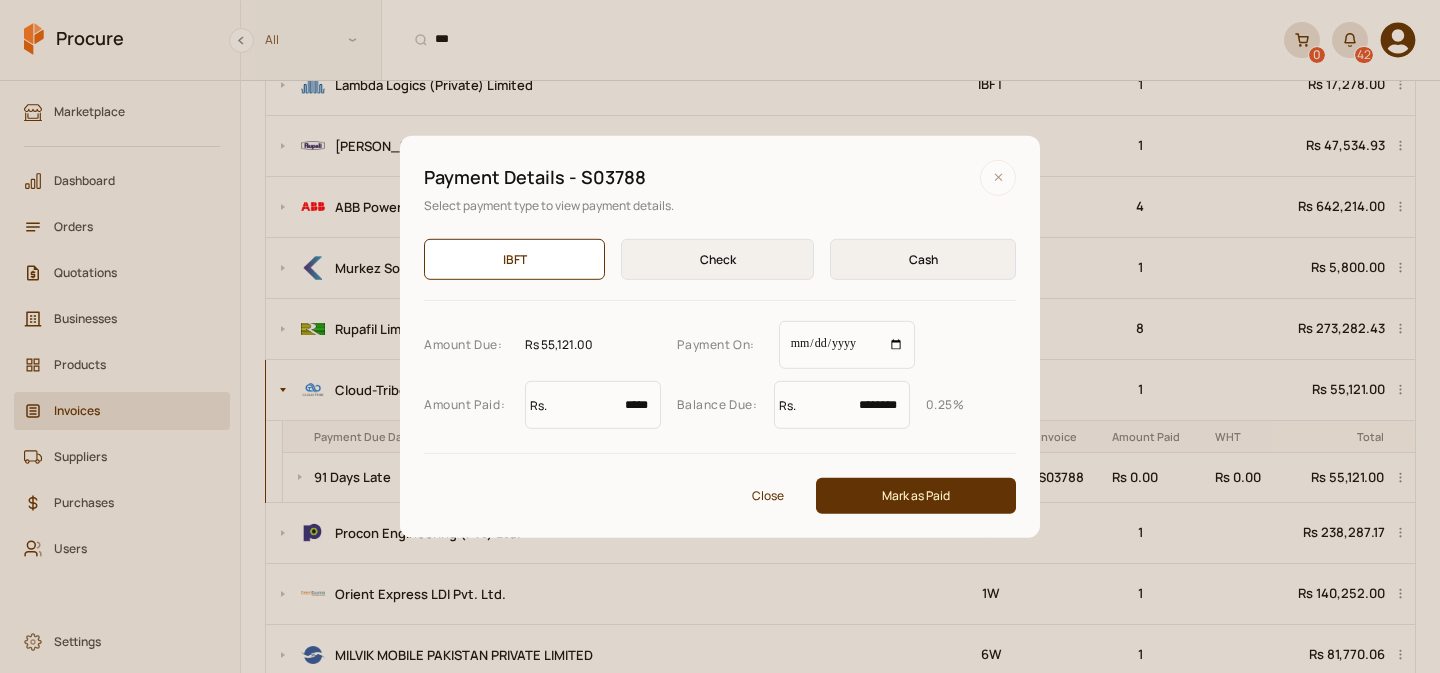 type on "**********" 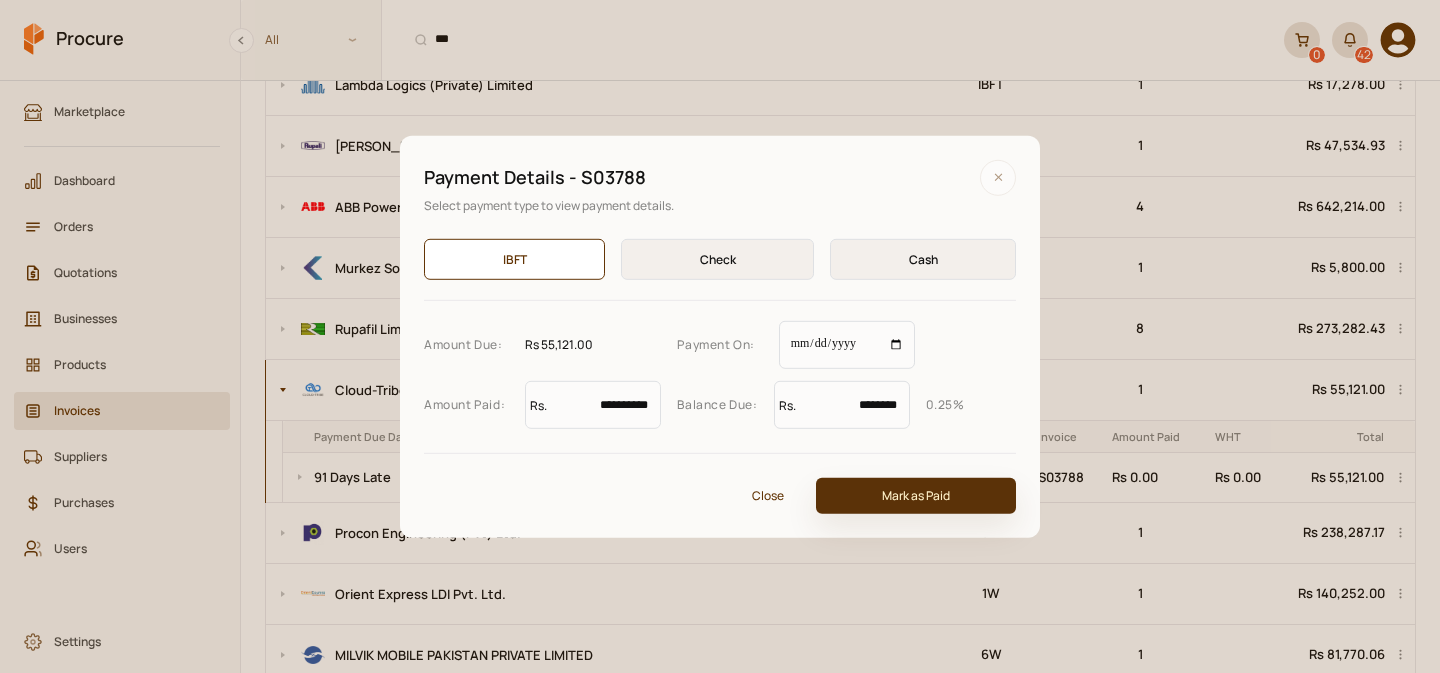 click on "Mark as Paid" at bounding box center (916, 496) 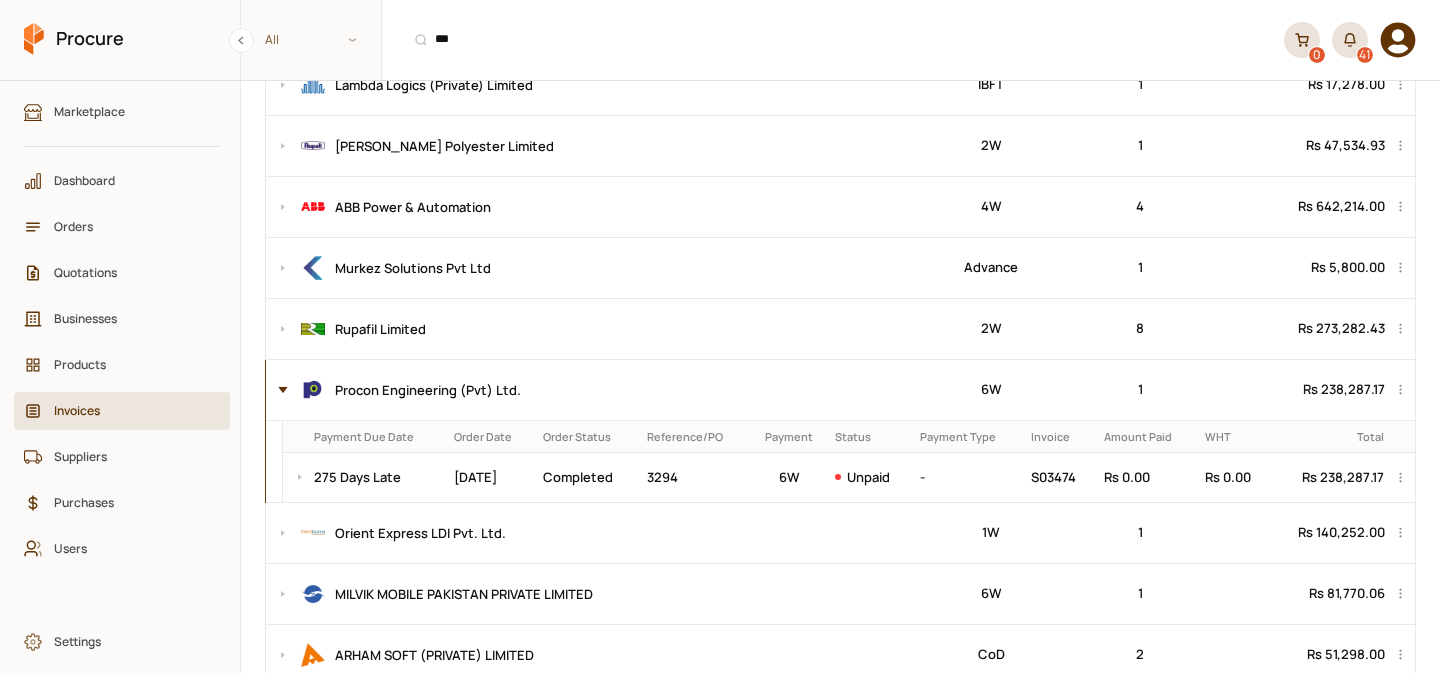 click at bounding box center (278, 390) 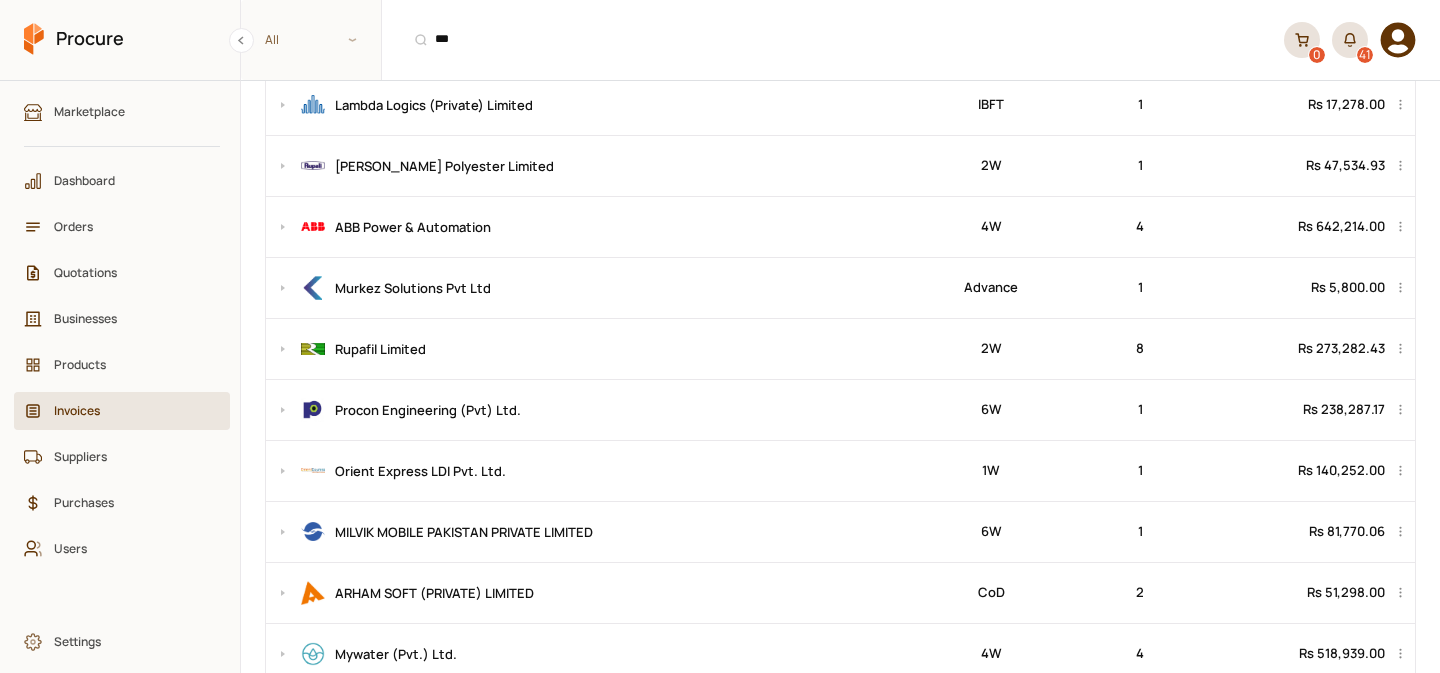 scroll, scrollTop: 470, scrollLeft: 0, axis: vertical 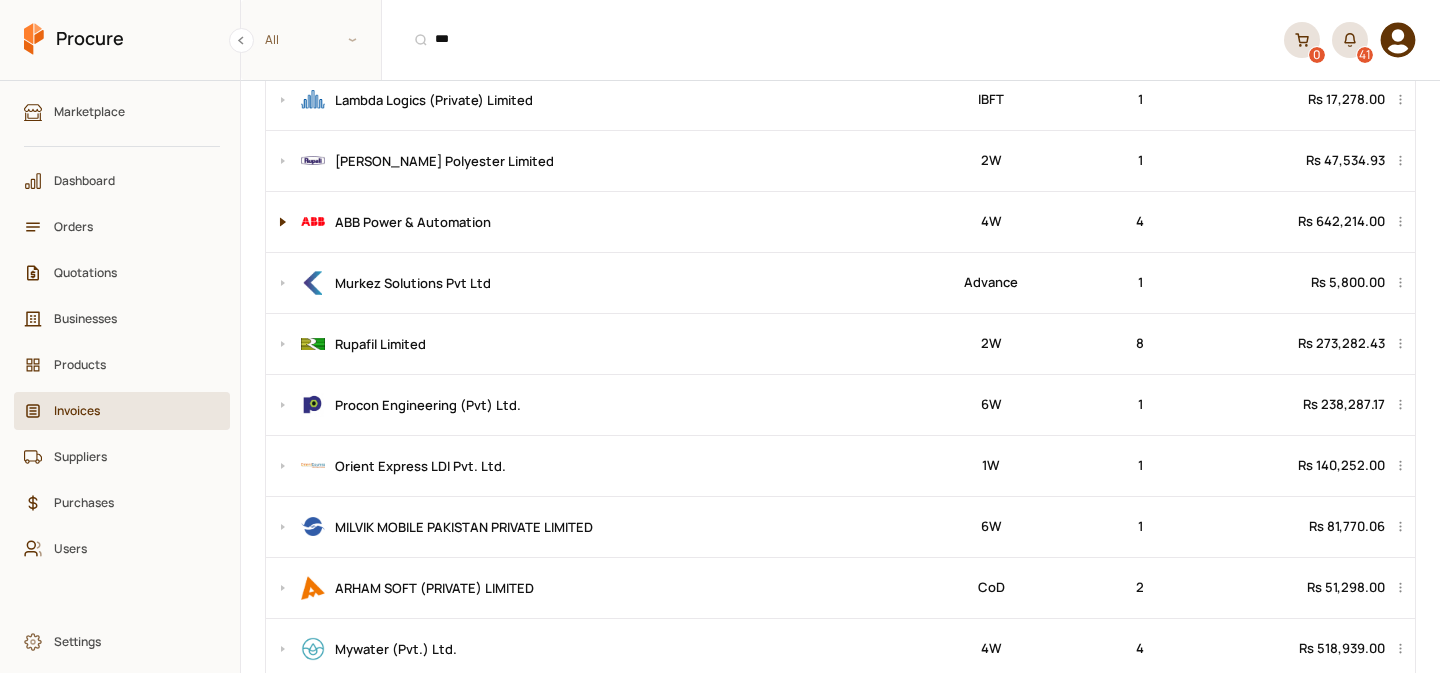 click at bounding box center [278, 222] 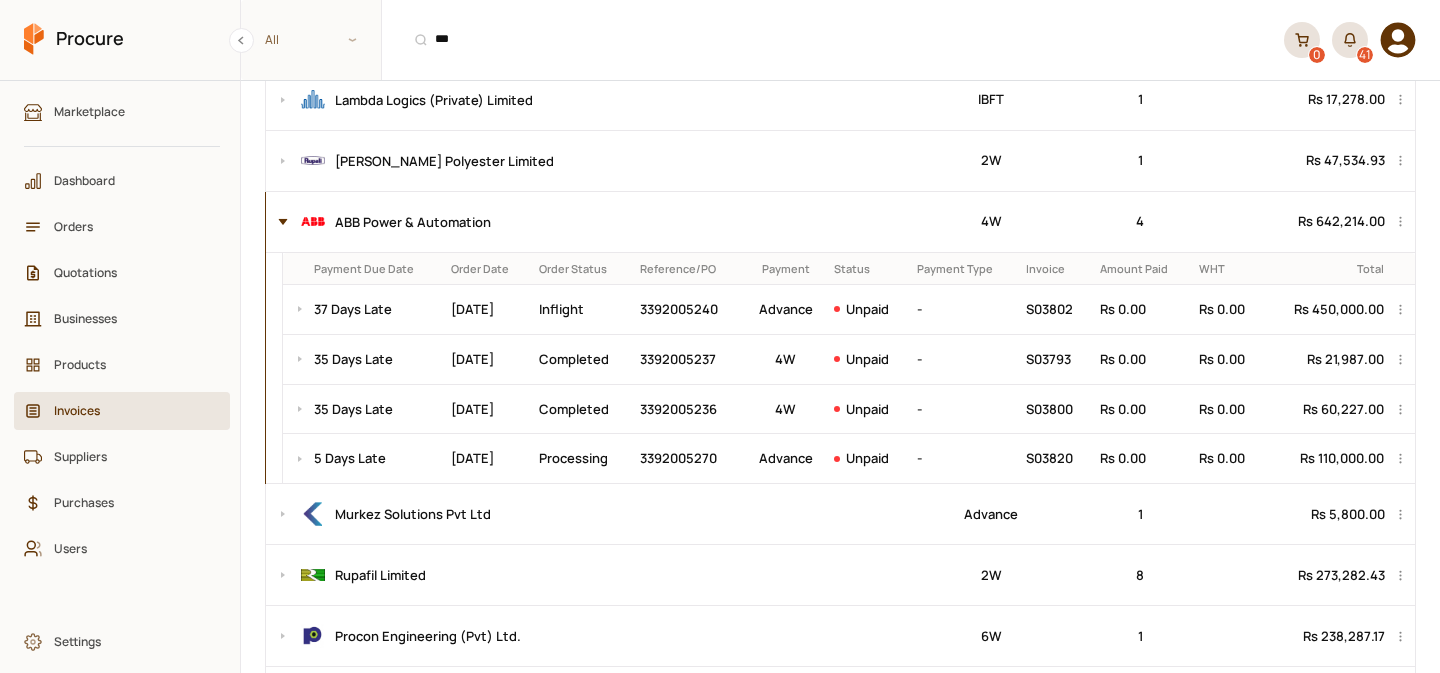 click at bounding box center [278, 222] 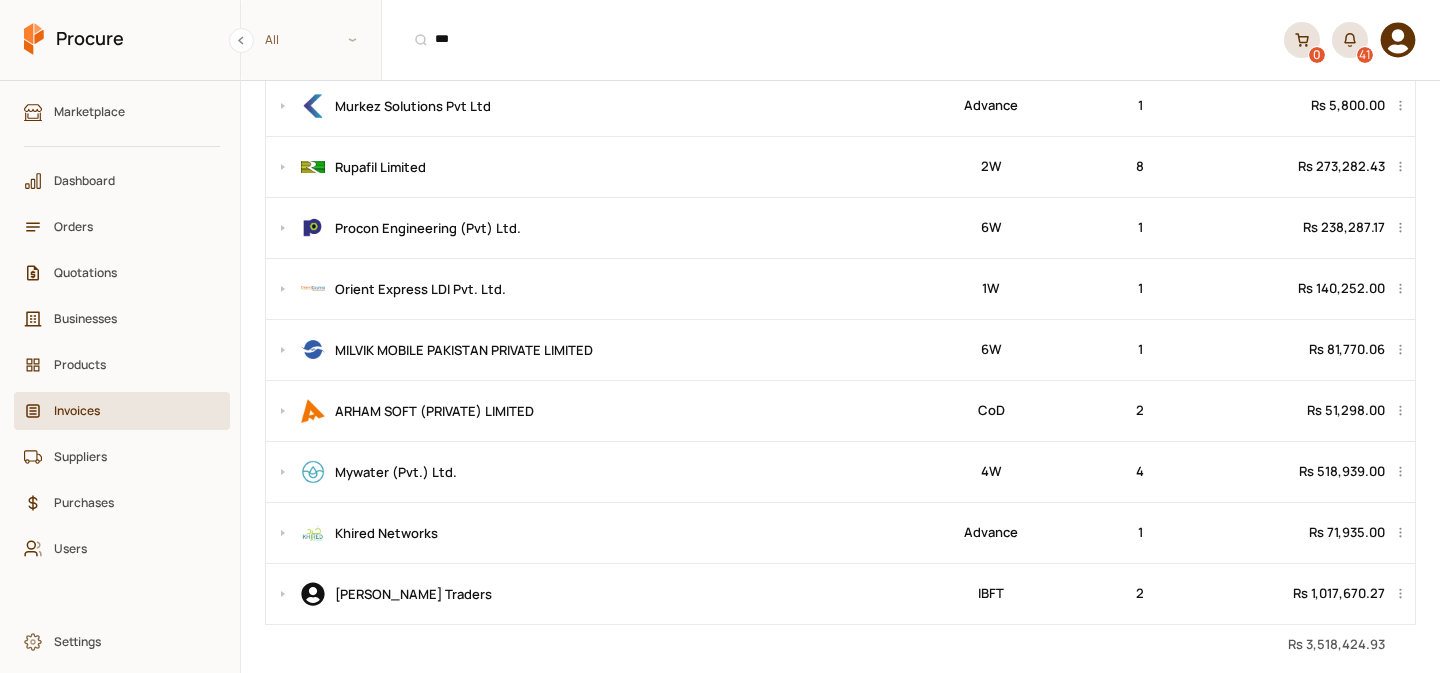 scroll, scrollTop: 649, scrollLeft: 0, axis: vertical 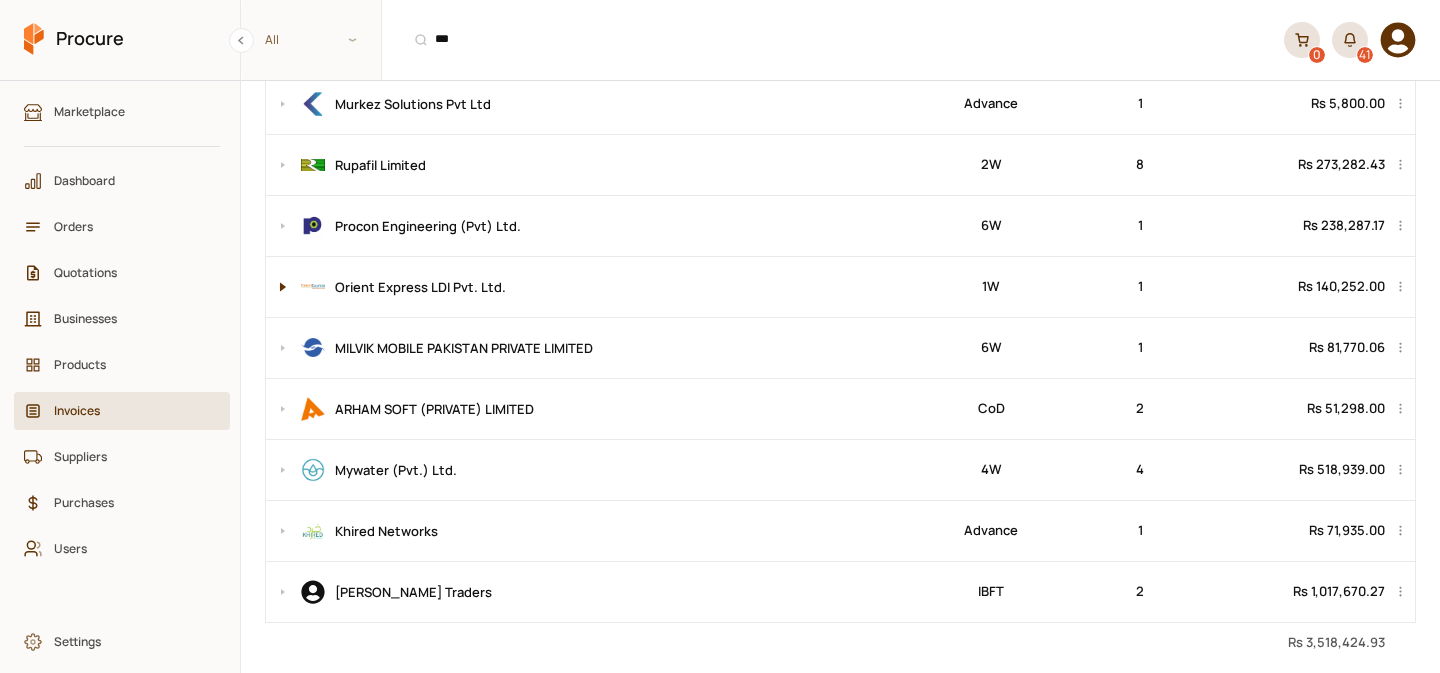 click at bounding box center [278, 287] 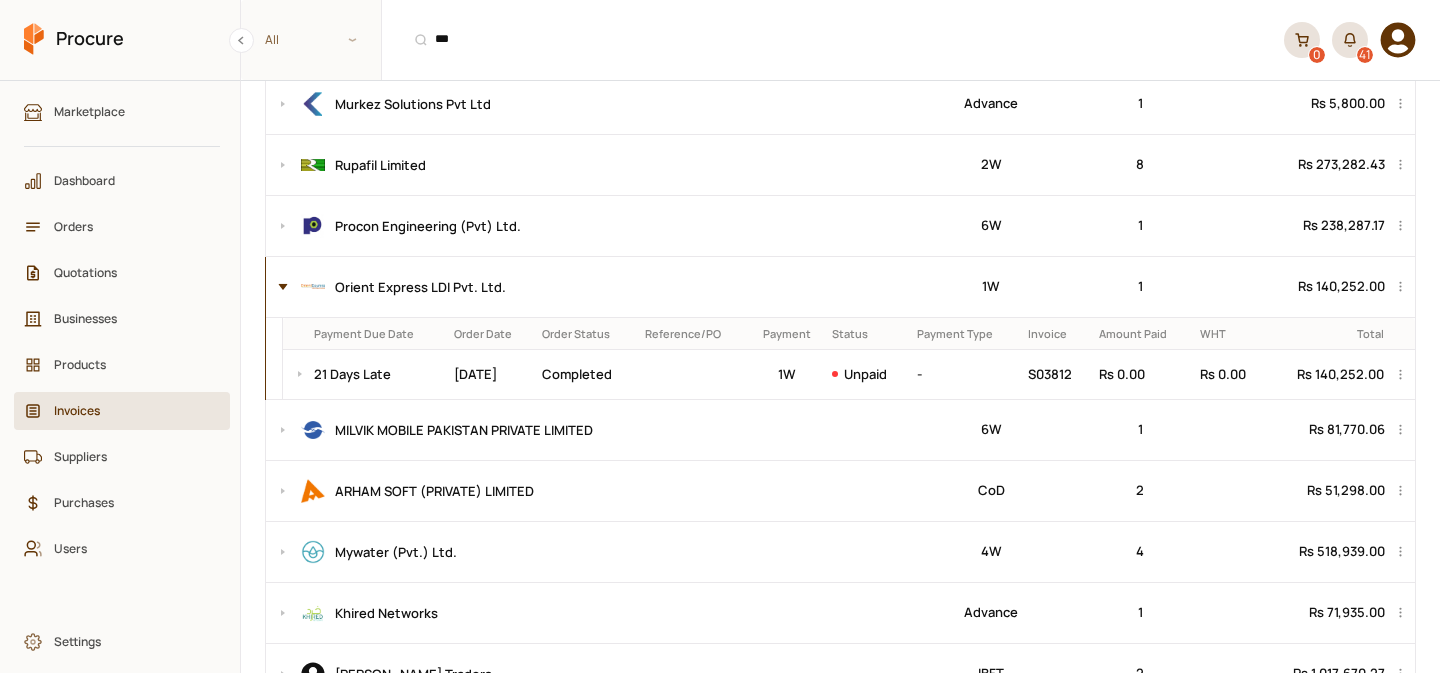 click at bounding box center (278, 287) 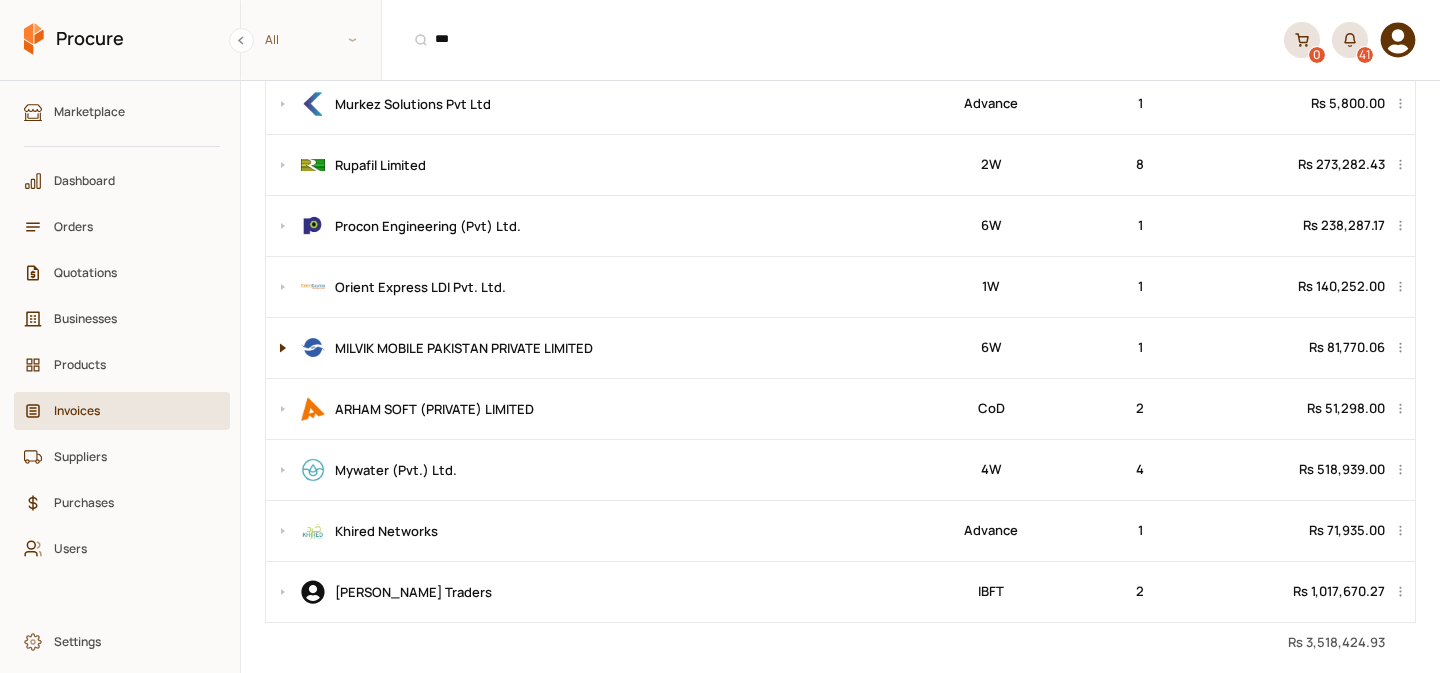 click at bounding box center (278, 348) 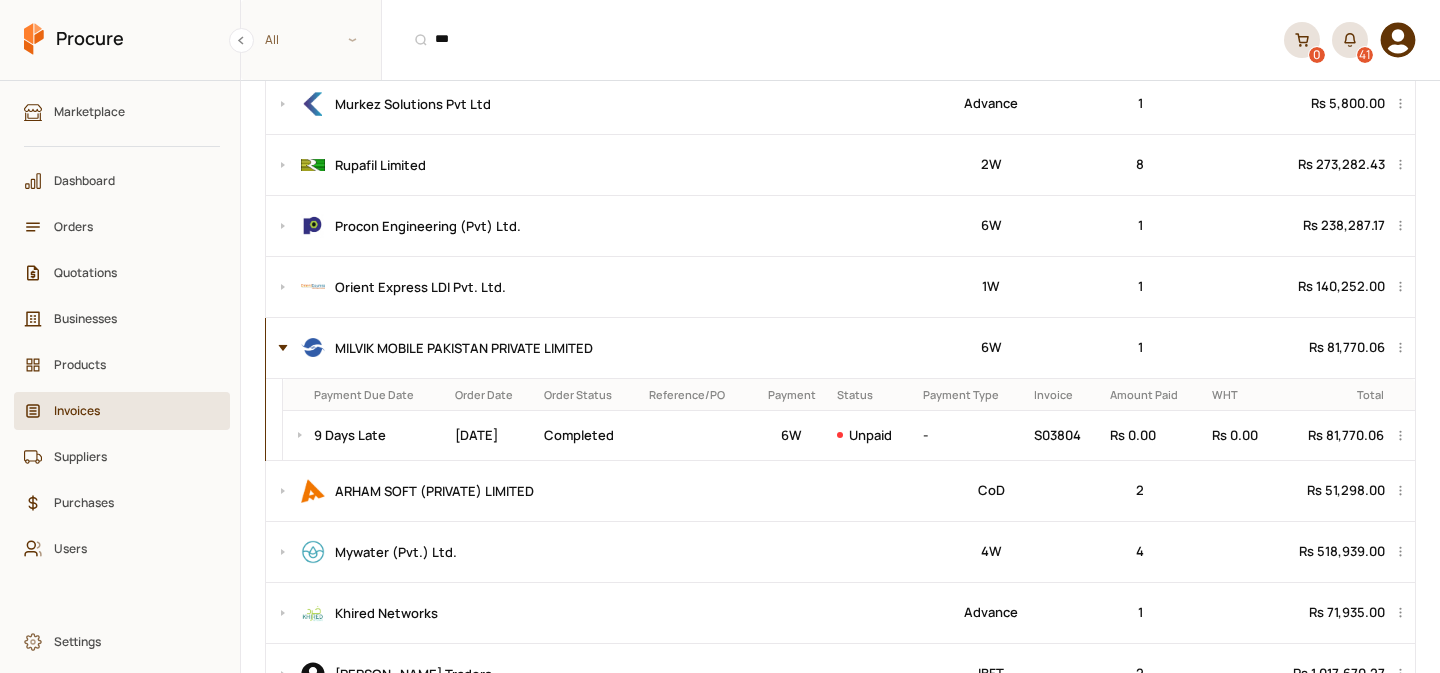 click at bounding box center (278, 348) 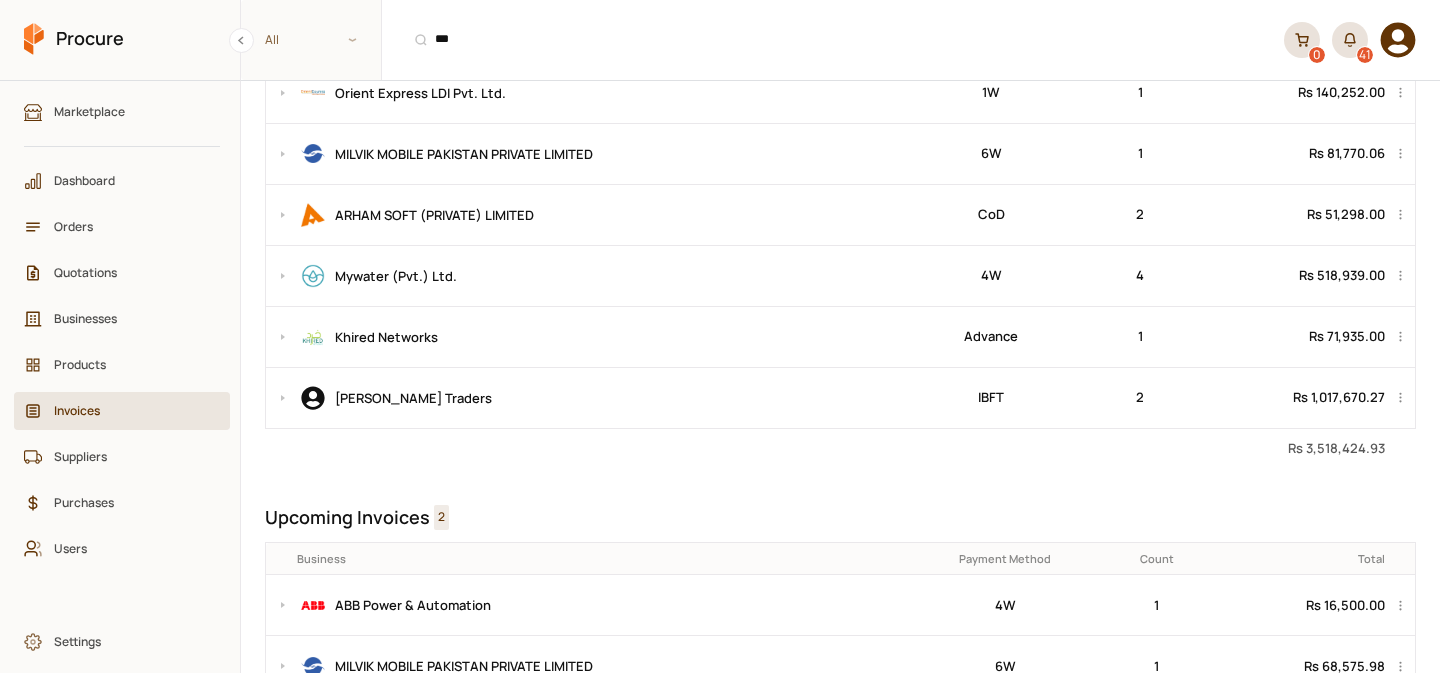 scroll, scrollTop: 860, scrollLeft: 0, axis: vertical 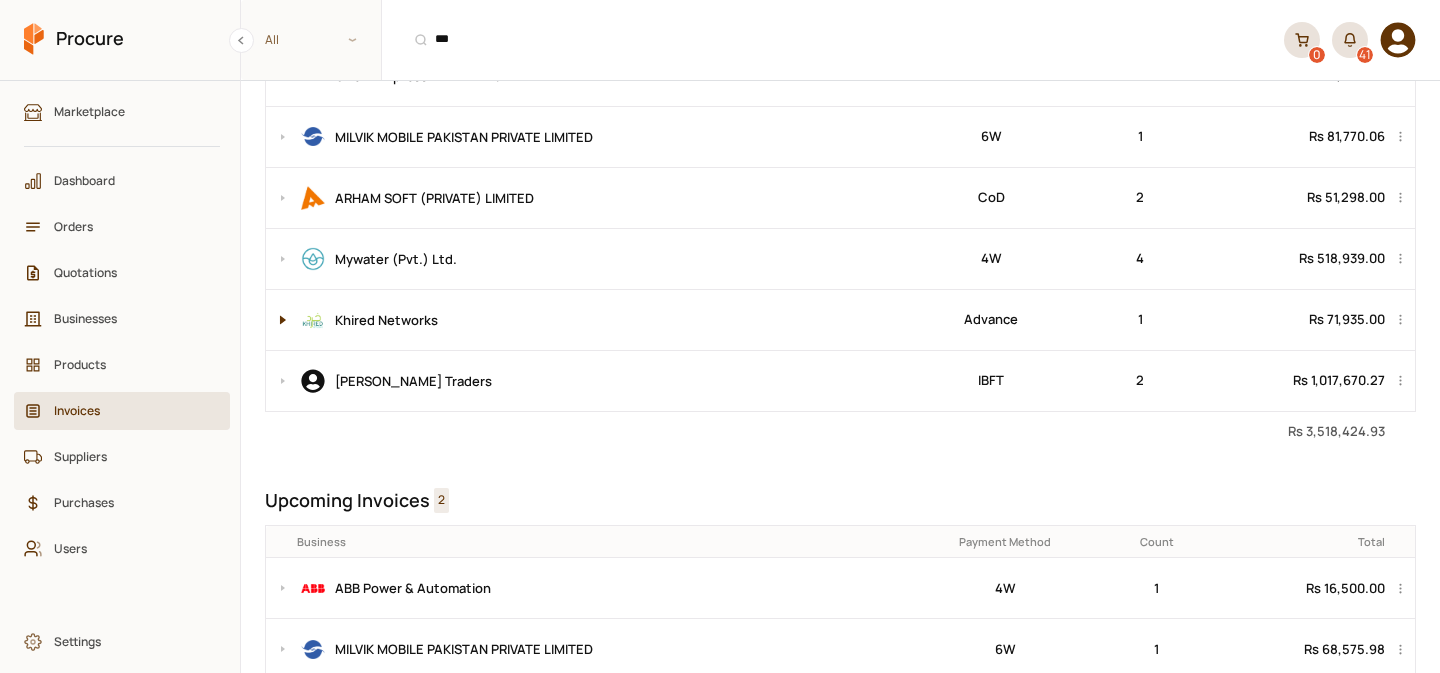 click at bounding box center [278, 320] 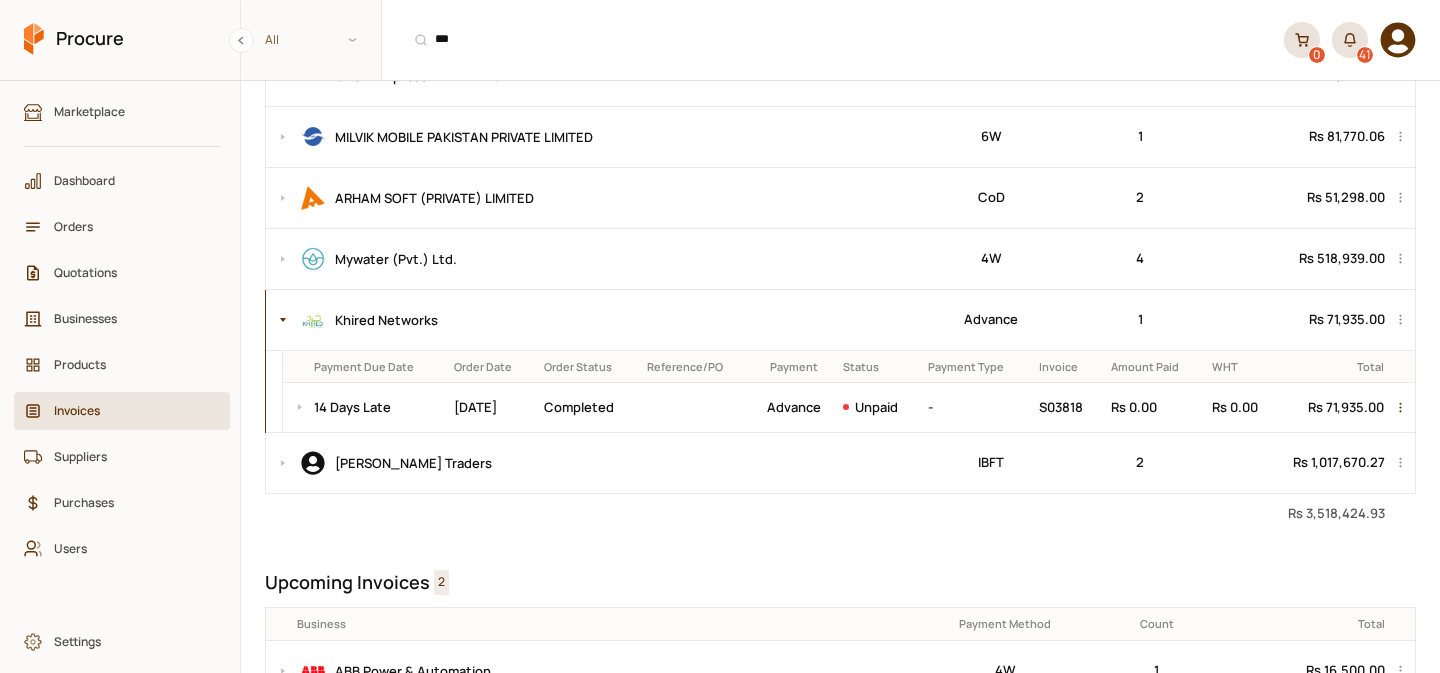 click at bounding box center (1403, 407) 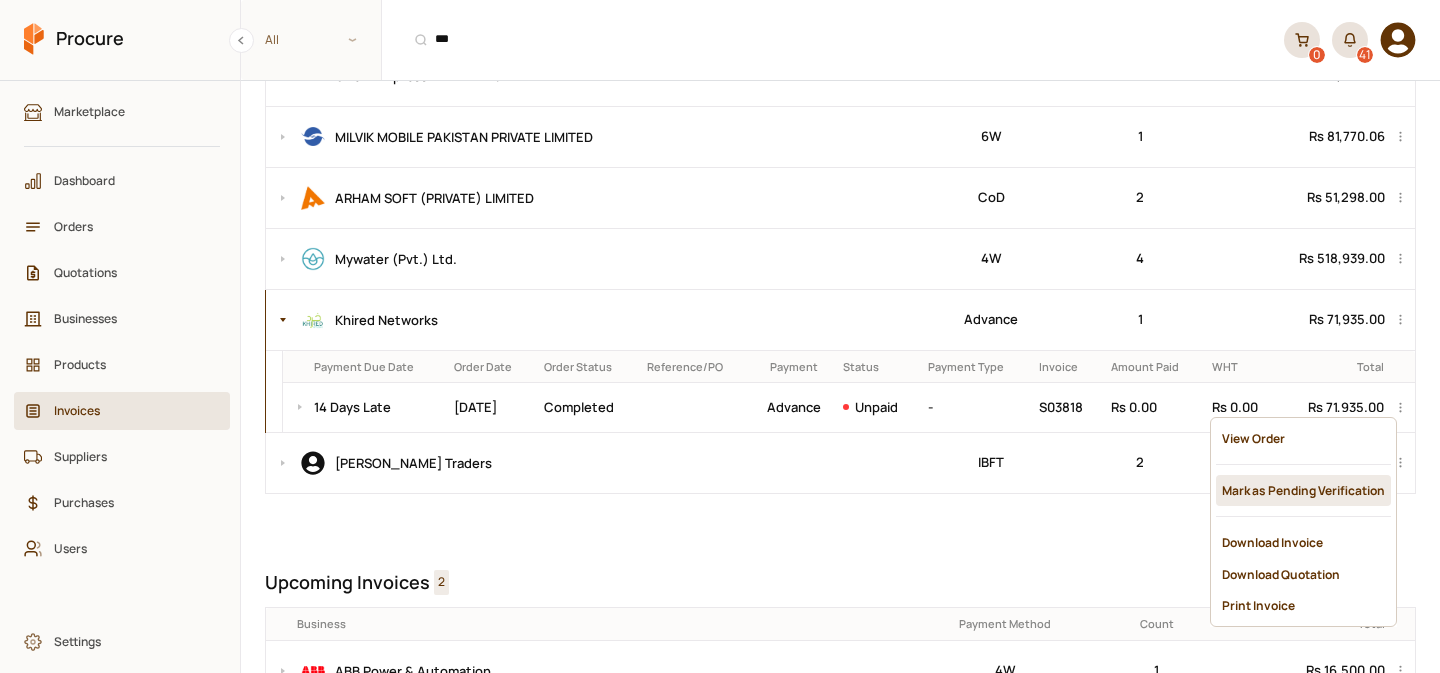 click on "Mark as Pending Verification" at bounding box center [1303, 490] 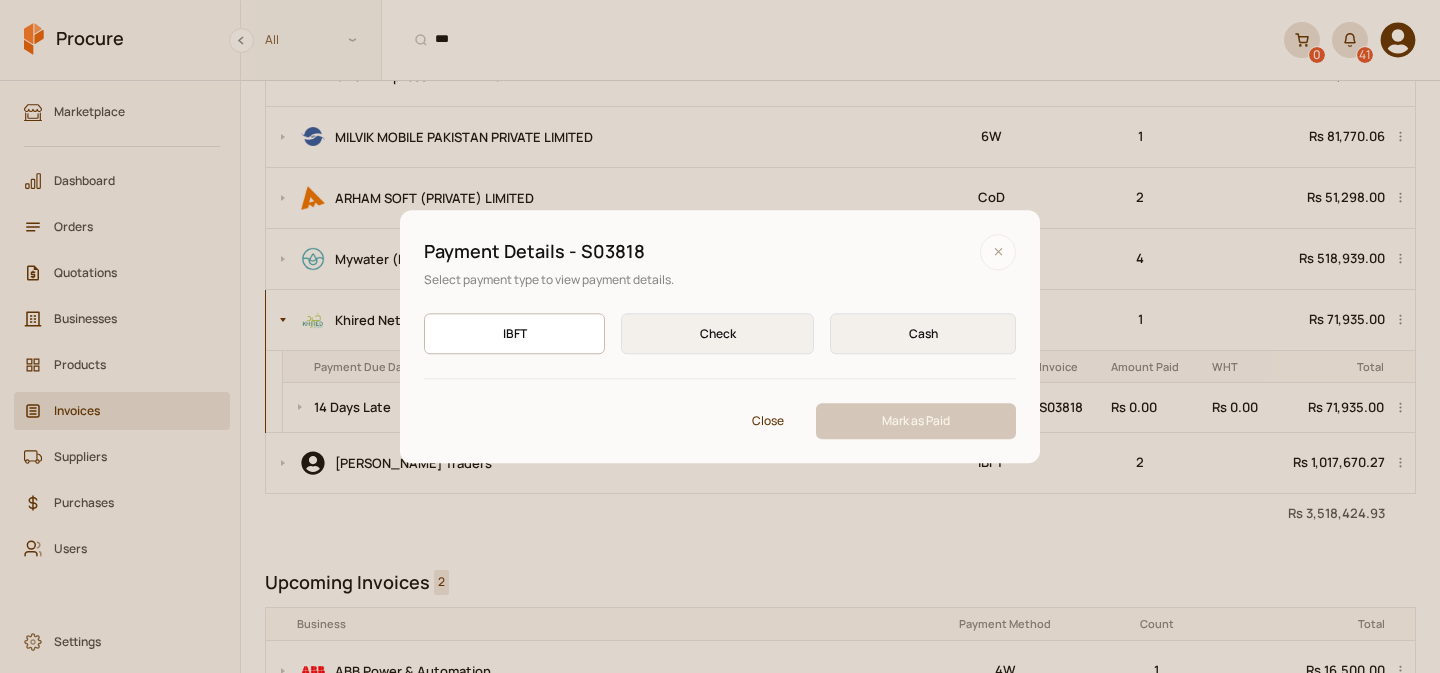 click on "IBFT IBFT" at bounding box center [514, 333] 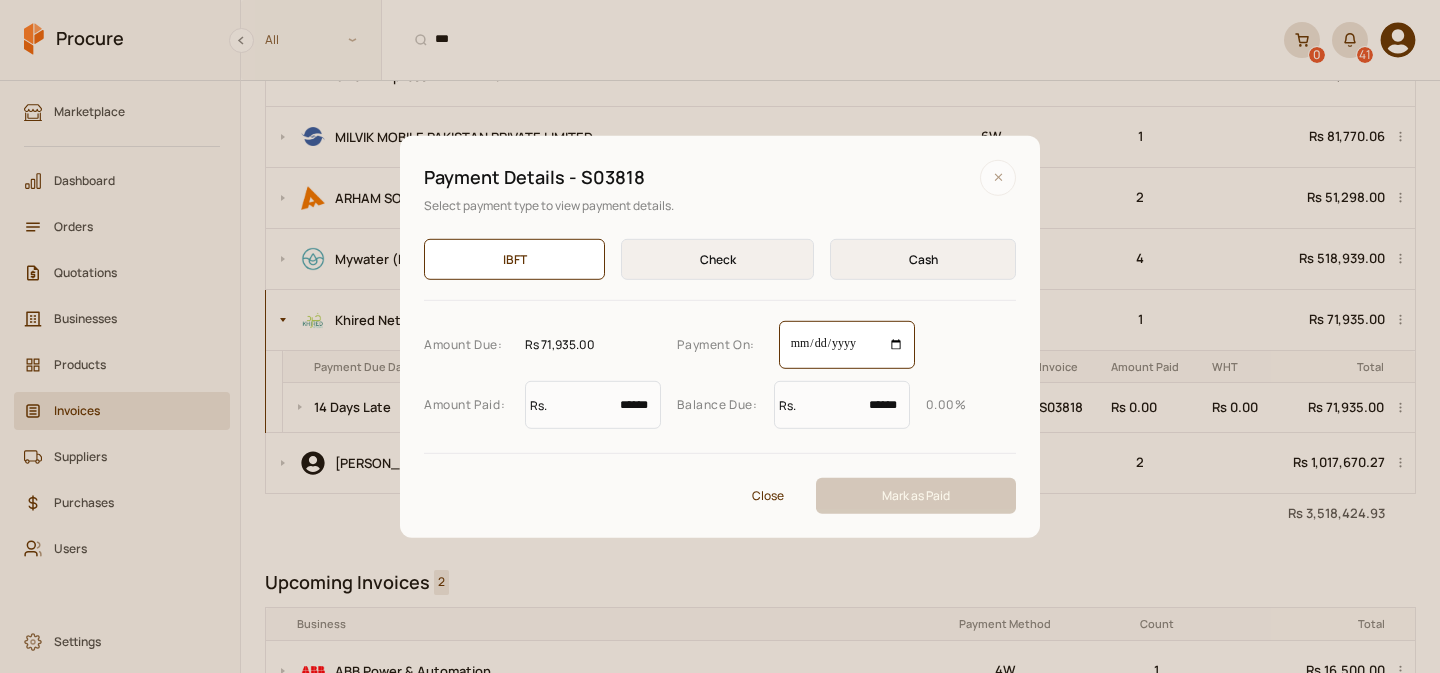 click on "**********" at bounding box center [847, 345] 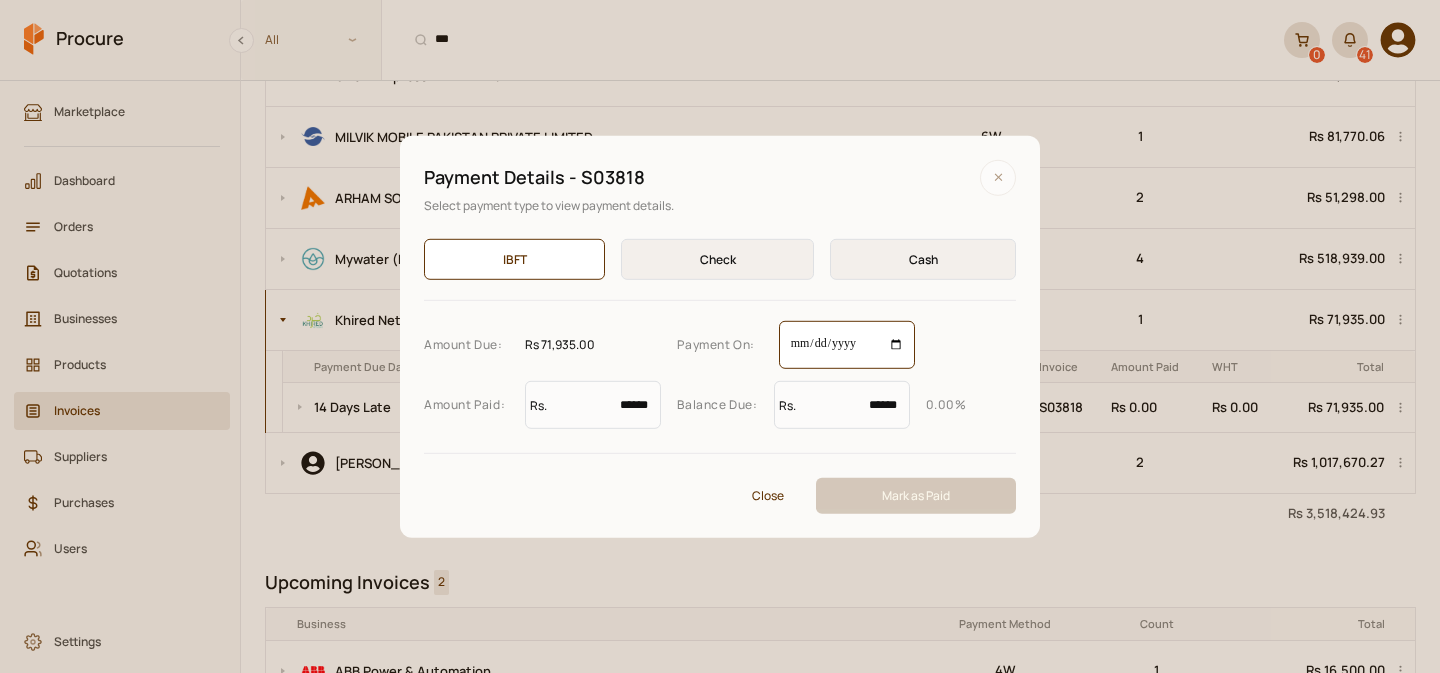 type on "**********" 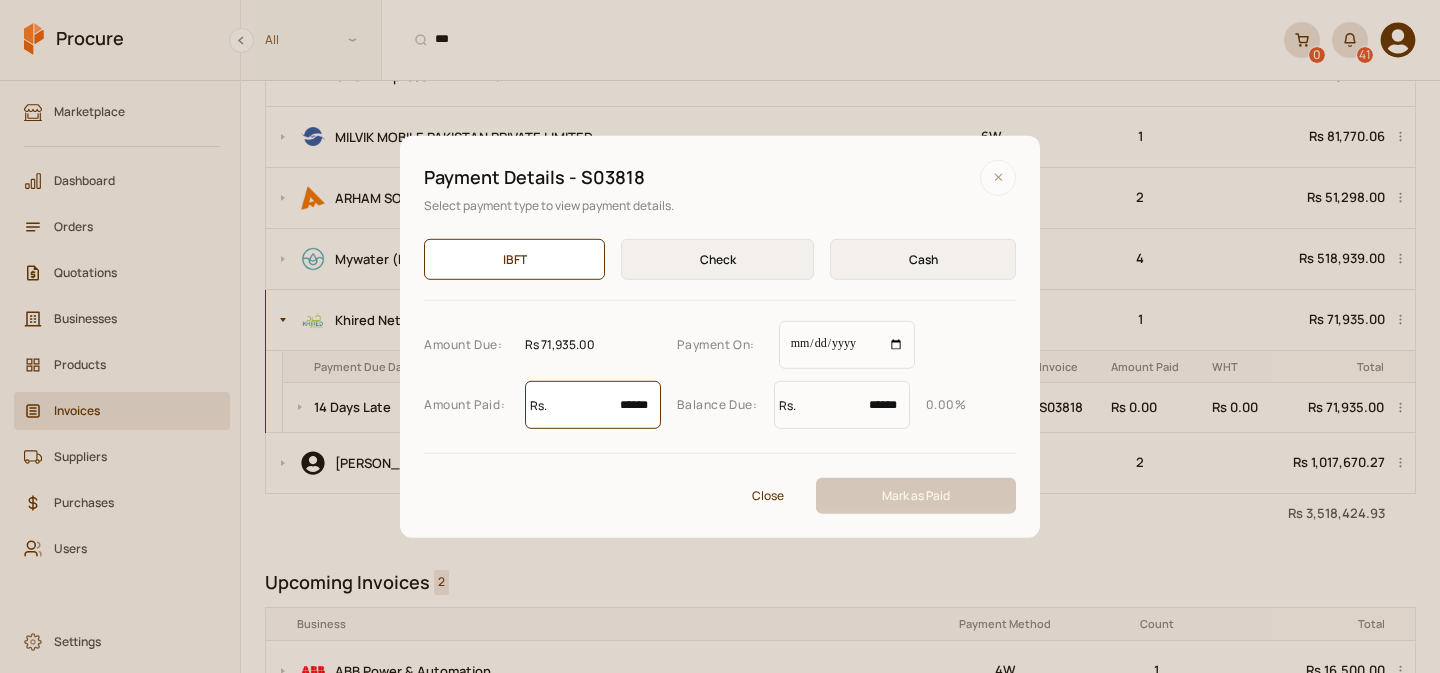 click on "******" at bounding box center [593, 405] 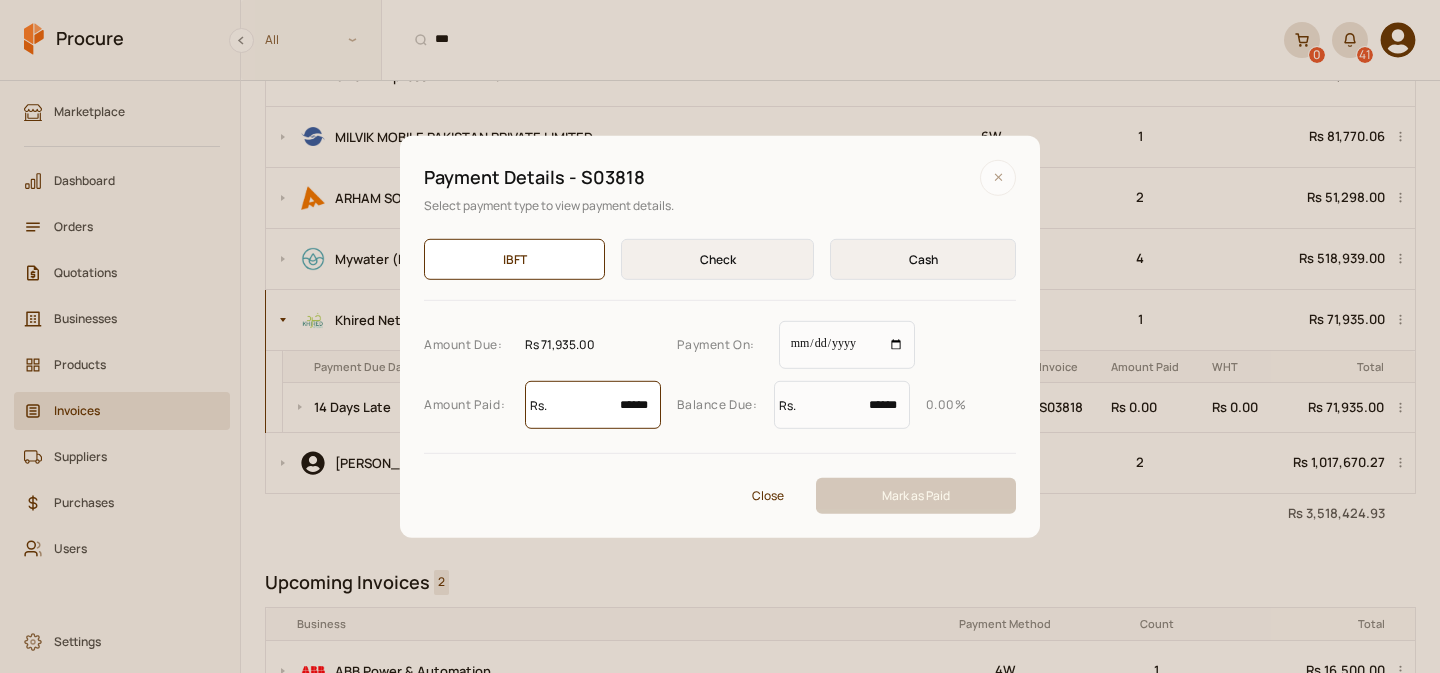 type on "*" 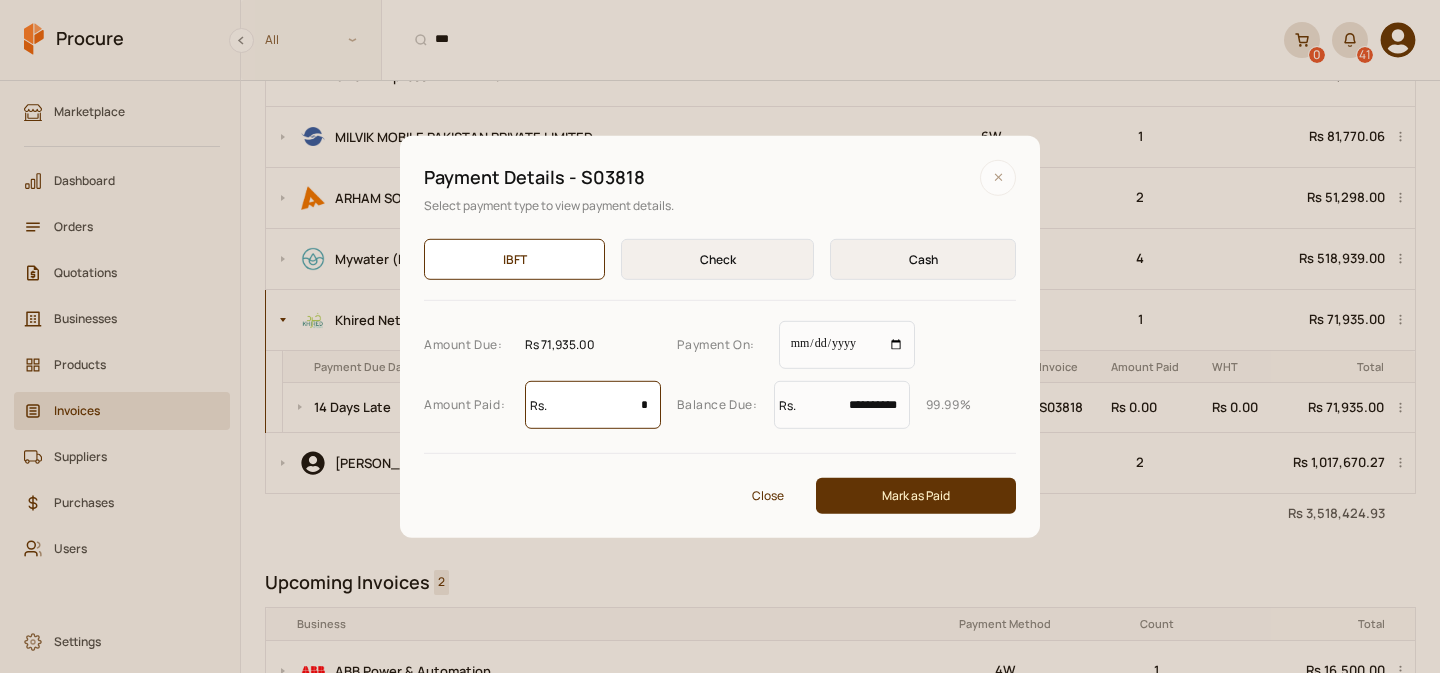 type on "**" 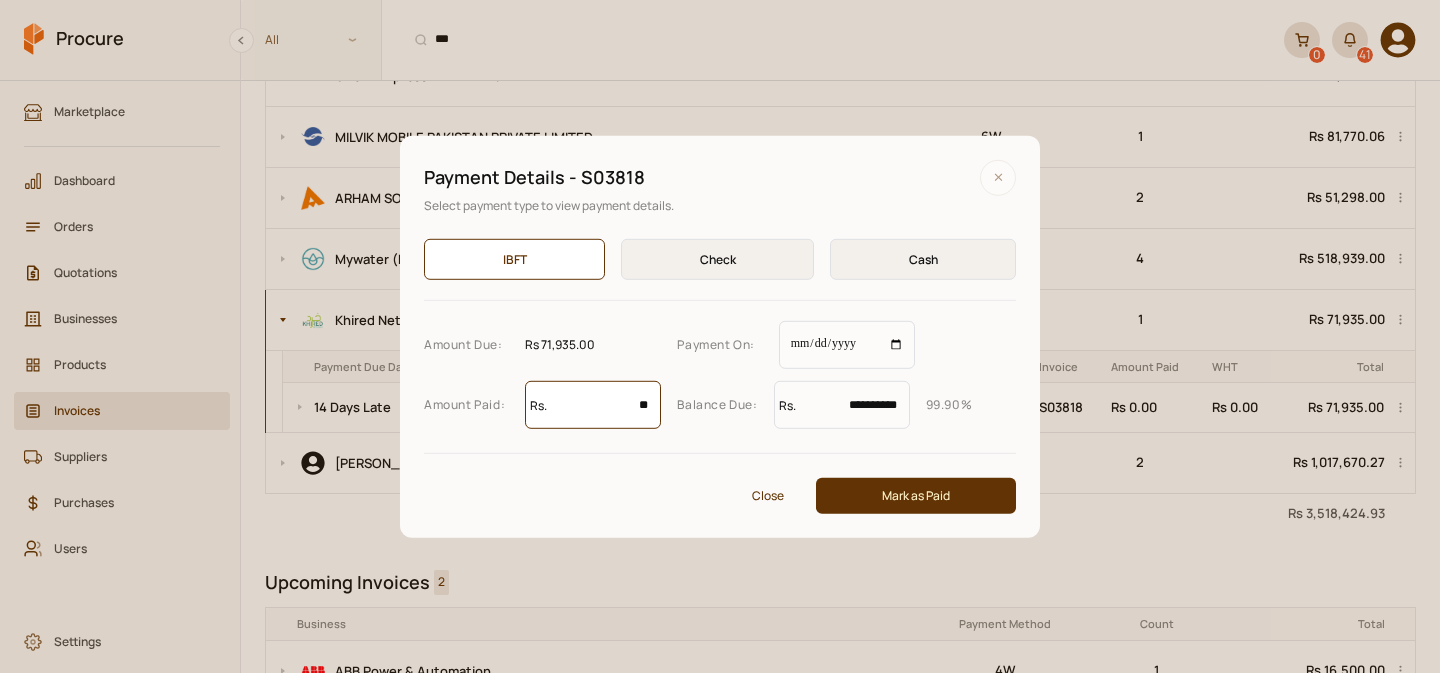 type on "***" 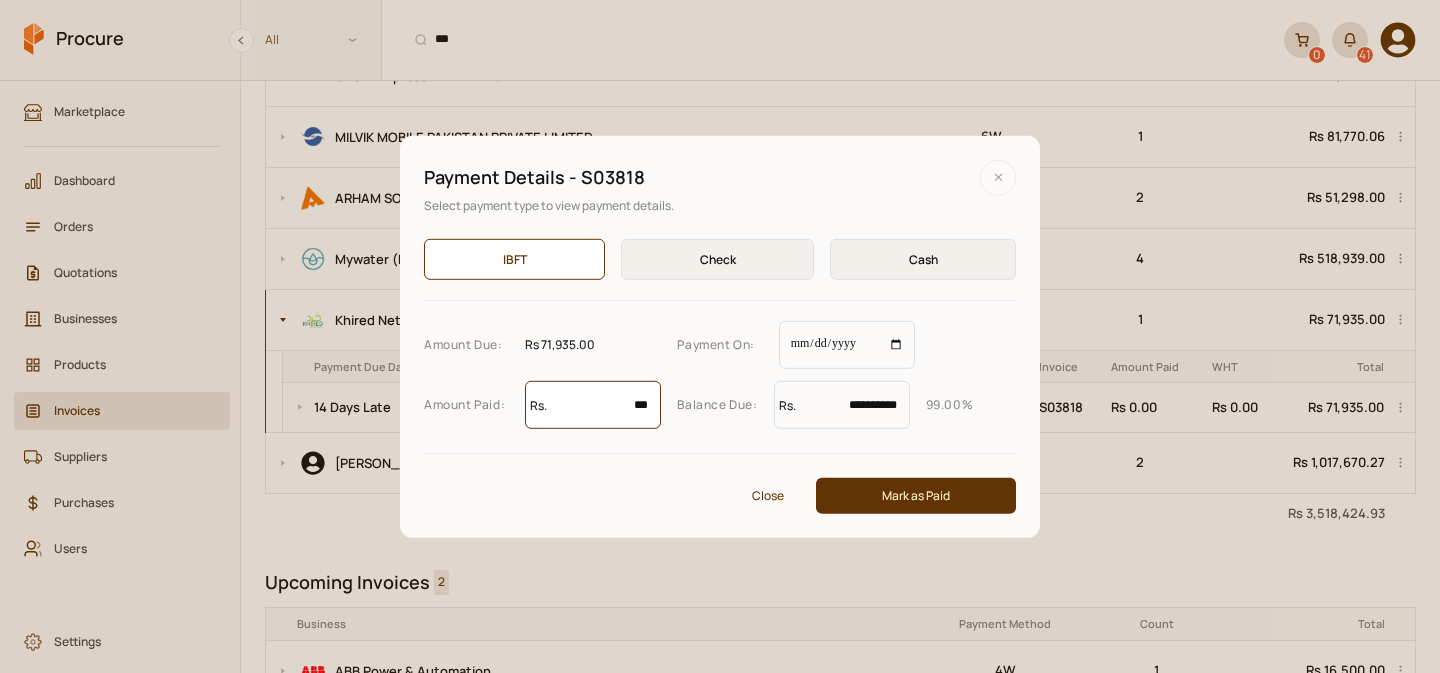 type on "****" 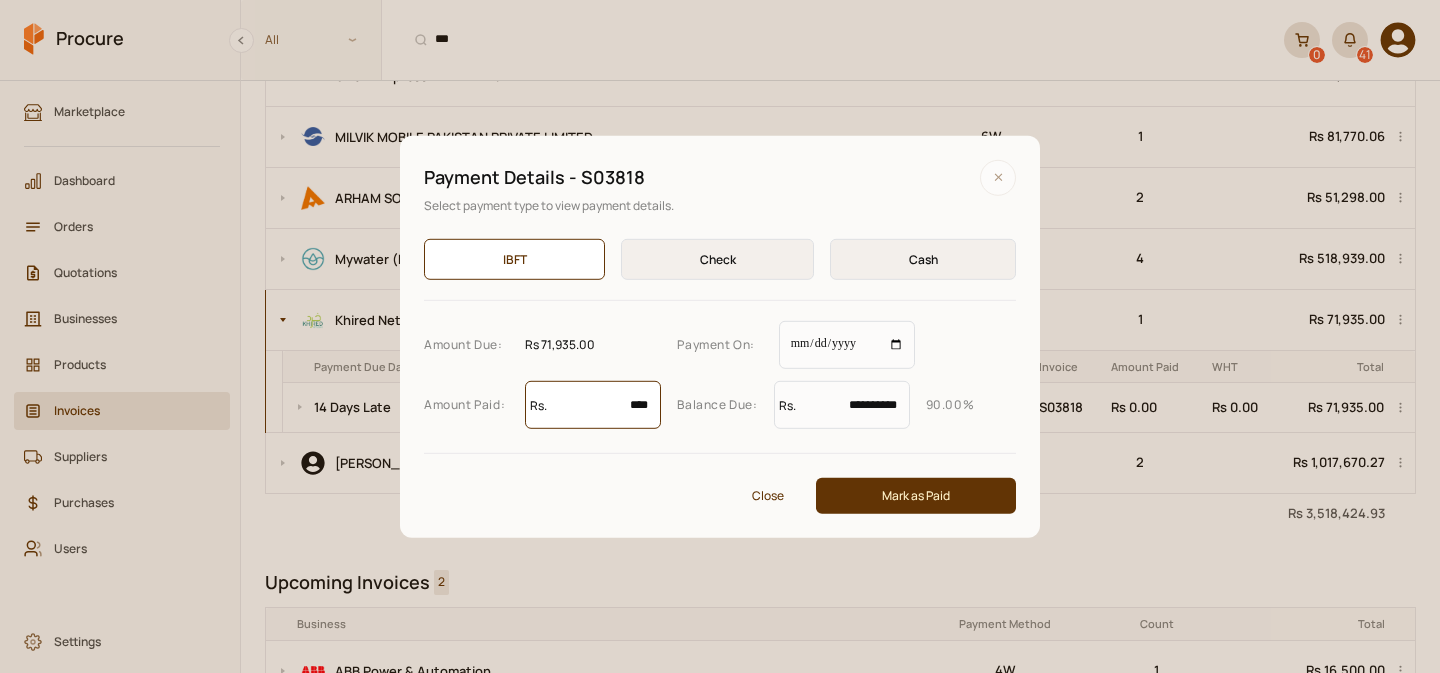 type on "*****" 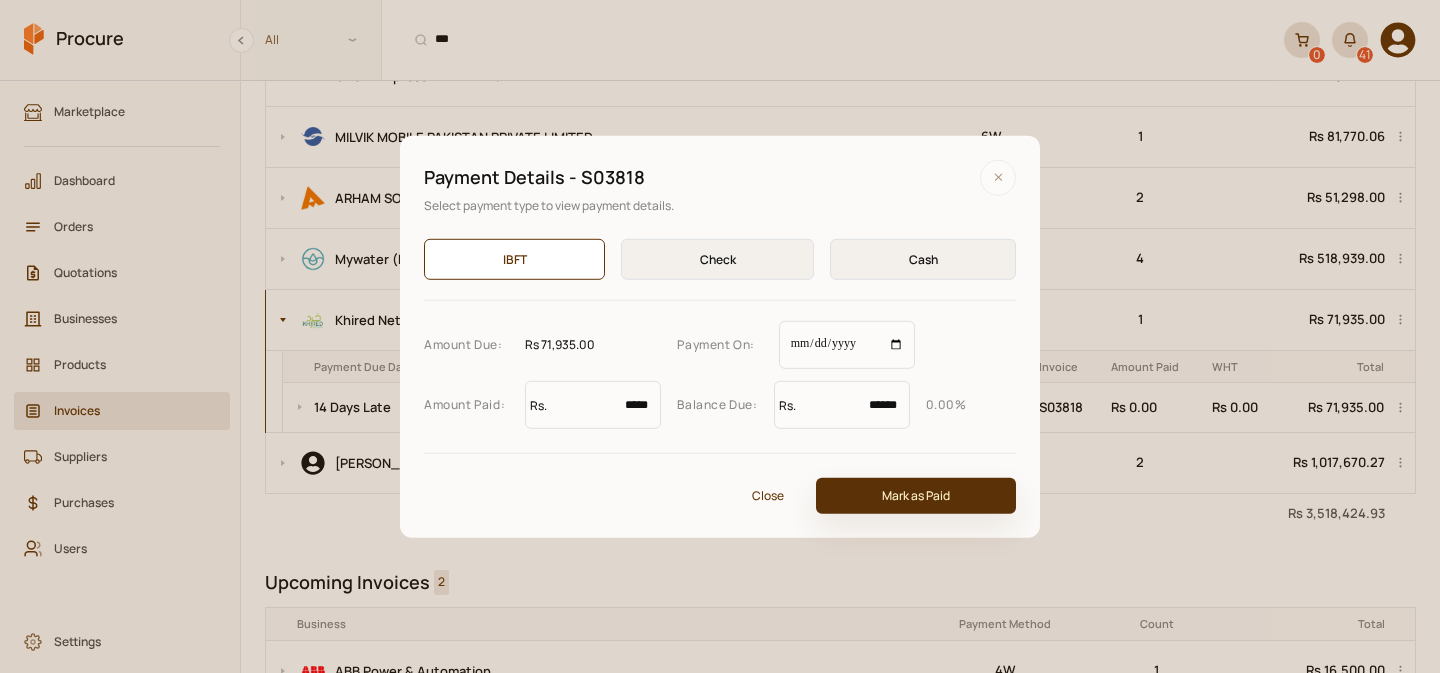 click on "Mark as Paid" at bounding box center [916, 496] 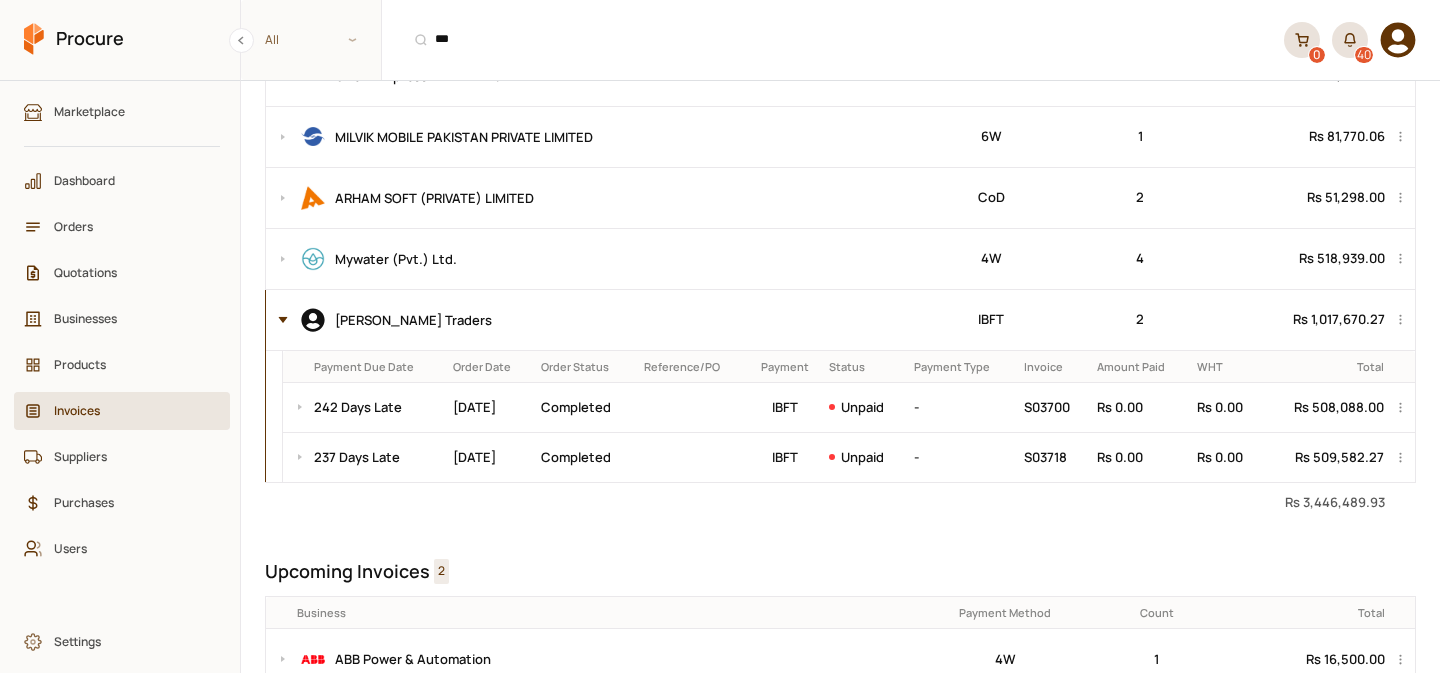 click at bounding box center [278, 320] 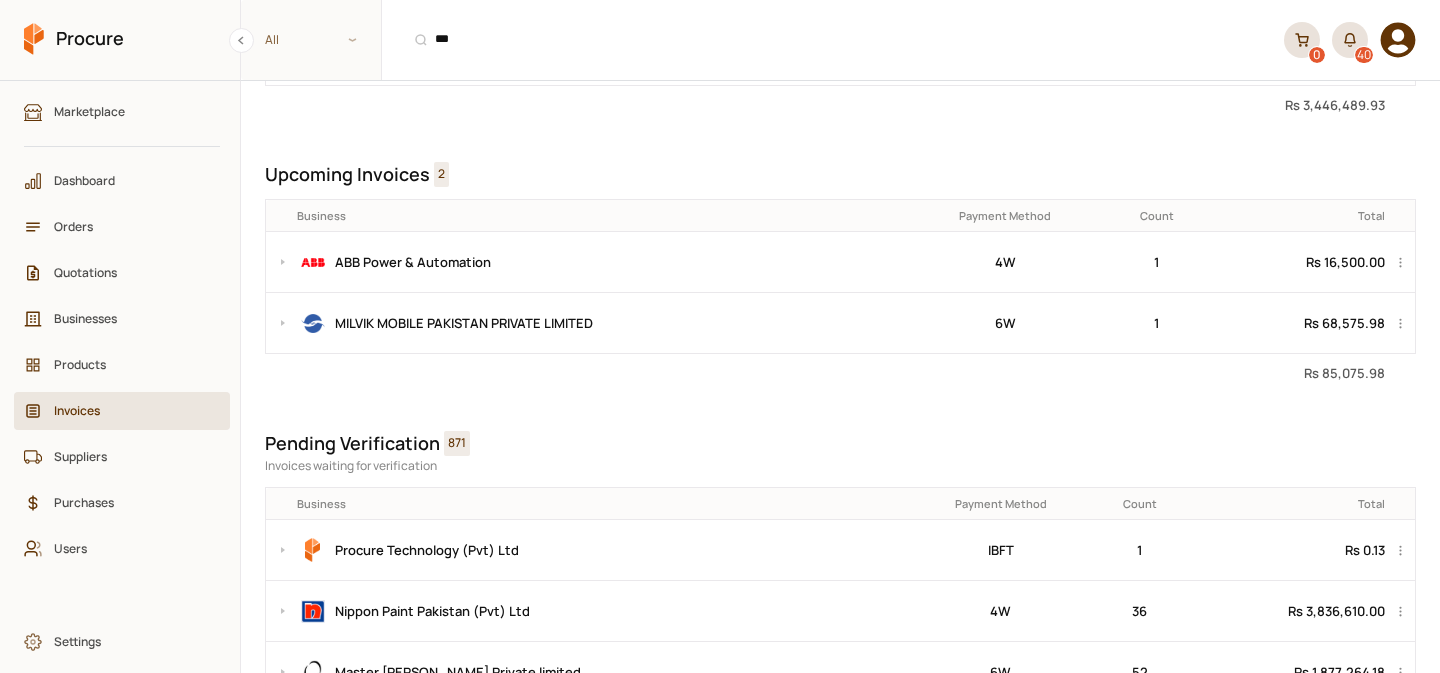 scroll, scrollTop: 1136, scrollLeft: 0, axis: vertical 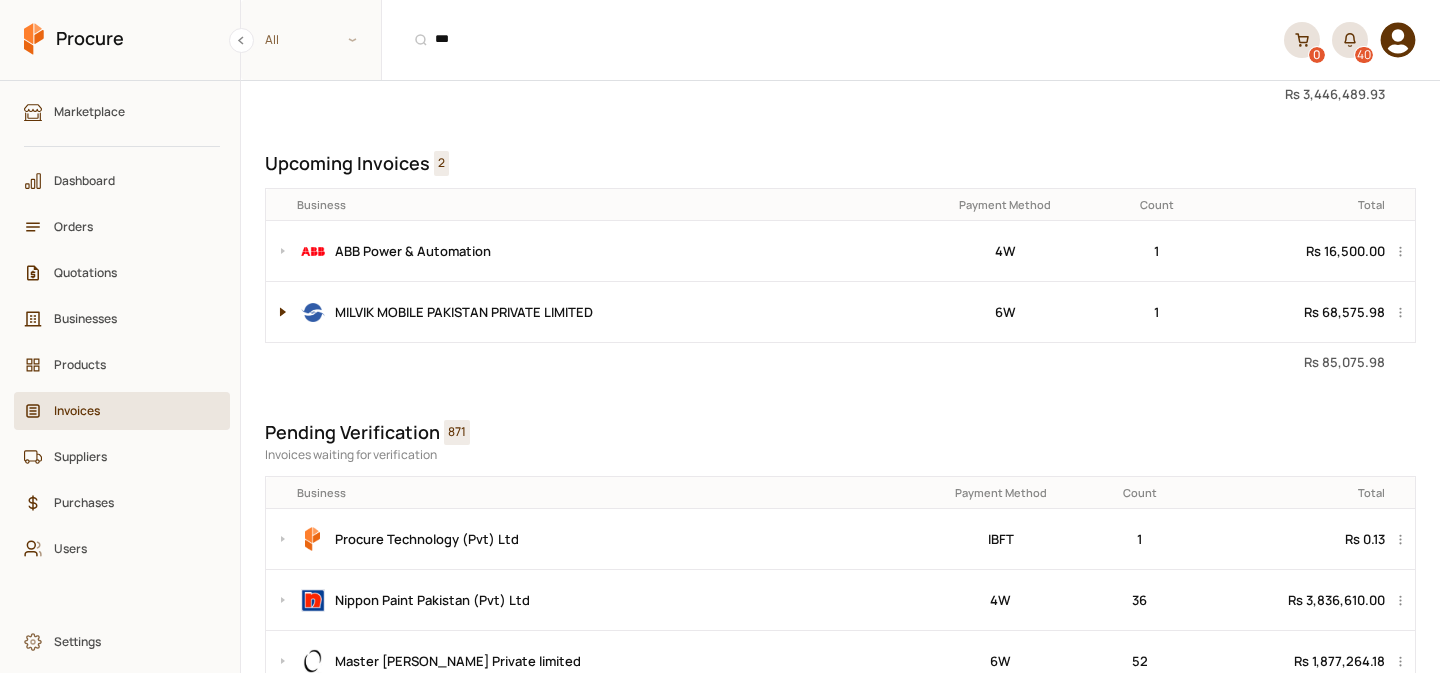 click at bounding box center [278, 312] 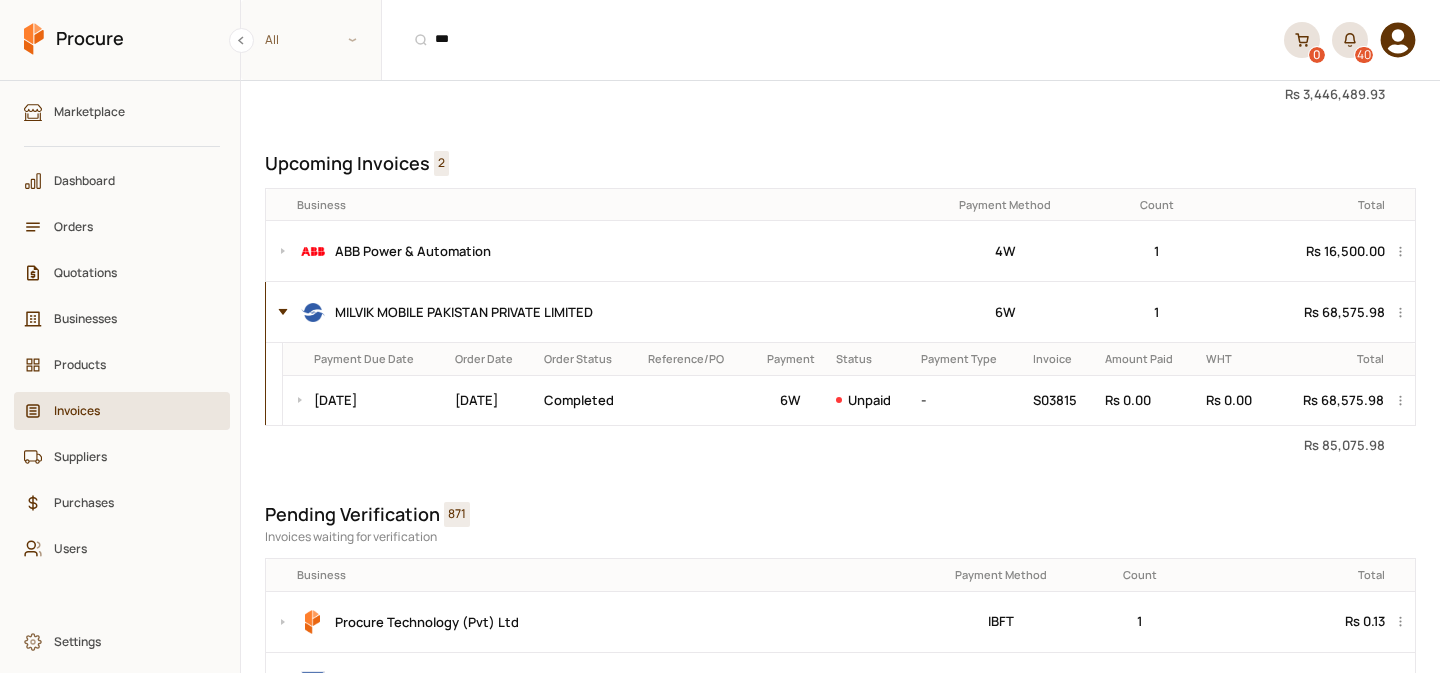 click at bounding box center (278, 312) 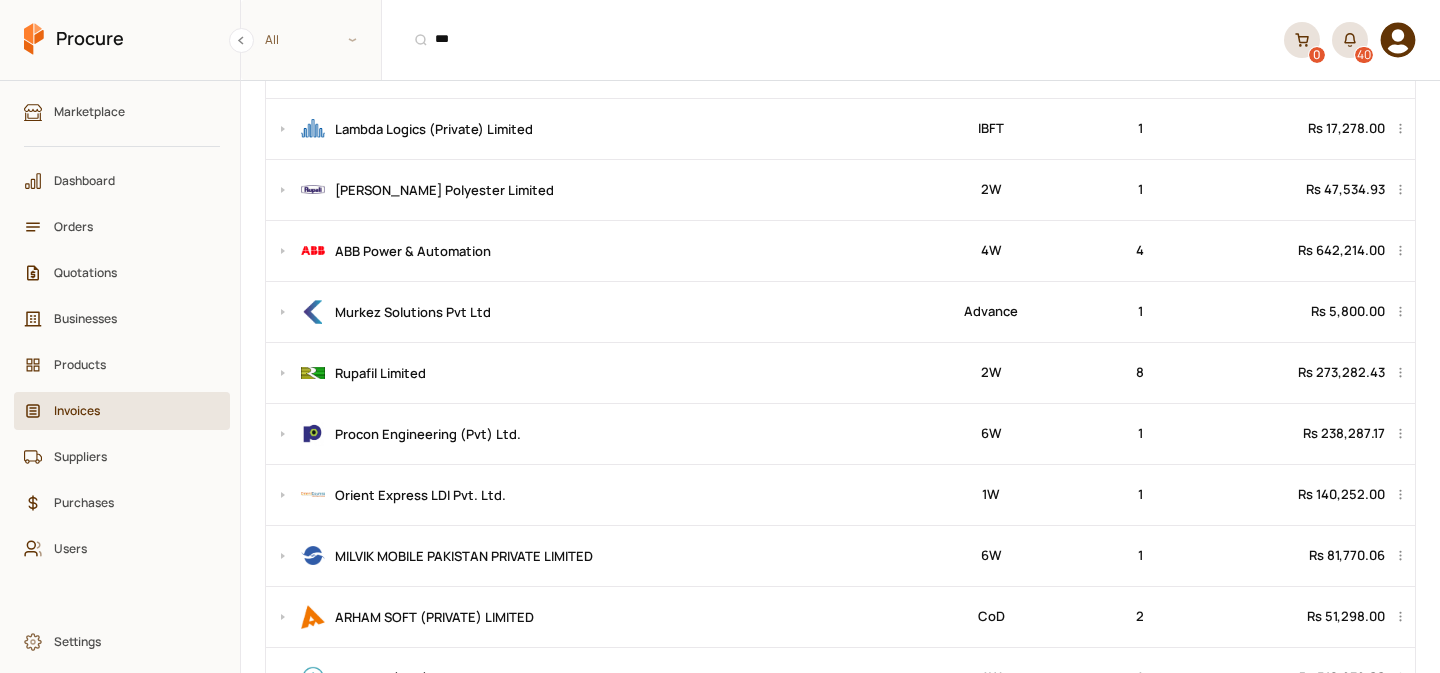 scroll, scrollTop: 437, scrollLeft: 0, axis: vertical 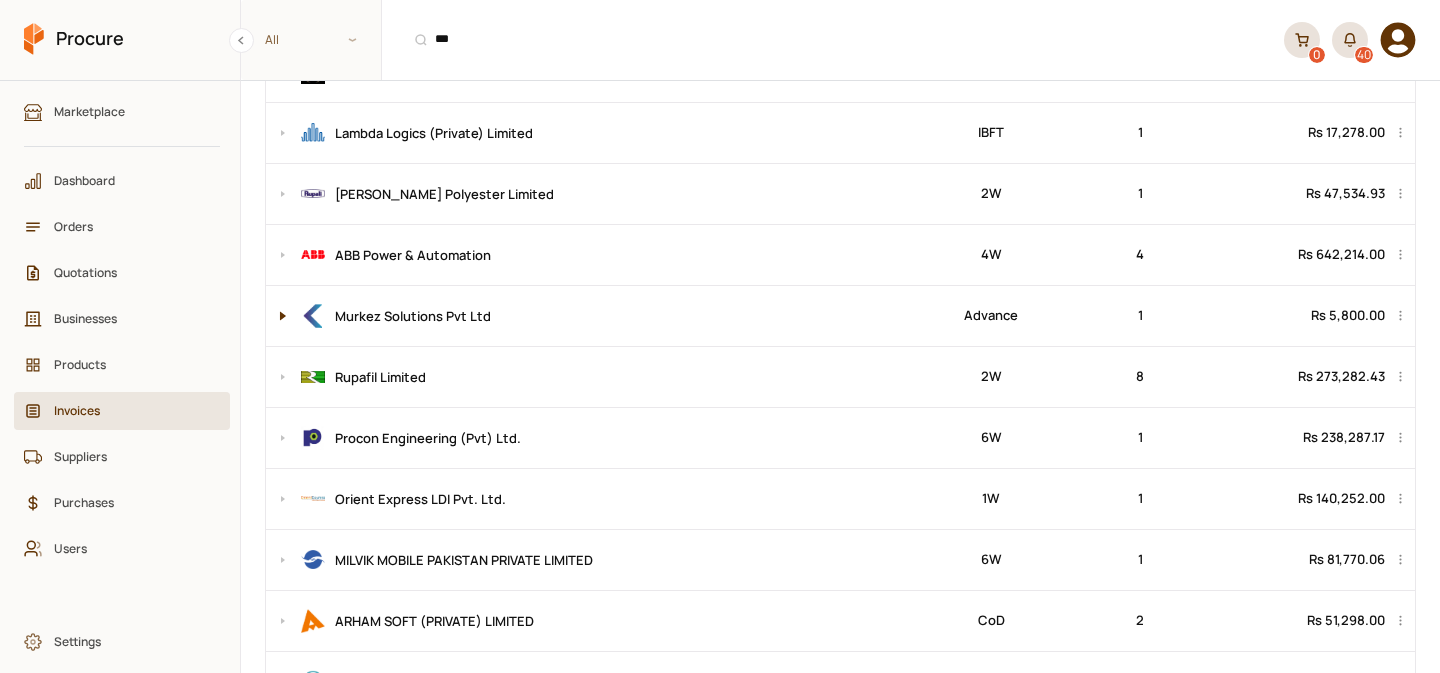 click at bounding box center [278, 316] 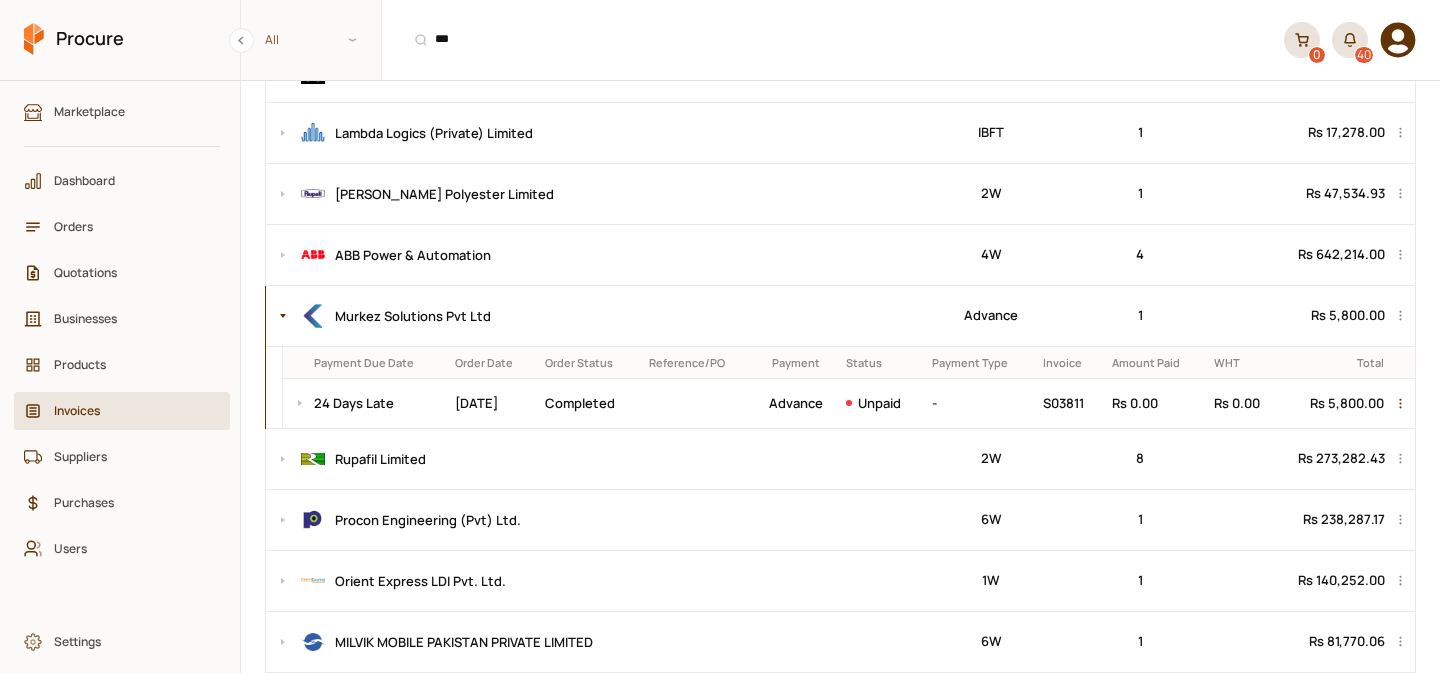 click at bounding box center (1403, 403) 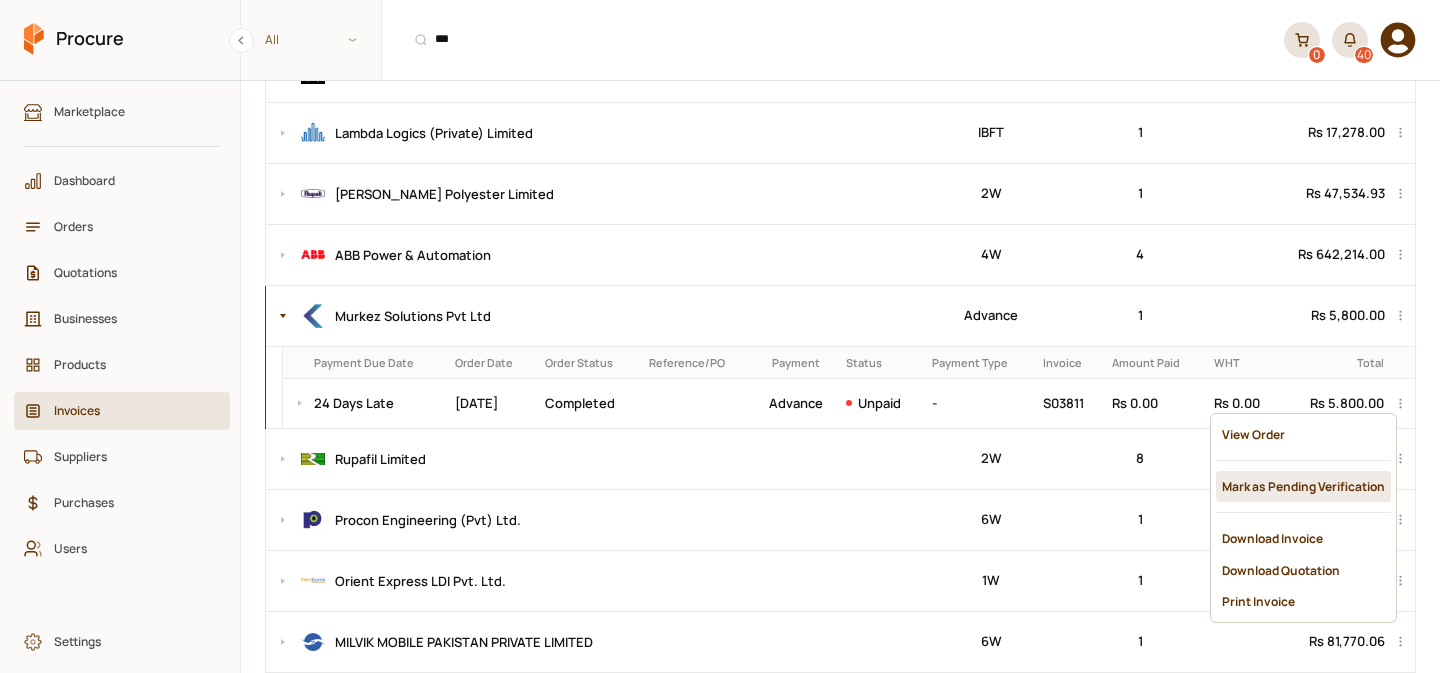 click on "Mark as Pending Verification" at bounding box center [1303, 486] 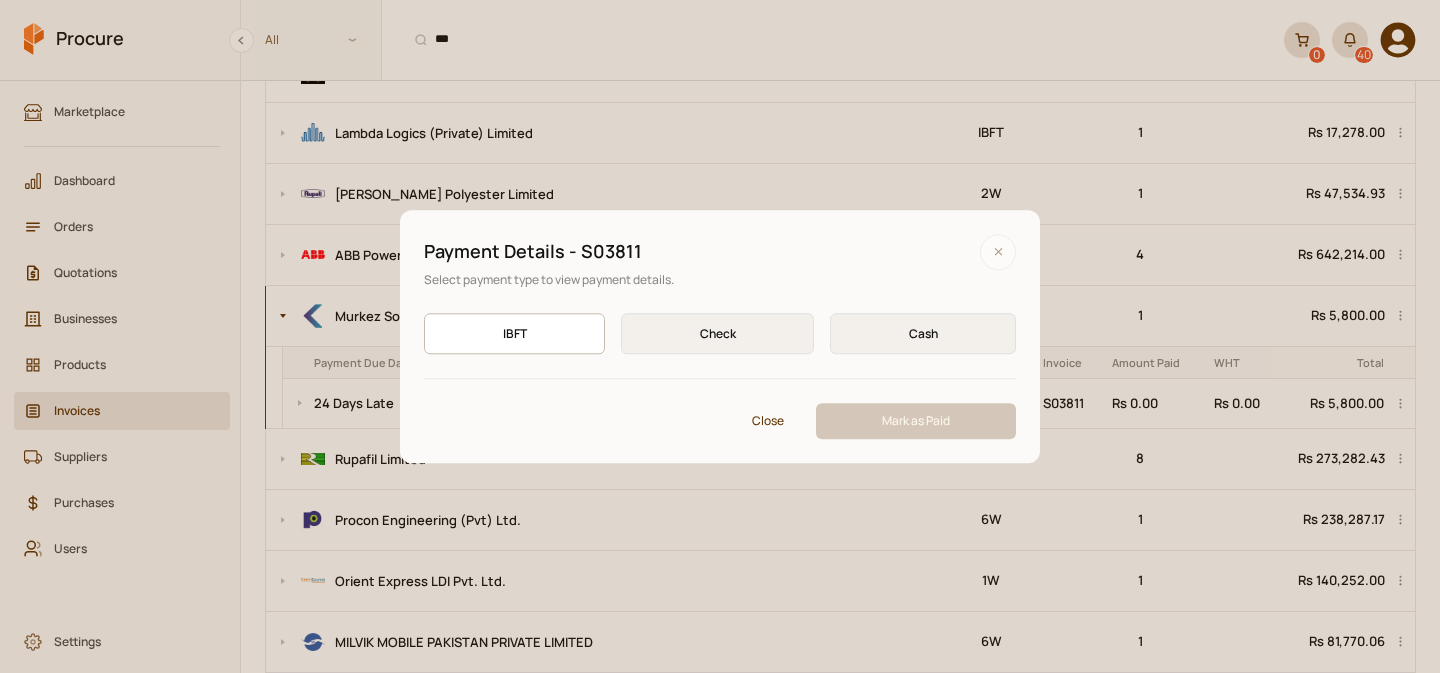 click on "IBFT IBFT" at bounding box center (514, 333) 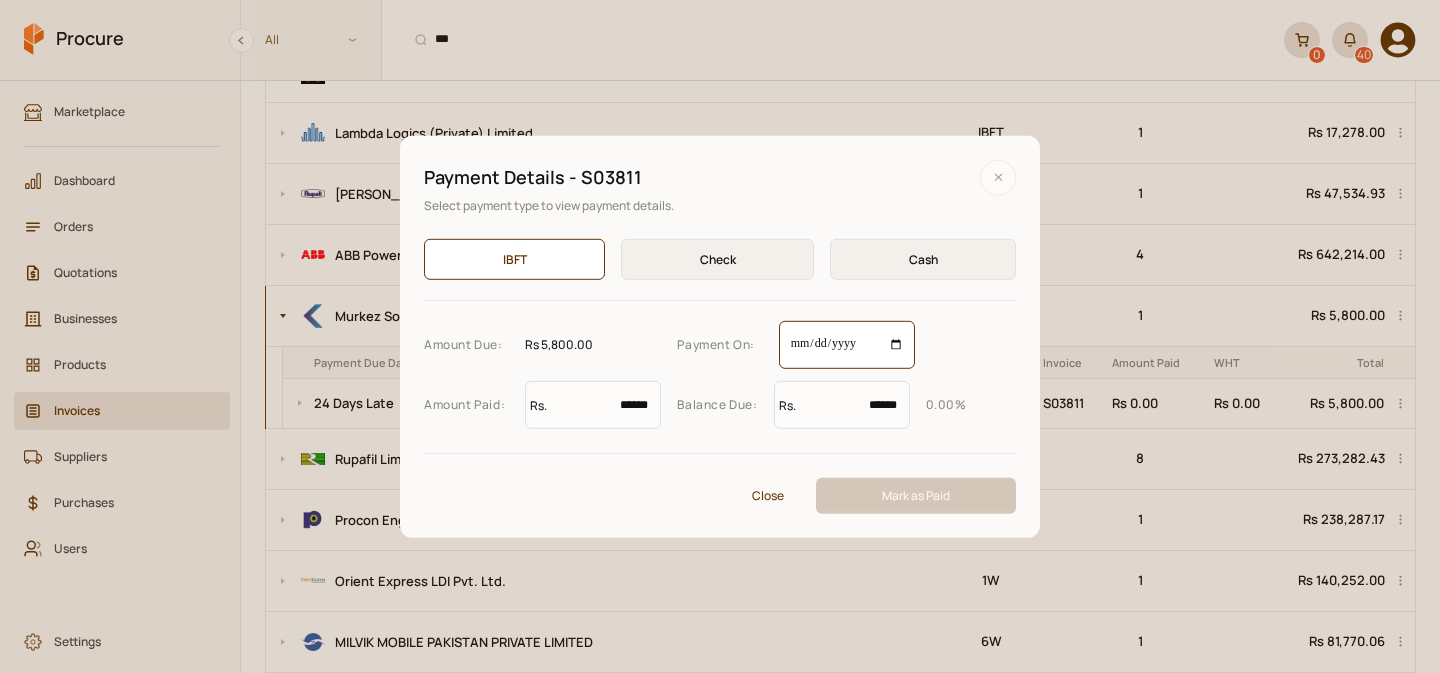 click on "**********" at bounding box center [847, 345] 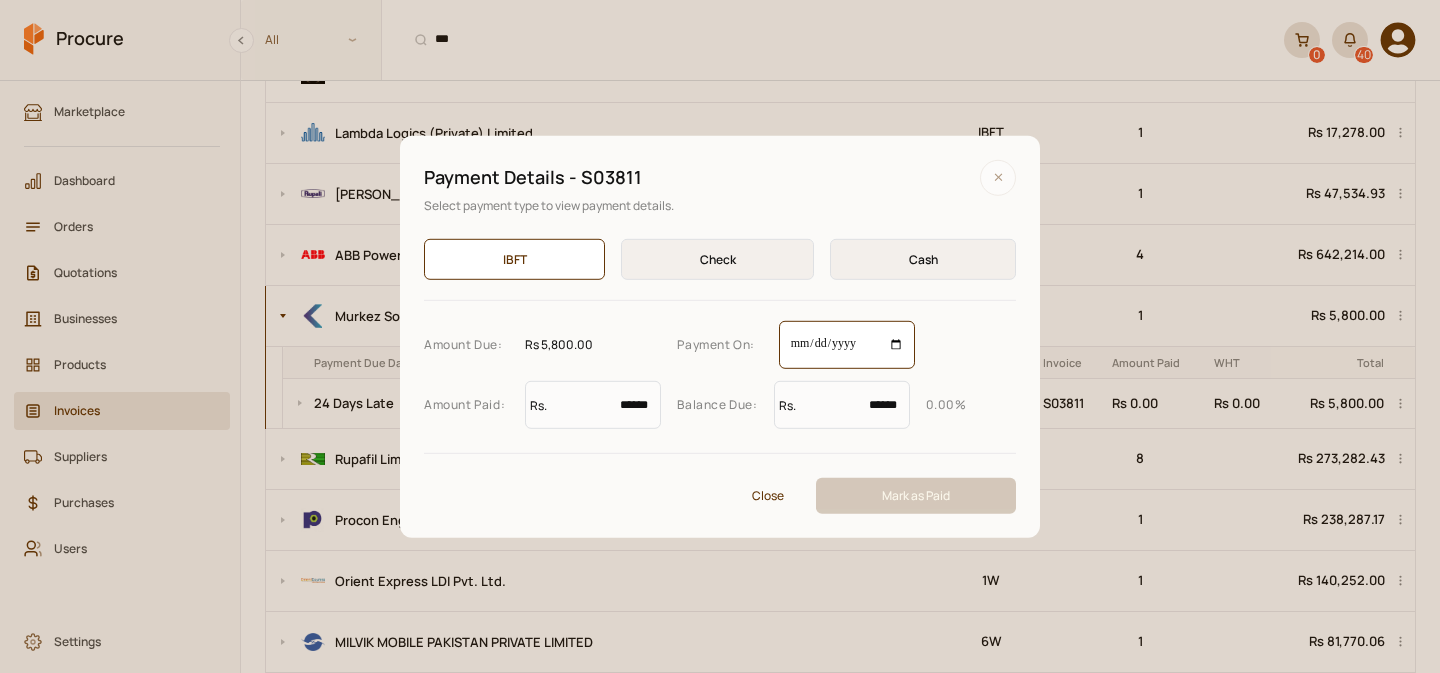 type on "**********" 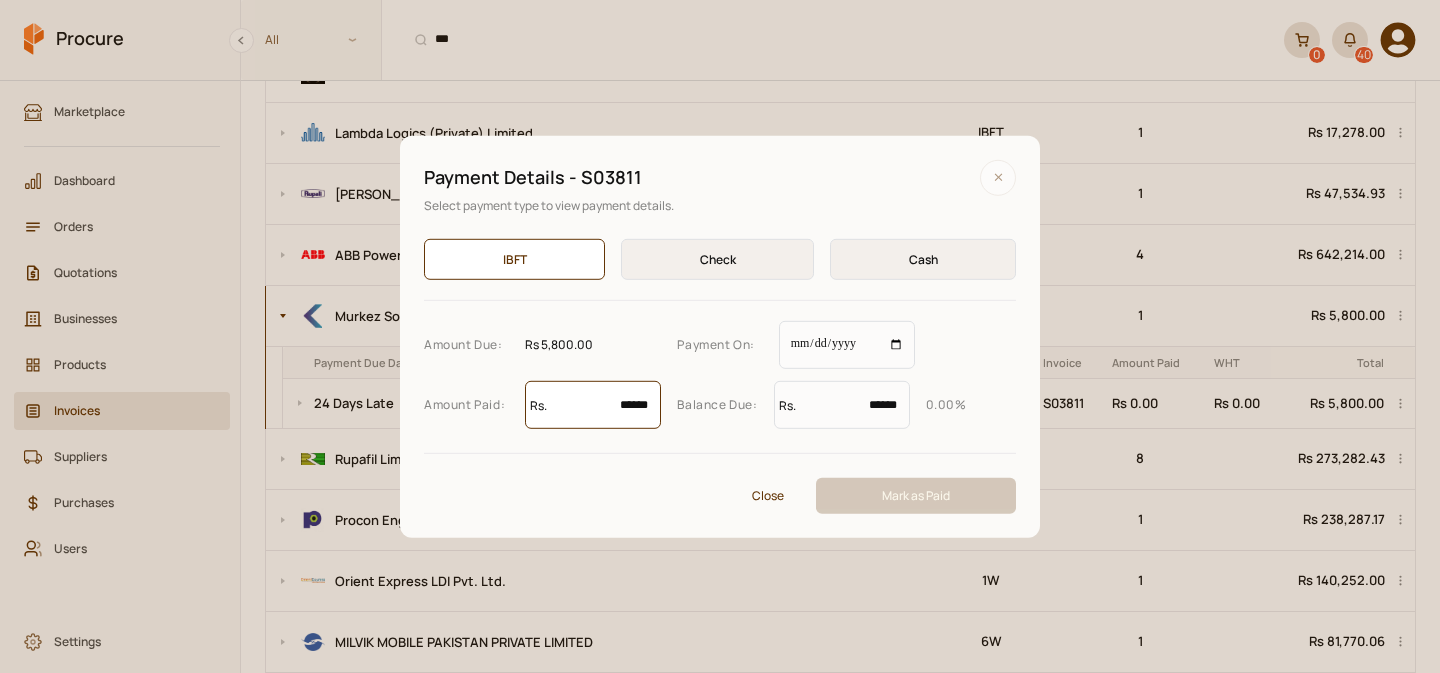 click on "******" at bounding box center (593, 405) 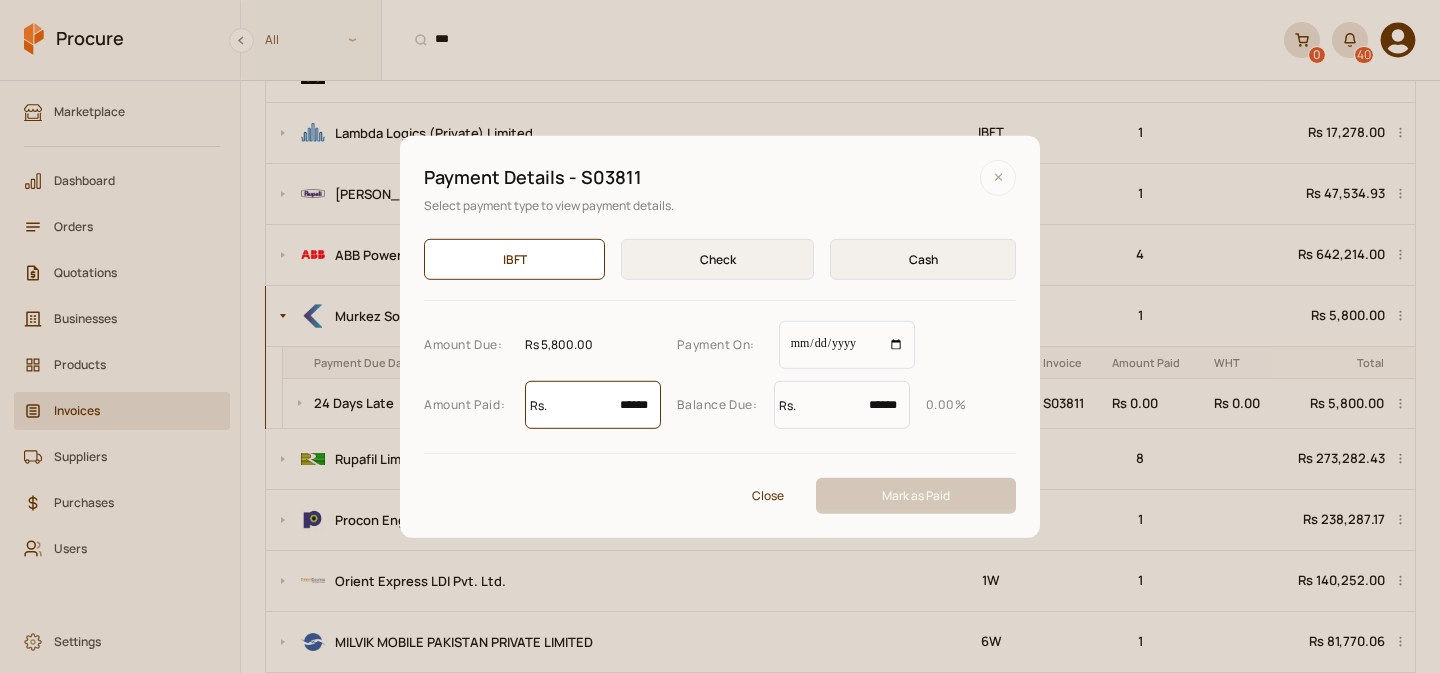 type on "*" 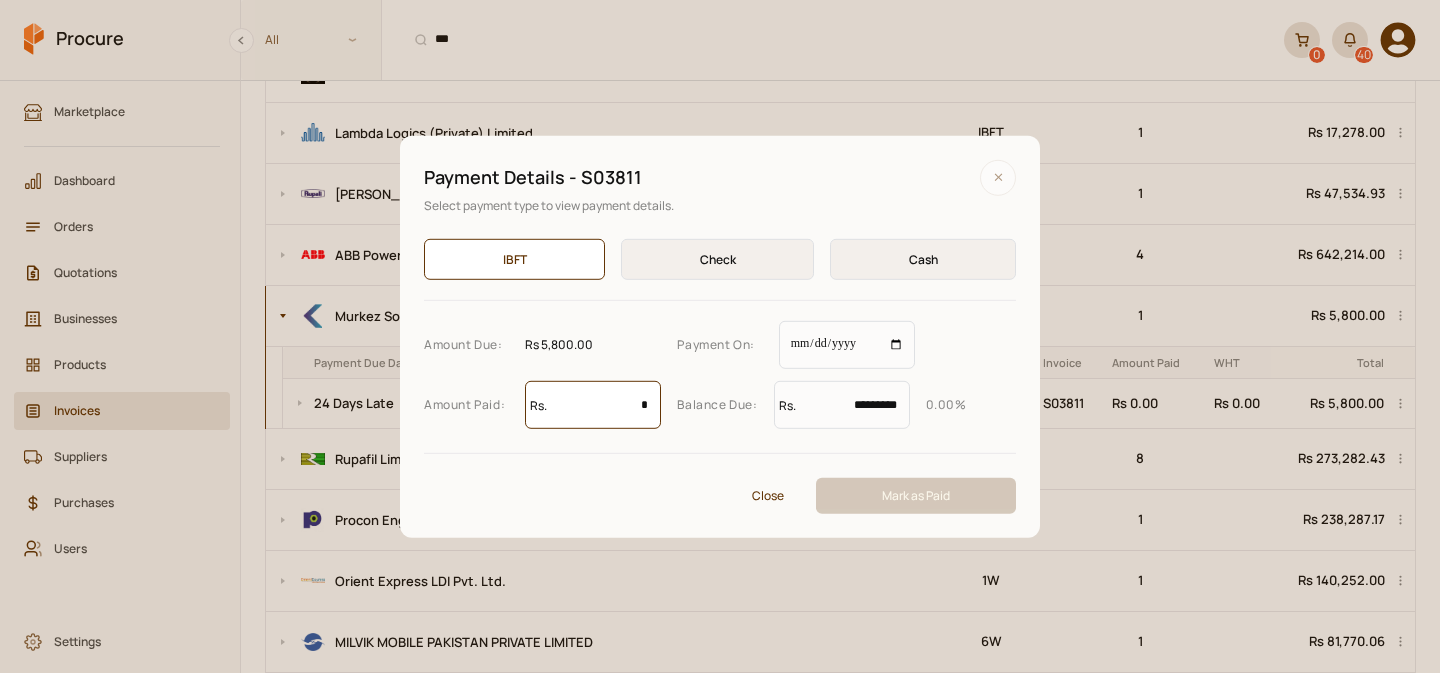 type on "**" 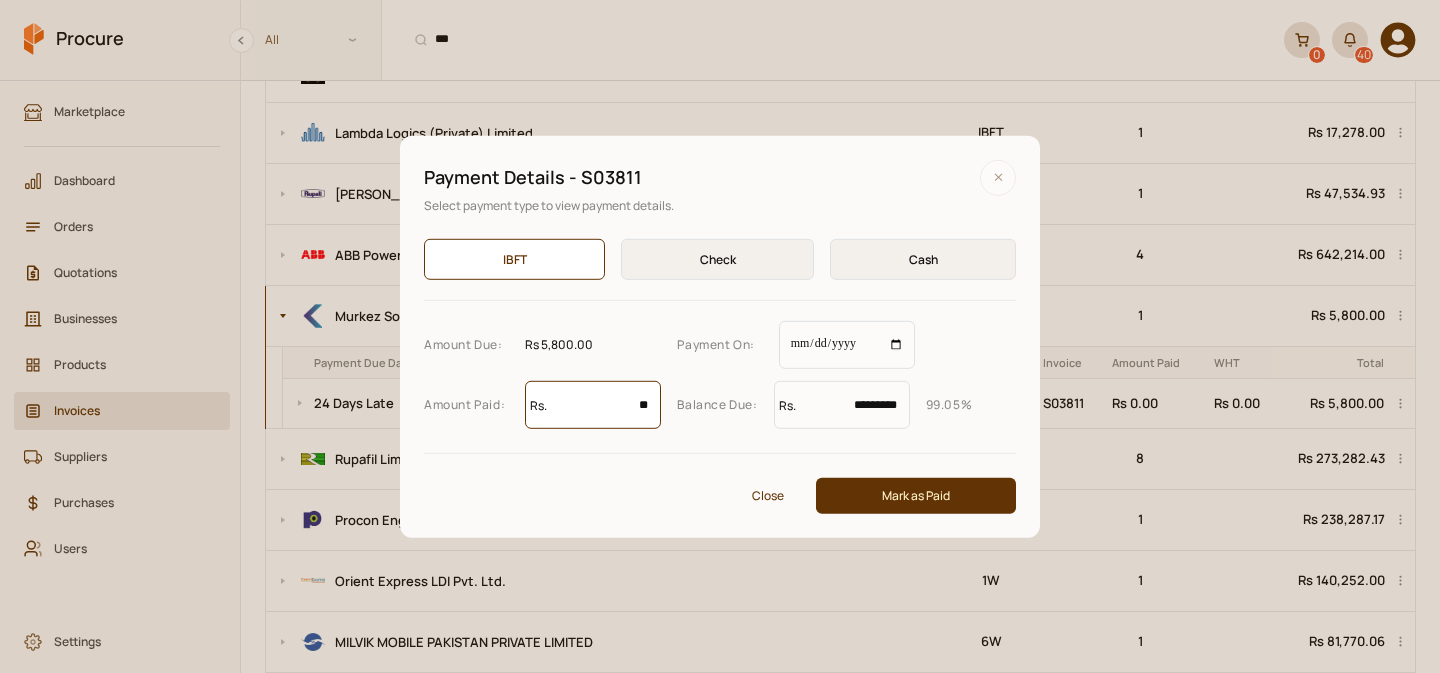 type on "***" 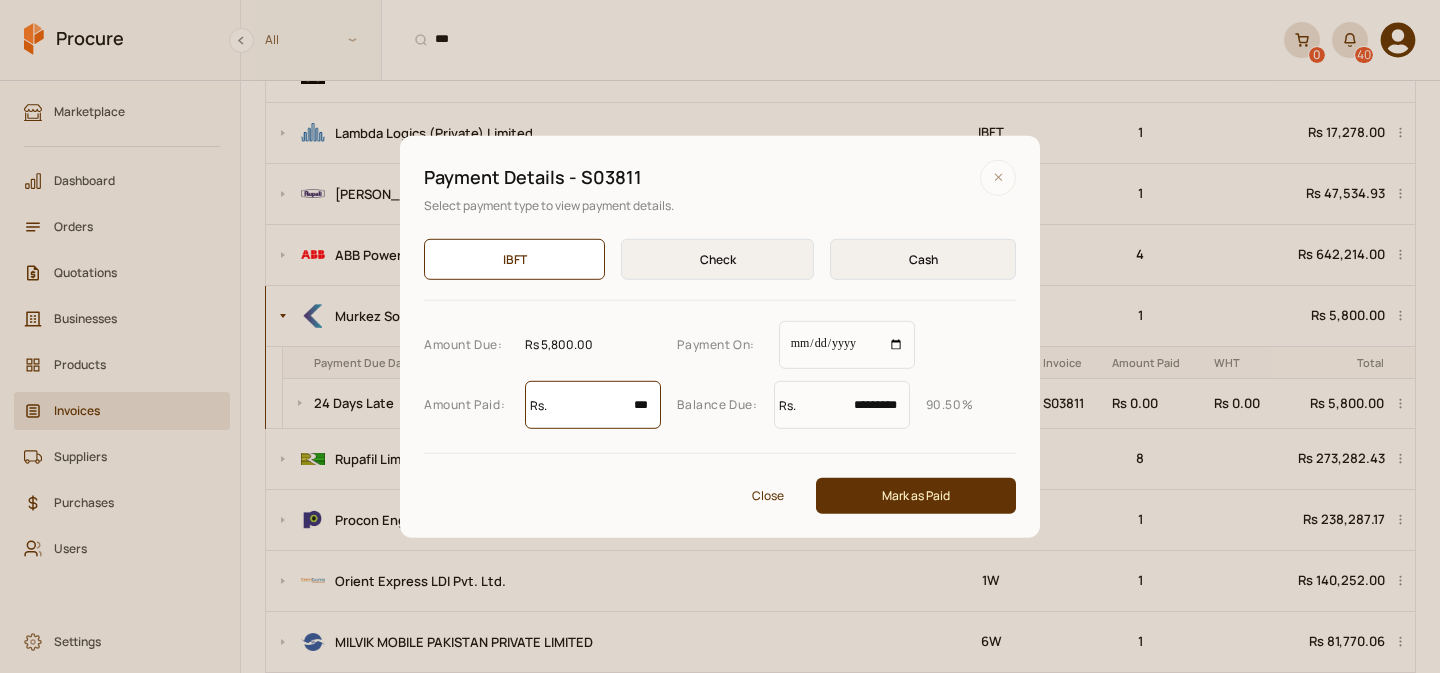 type on "****" 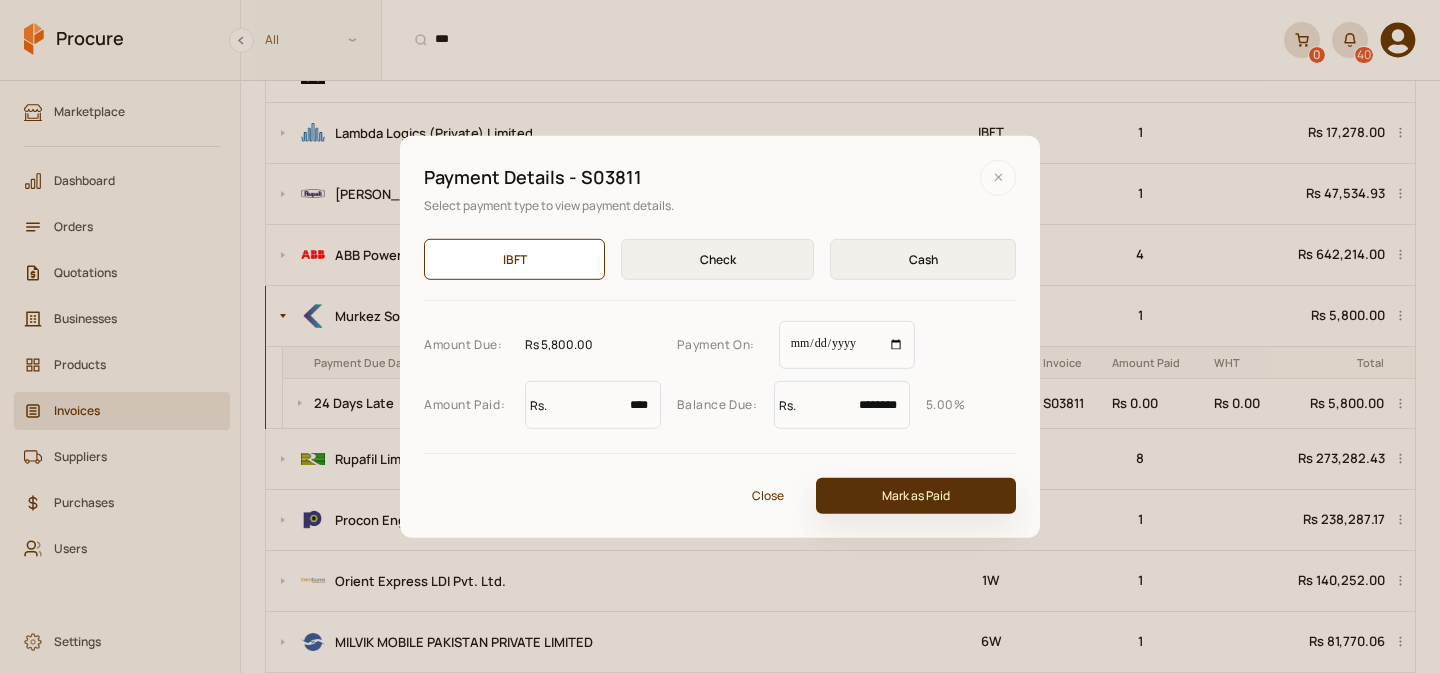 click on "Mark as Paid" at bounding box center [916, 496] 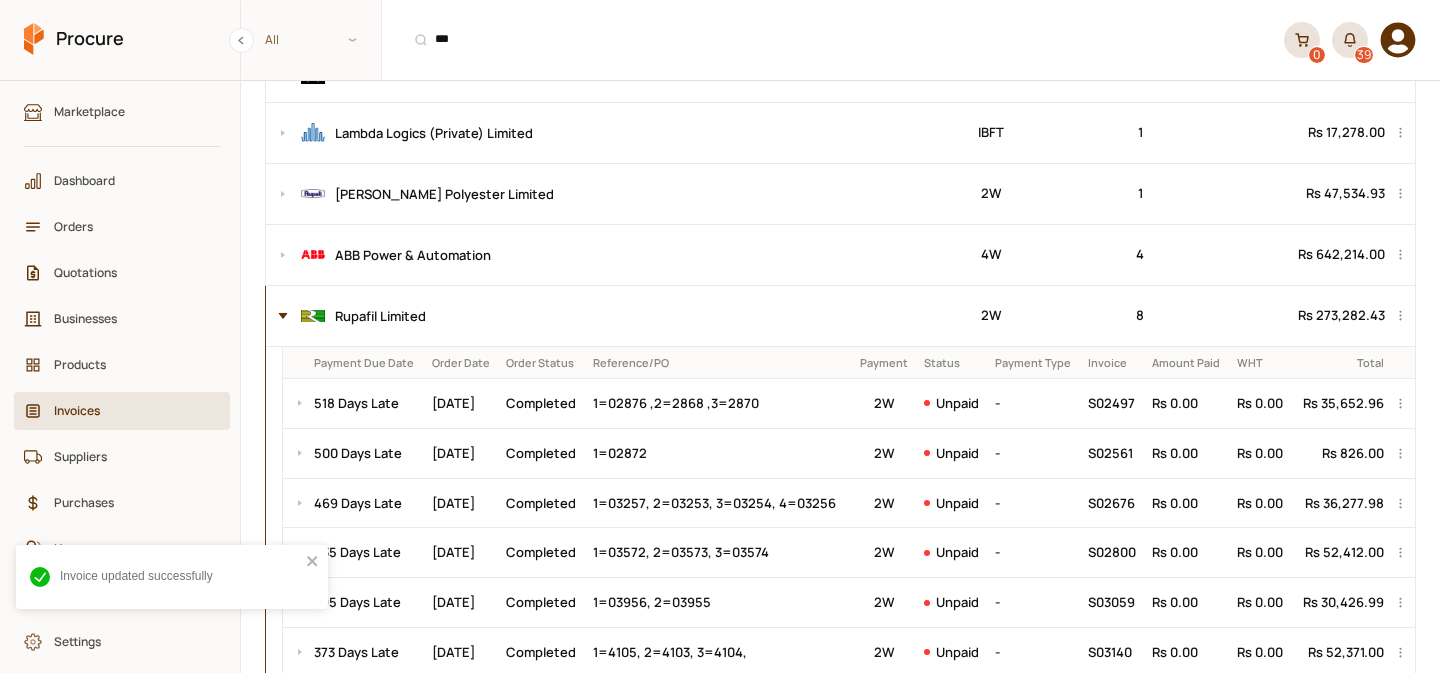 click at bounding box center [278, 316] 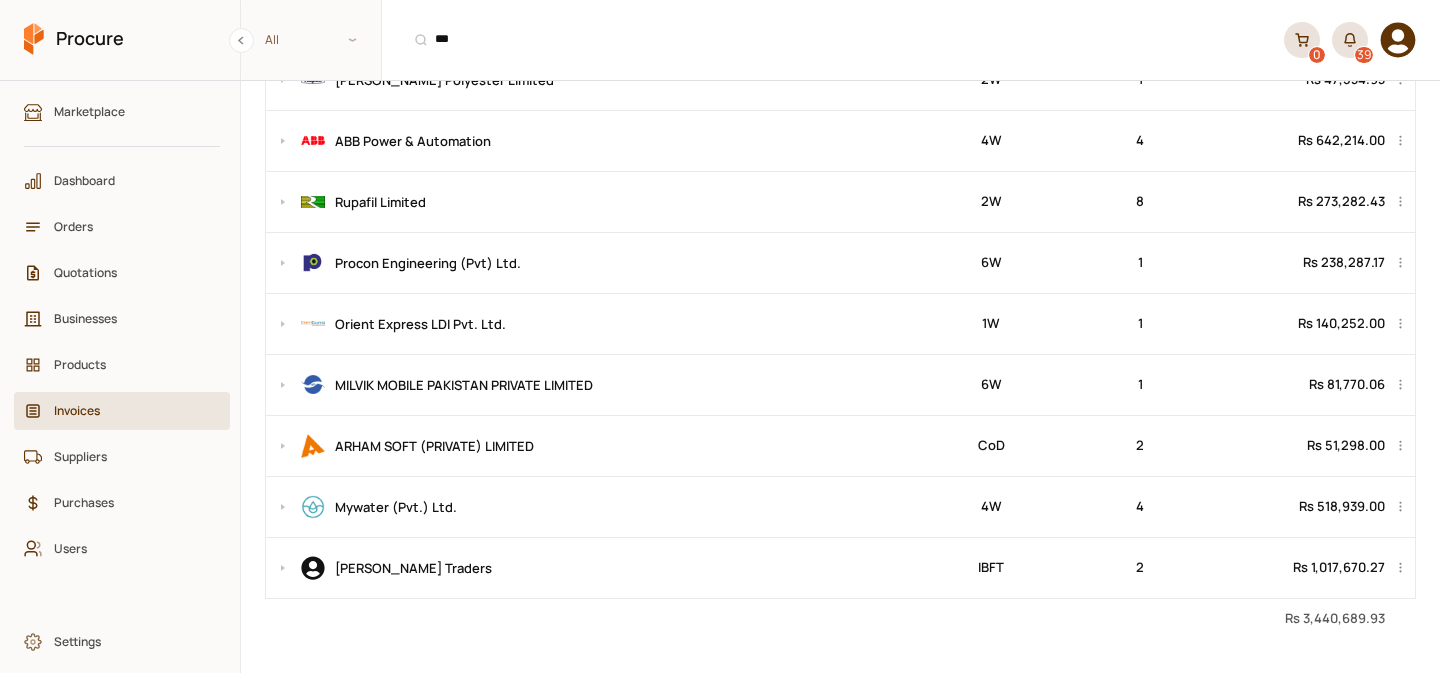 scroll, scrollTop: 552, scrollLeft: 0, axis: vertical 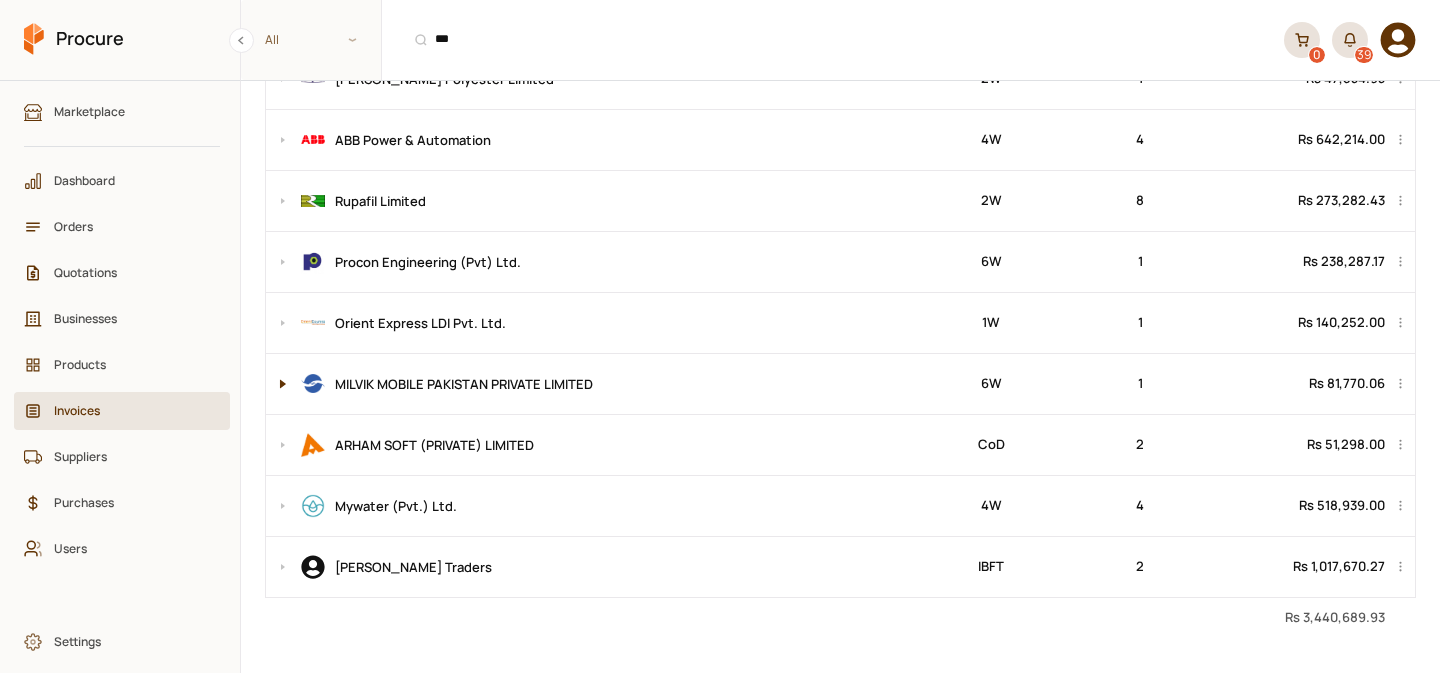 click at bounding box center [278, 384] 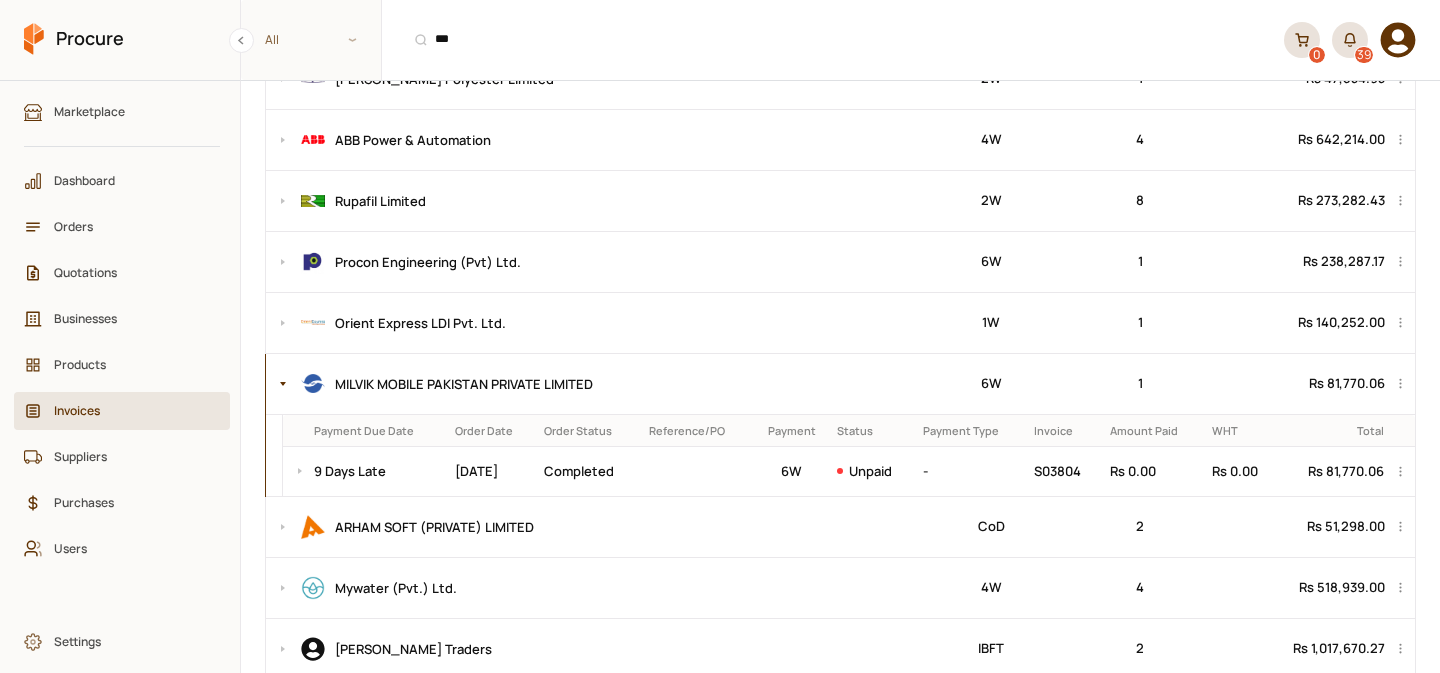 scroll, scrollTop: 626, scrollLeft: 0, axis: vertical 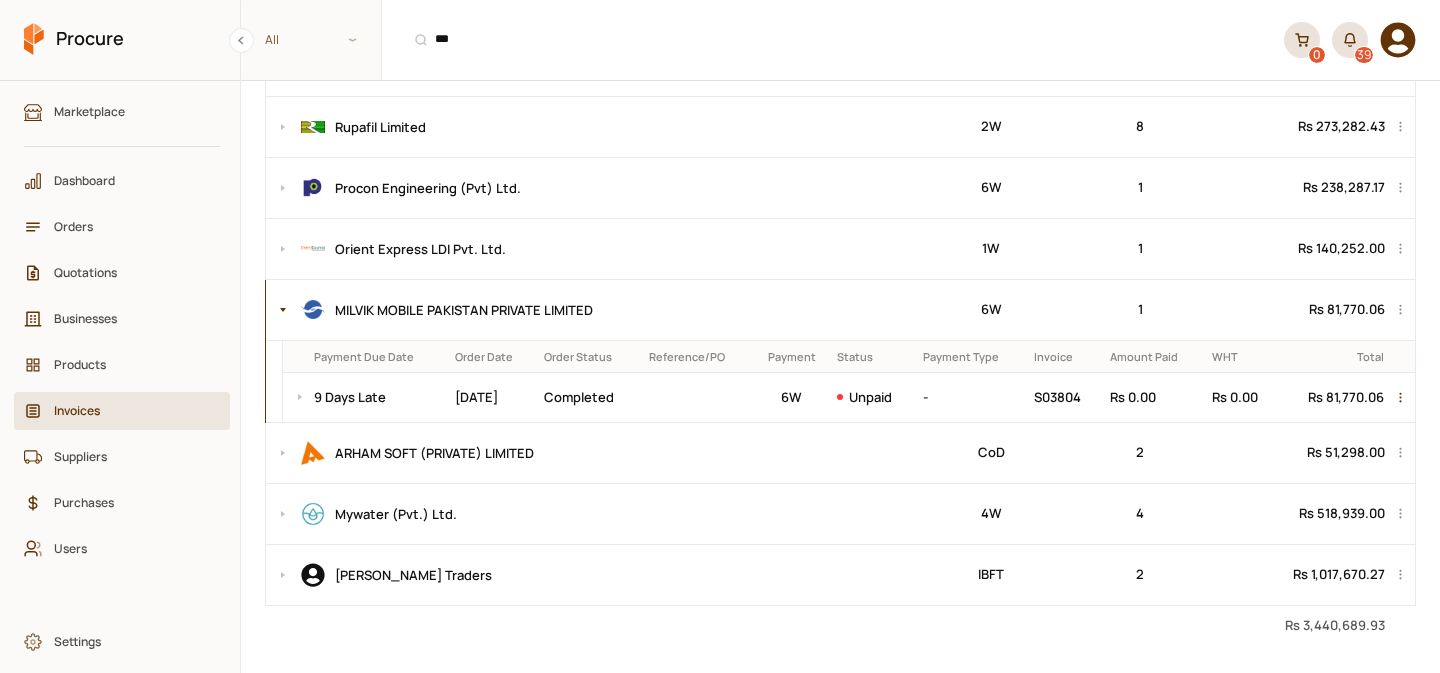 click at bounding box center [1403, 397] 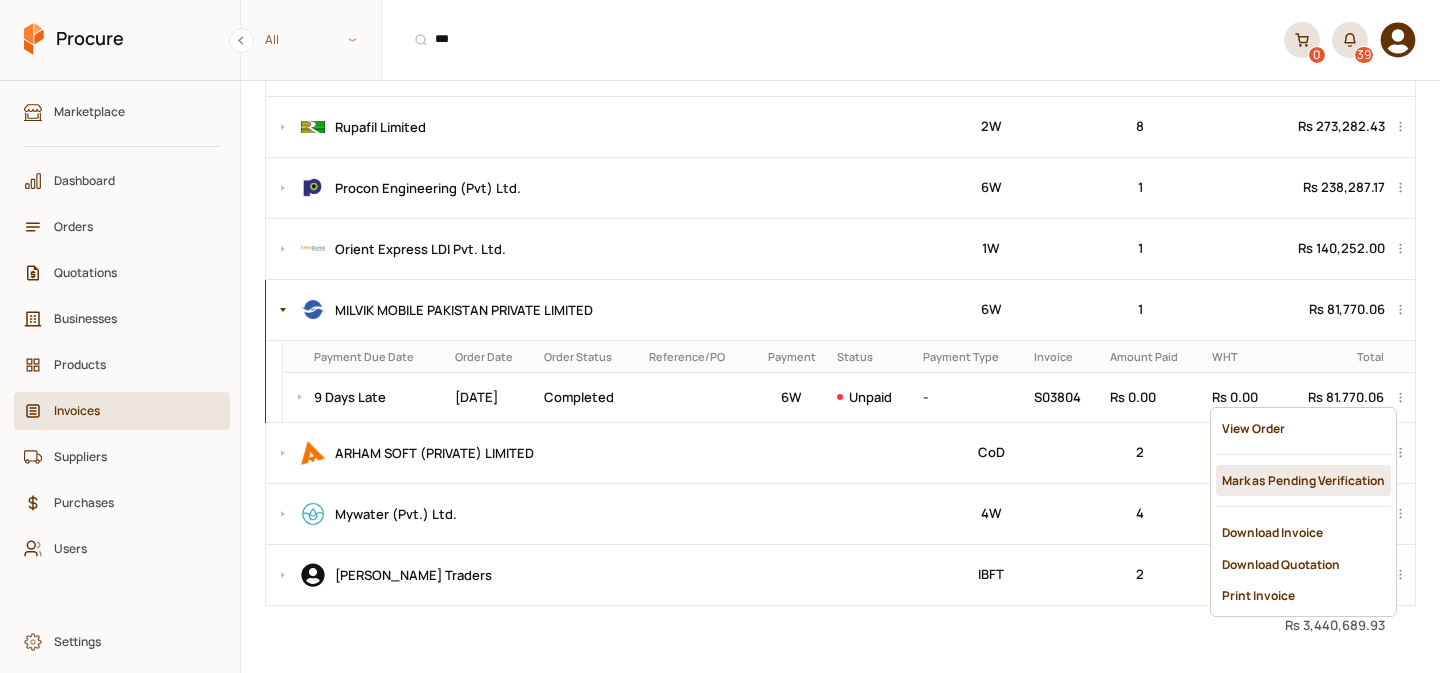 click on "Mark as Pending Verification" at bounding box center [1303, 480] 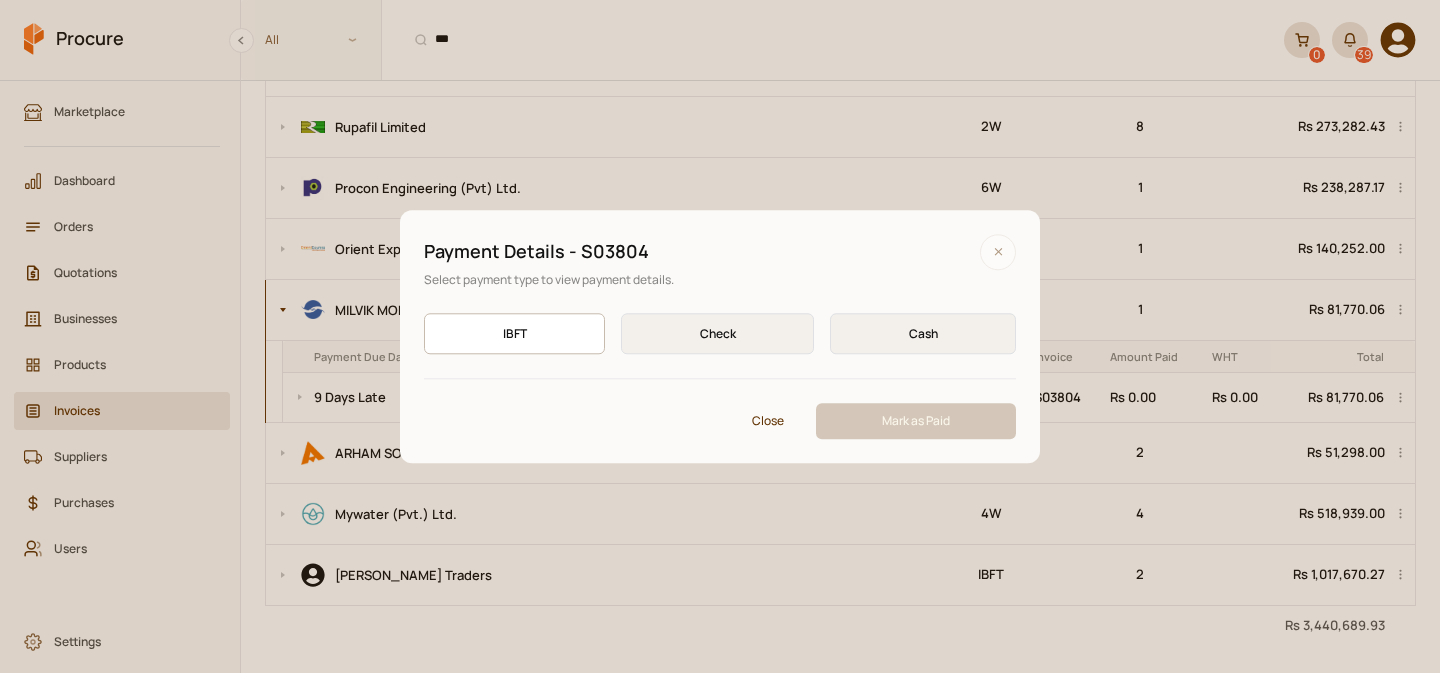 click on "IBFT IBFT" at bounding box center [514, 333] 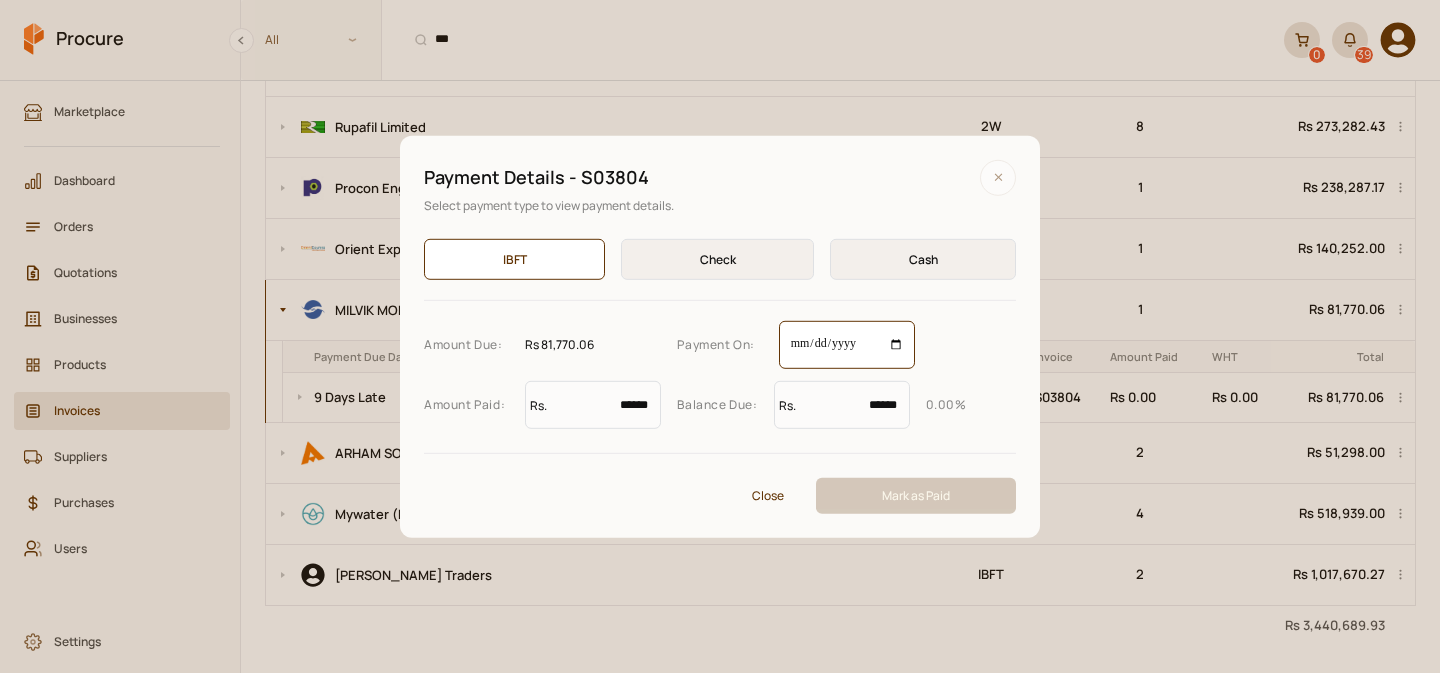click on "**********" at bounding box center (847, 345) 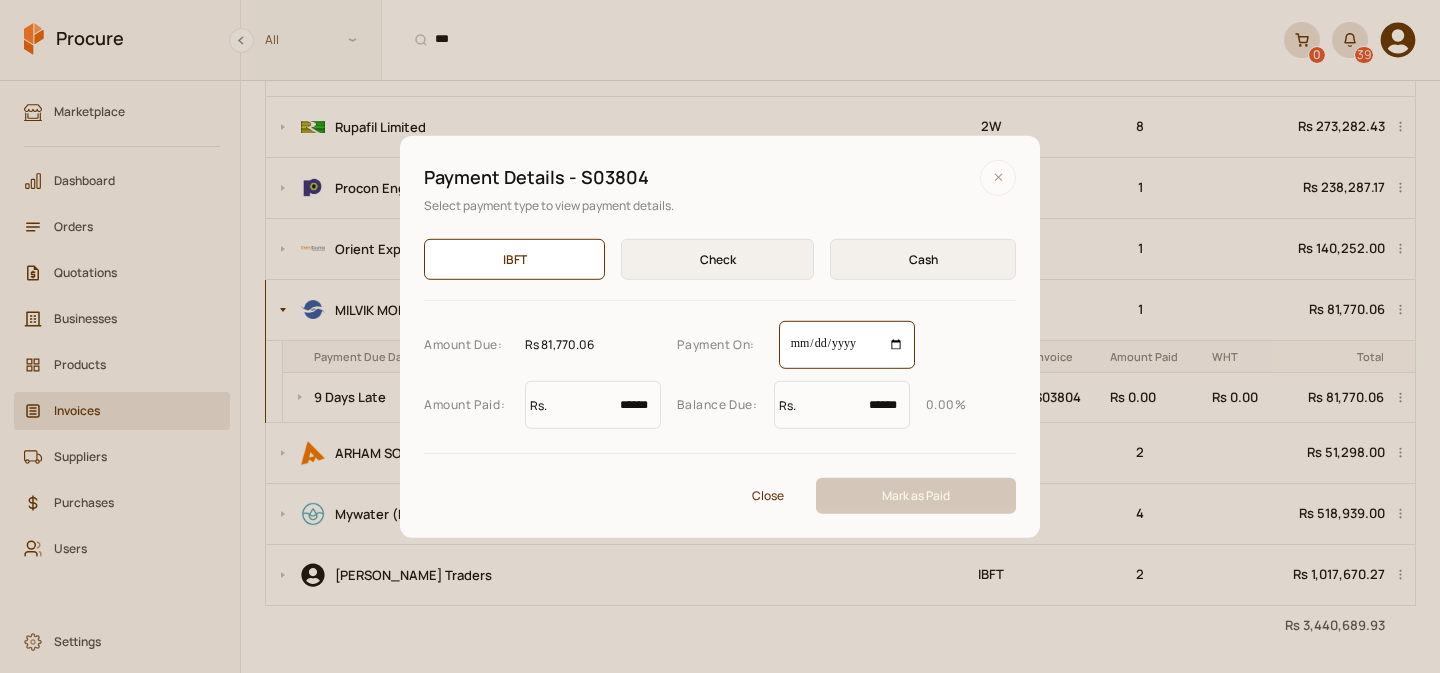 type on "**********" 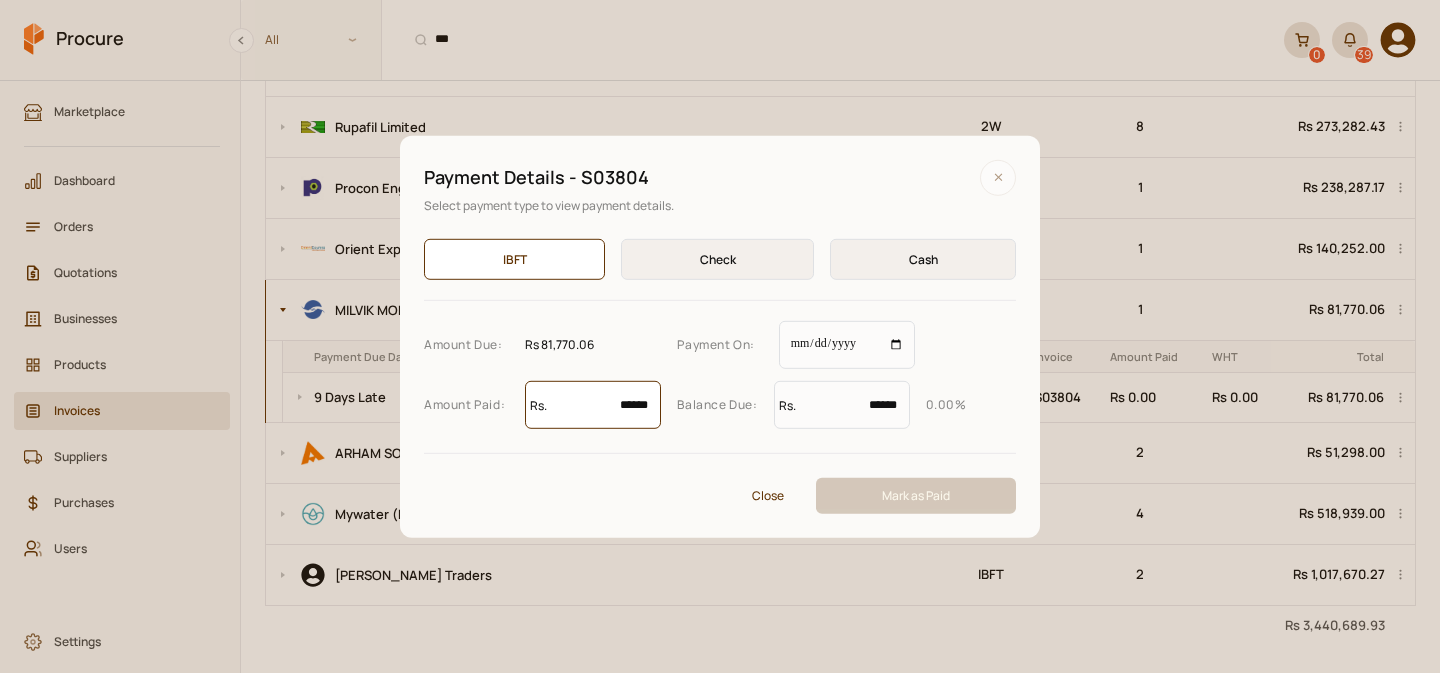 click on "******" at bounding box center (593, 405) 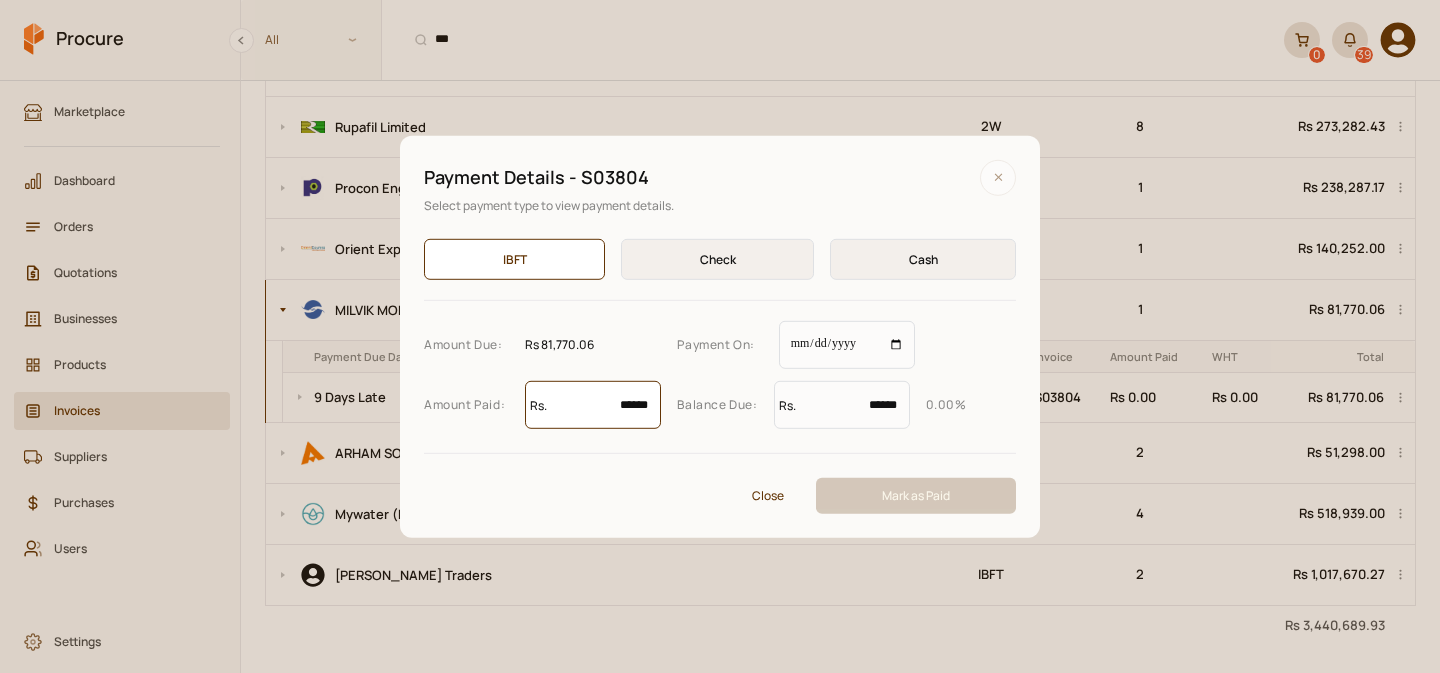type on "*" 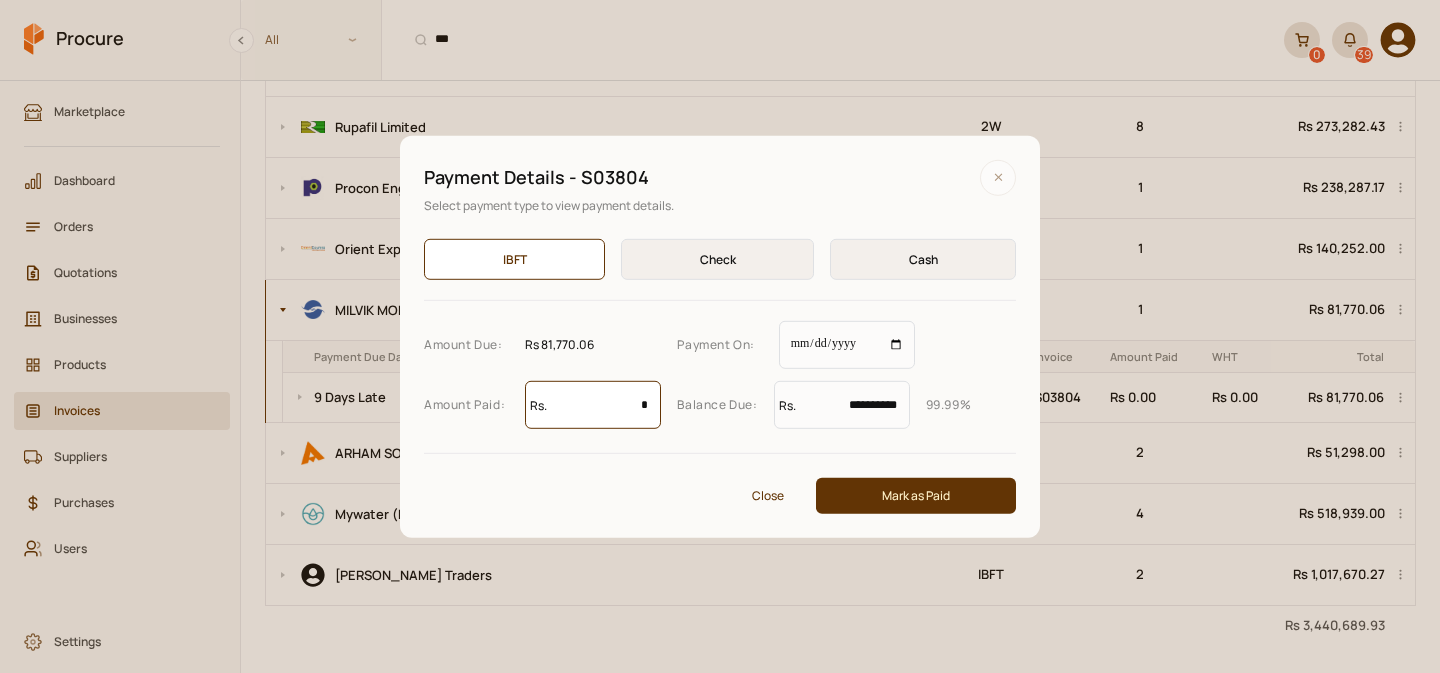 type on "**" 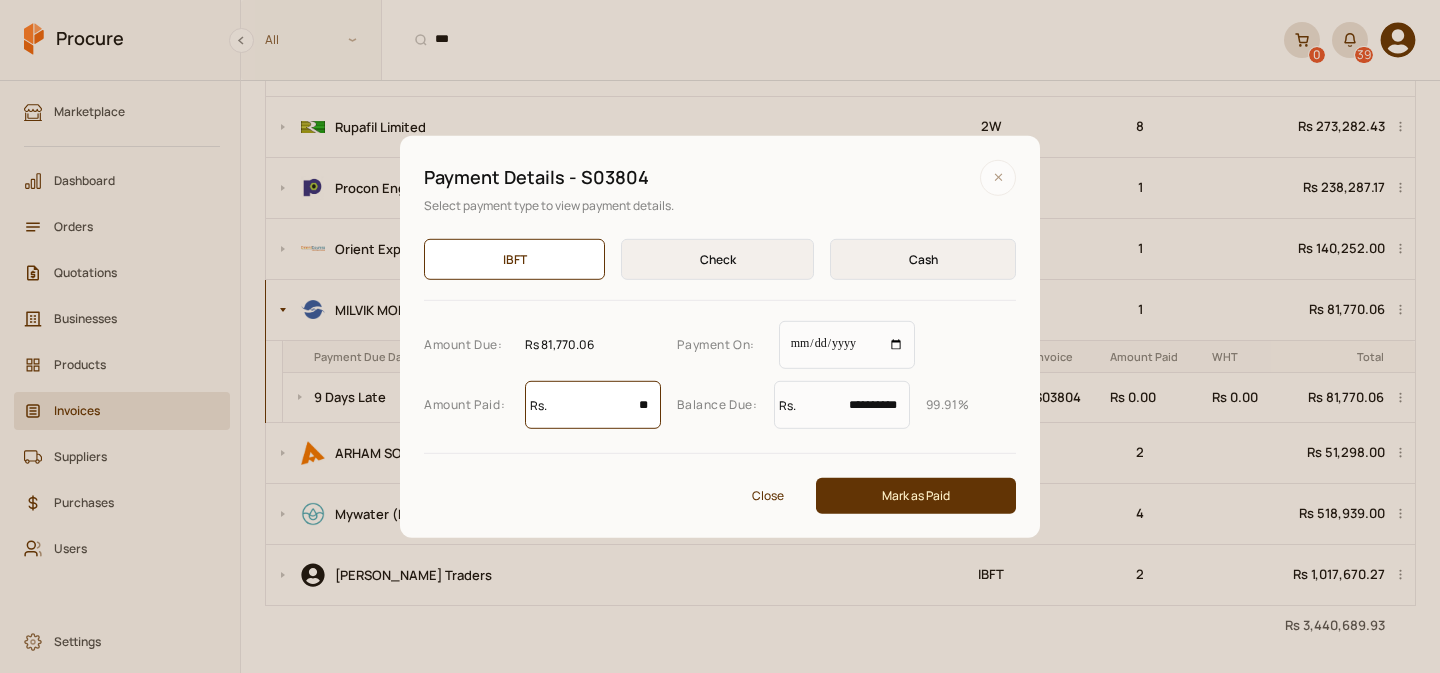 type on "***" 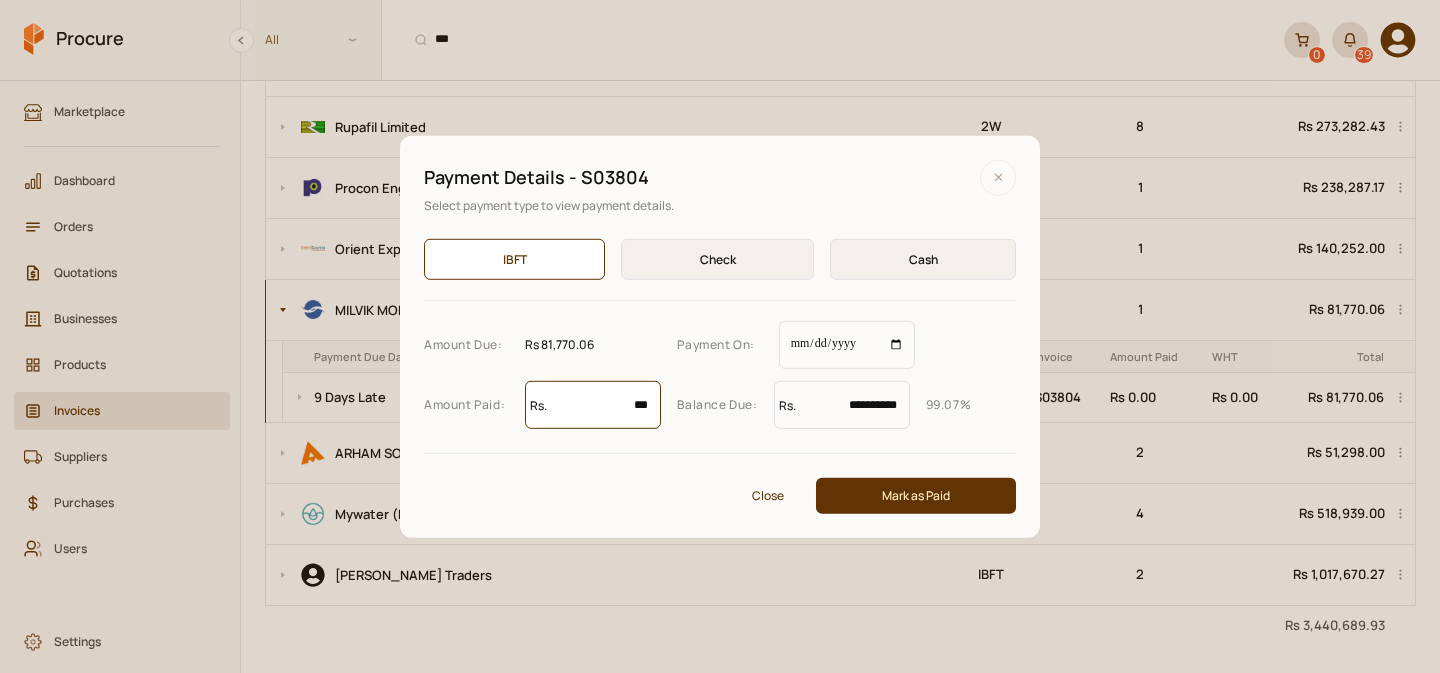 type on "****" 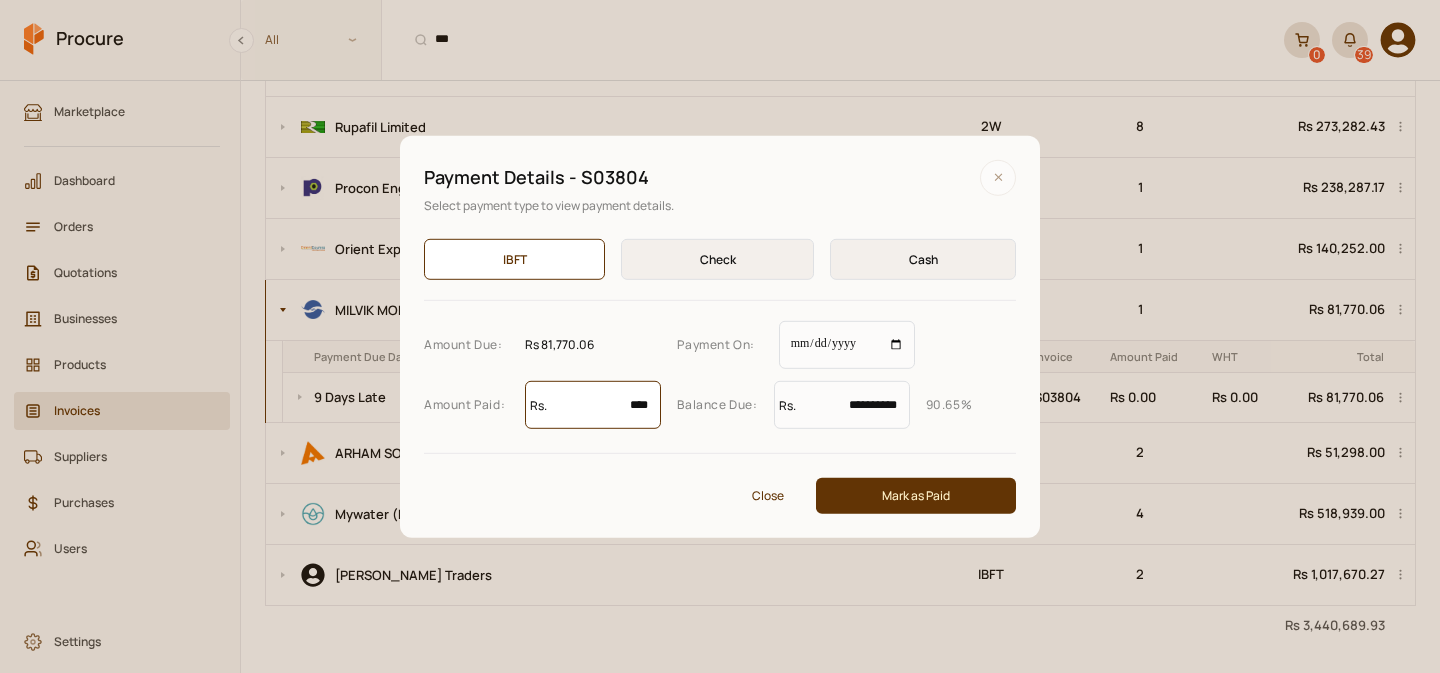 type on "*****" 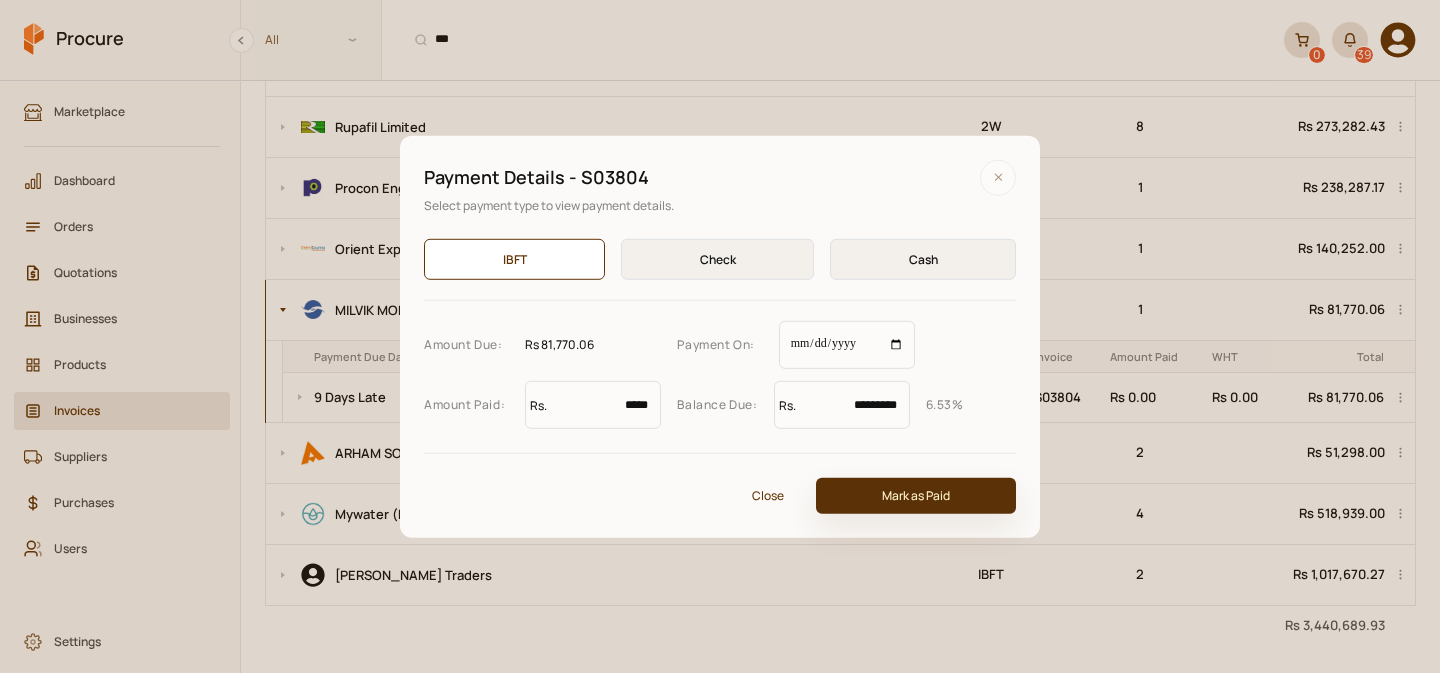 click on "Mark as Paid" at bounding box center (916, 496) 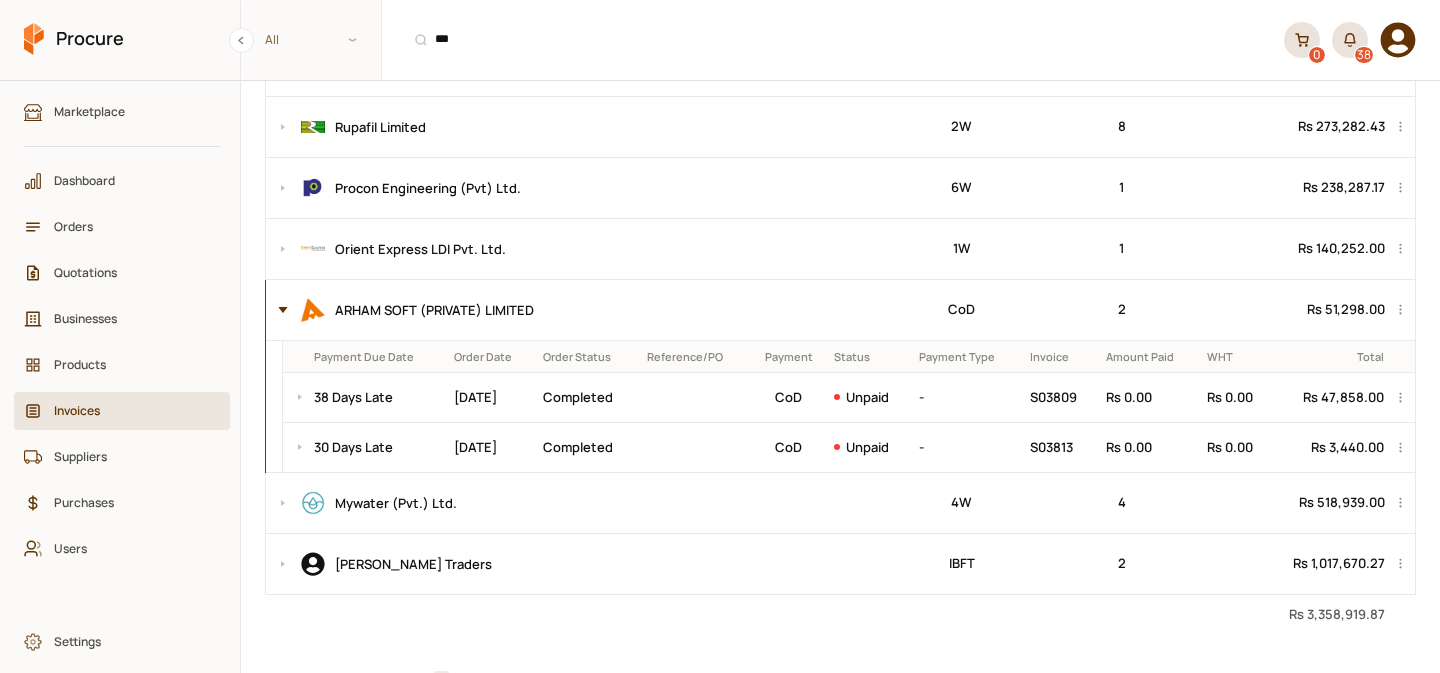 click at bounding box center (278, 310) 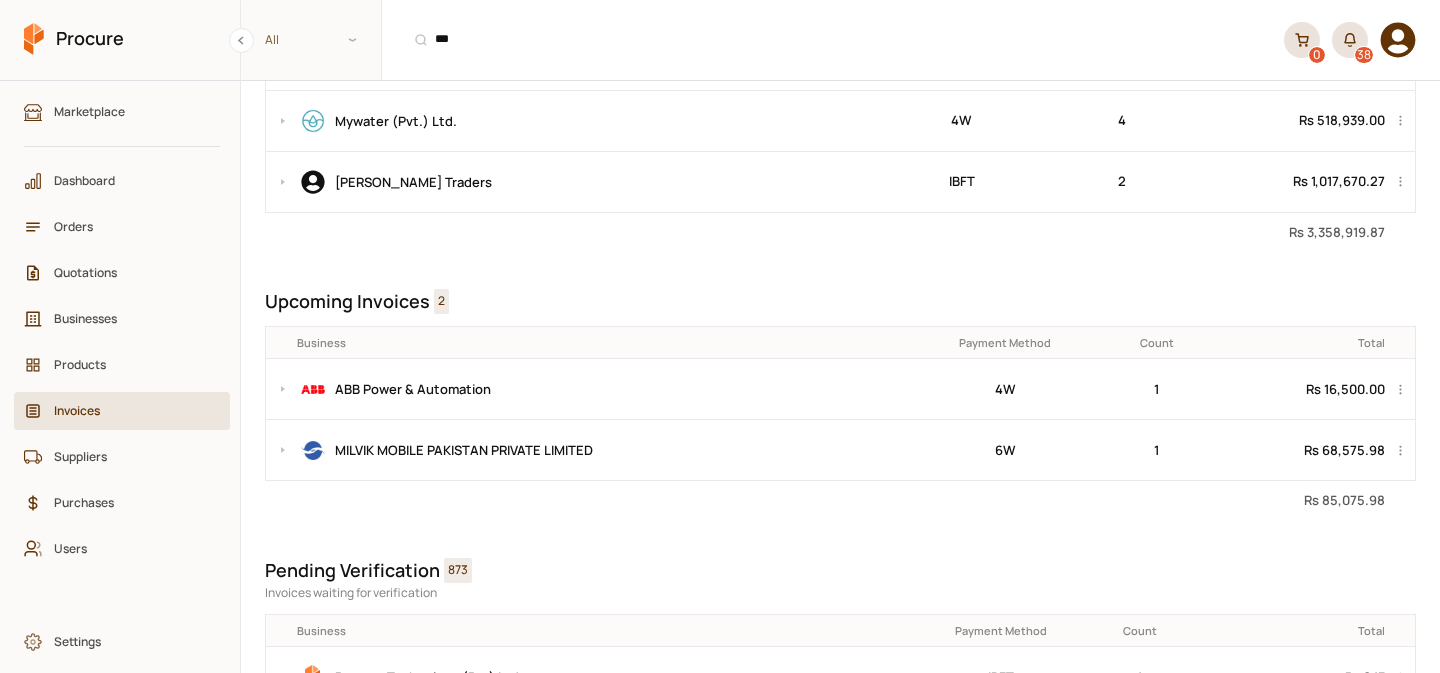 scroll, scrollTop: 890, scrollLeft: 0, axis: vertical 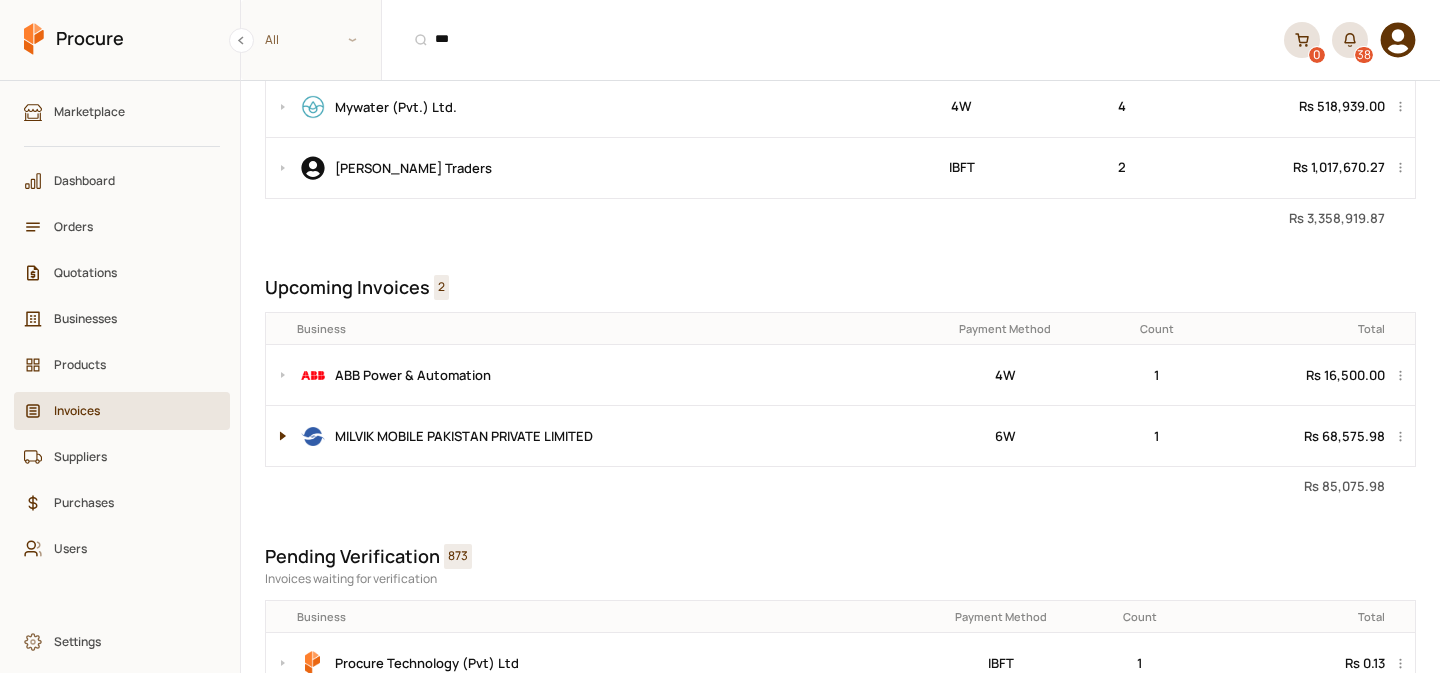 click at bounding box center (278, 436) 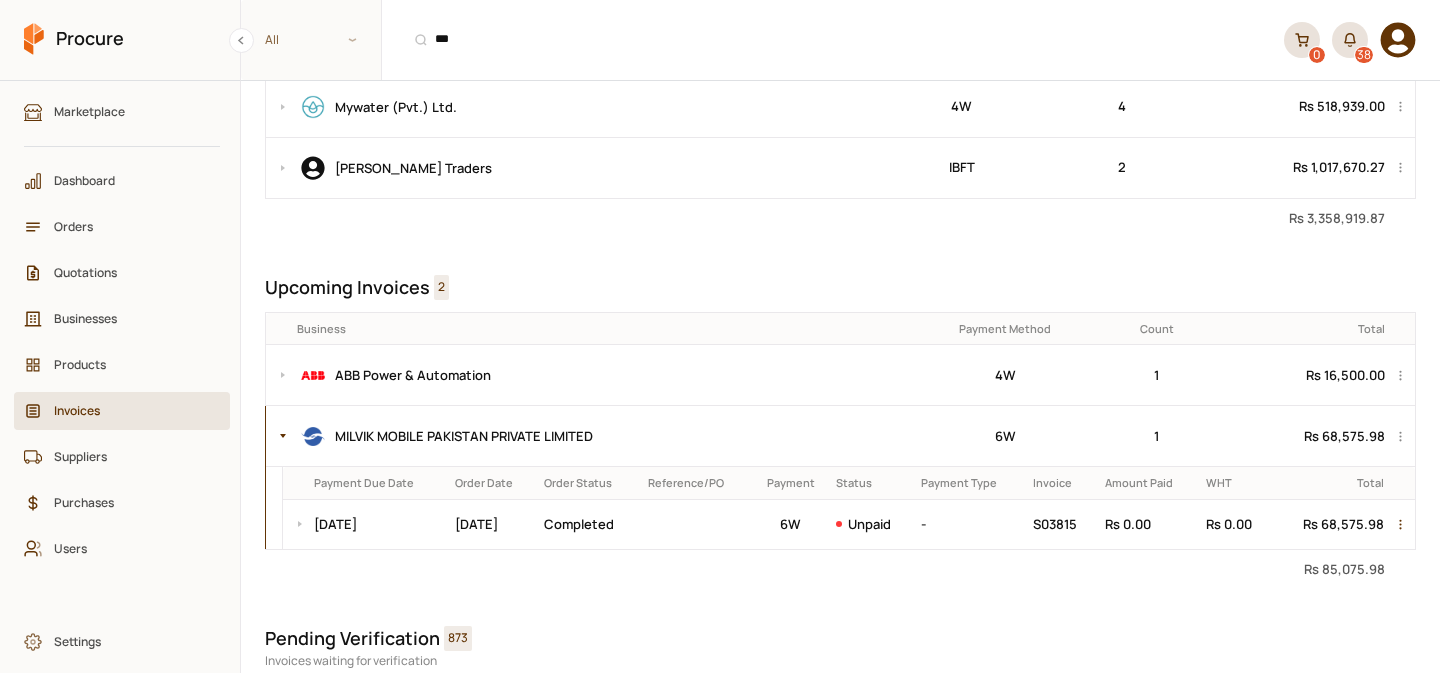 click on "Procure Marketplace Dashboard Orders Quotations Businesses Products Invoices Suppliers Purchases Users Settings [PERSON_NAME] Close Nav All *** ⌘  + K Toggle Search 0 38 Open Nav [PERSON_NAME] Toggle Navbar Invoices Reports + New Invoice Pending Invoices 913 Paid Invoices 1704 Overdue Invoices 38 Invoices waiting for payment Select Business    All time Business Payment Method Count Total Procure Technology (Pvt) Ltd IBFT 8 Rs 61,288.01 Iceland Dry Fruit & Juice - Saddar CoD 1 Rs 71,380.16 [GEOGRAPHIC_DATA]  CoD 5 Rs 279,495.90 Lambda Logics (Private) Limited IBFT 1 Rs 17,278.00 [PERSON_NAME] Polyester Limited 2W 1 Rs 47,534.93 ABB Power & Automation 4W 4 Rs 642,214.00 Rupafil Limited 2W 8 Rs 273,282.43 Procon Engineering (Pvt) Ltd. 6W 1 Rs 238,287.17 Orient Express LDI Pvt. Ltd. 1W 1 Rs 140,252.00 ARHAM SOFT (PRIVATE) LIMITED CoD 2 Rs 51,298.00 Mywater (Pvt.) Ltd. 4W 4 Rs 518,939.00 [PERSON_NAME] Traders IBFT 2 Rs 1,017,670.27 Rs 3,358,919.87 Upcoming Invoices 2 Business Payment Method Count Total 4W 1 6W 1 -" at bounding box center (720, 336) 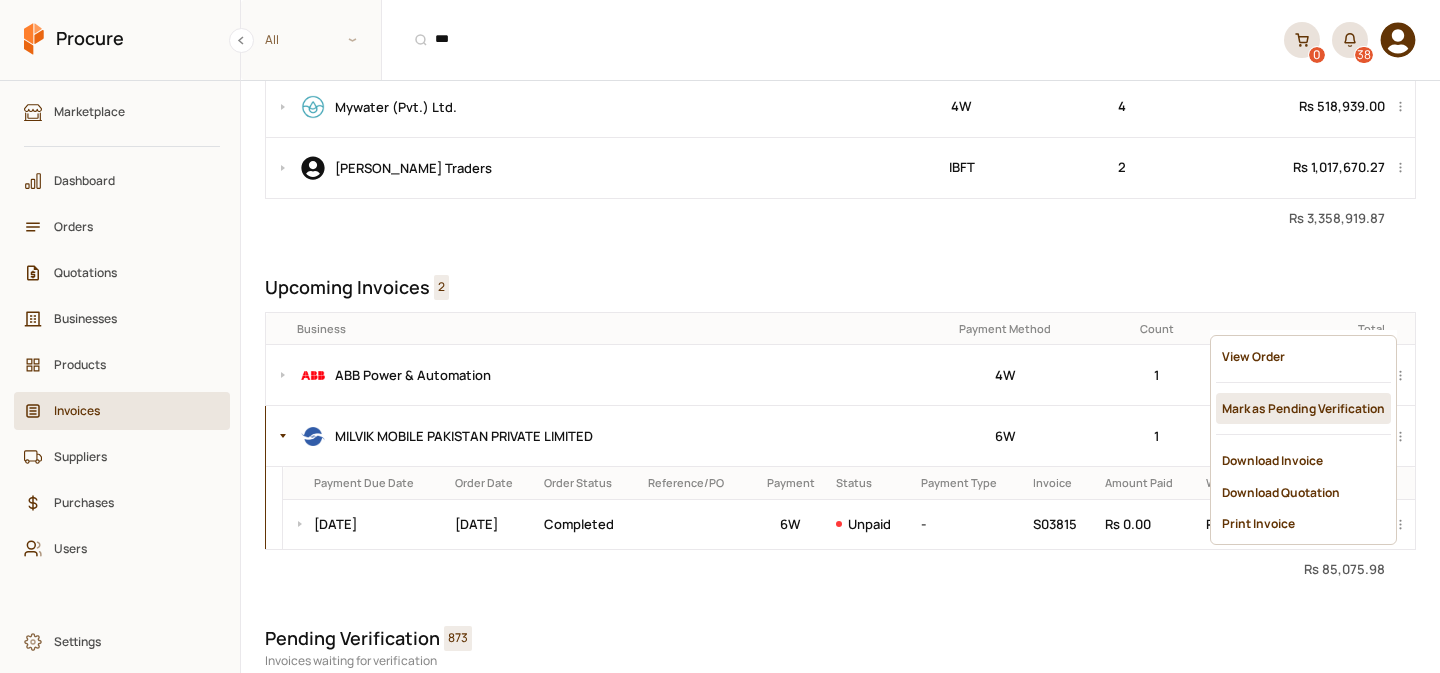click on "Mark as Pending Verification" at bounding box center [1303, 408] 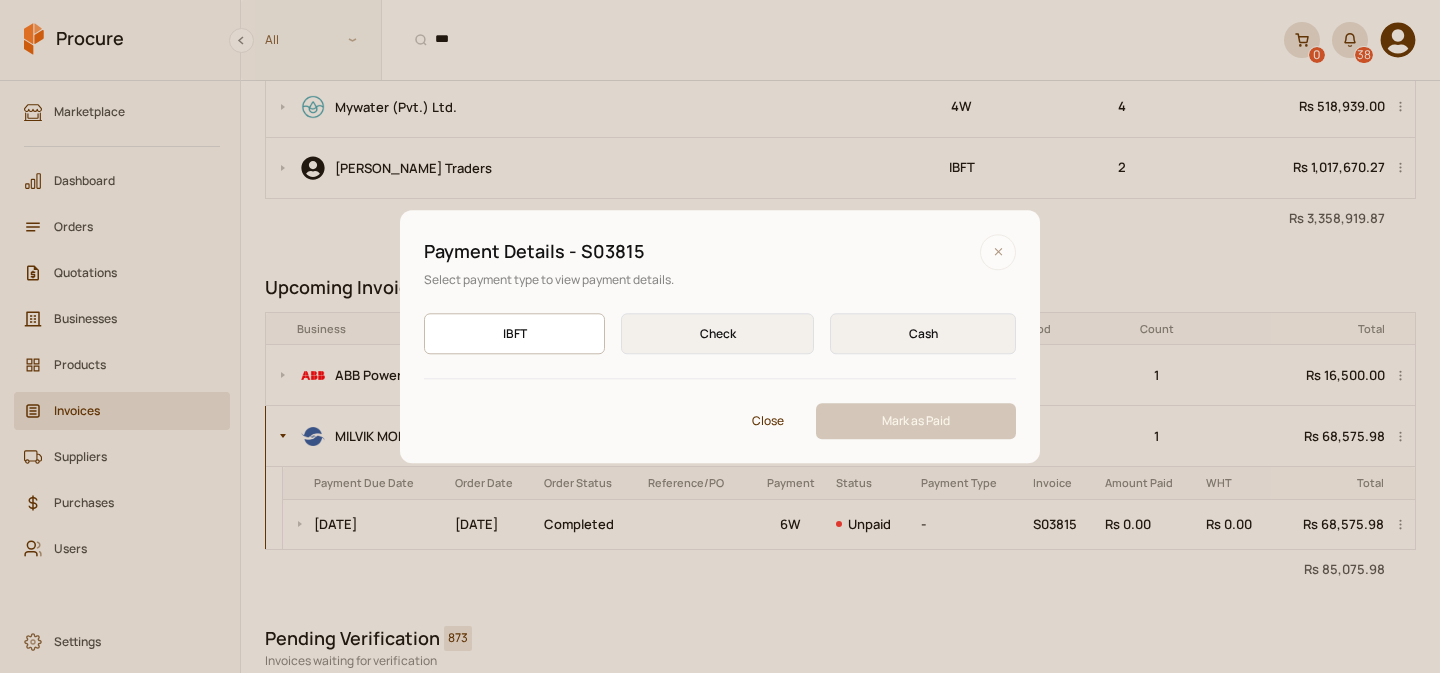 click on "IBFT IBFT" at bounding box center [514, 333] 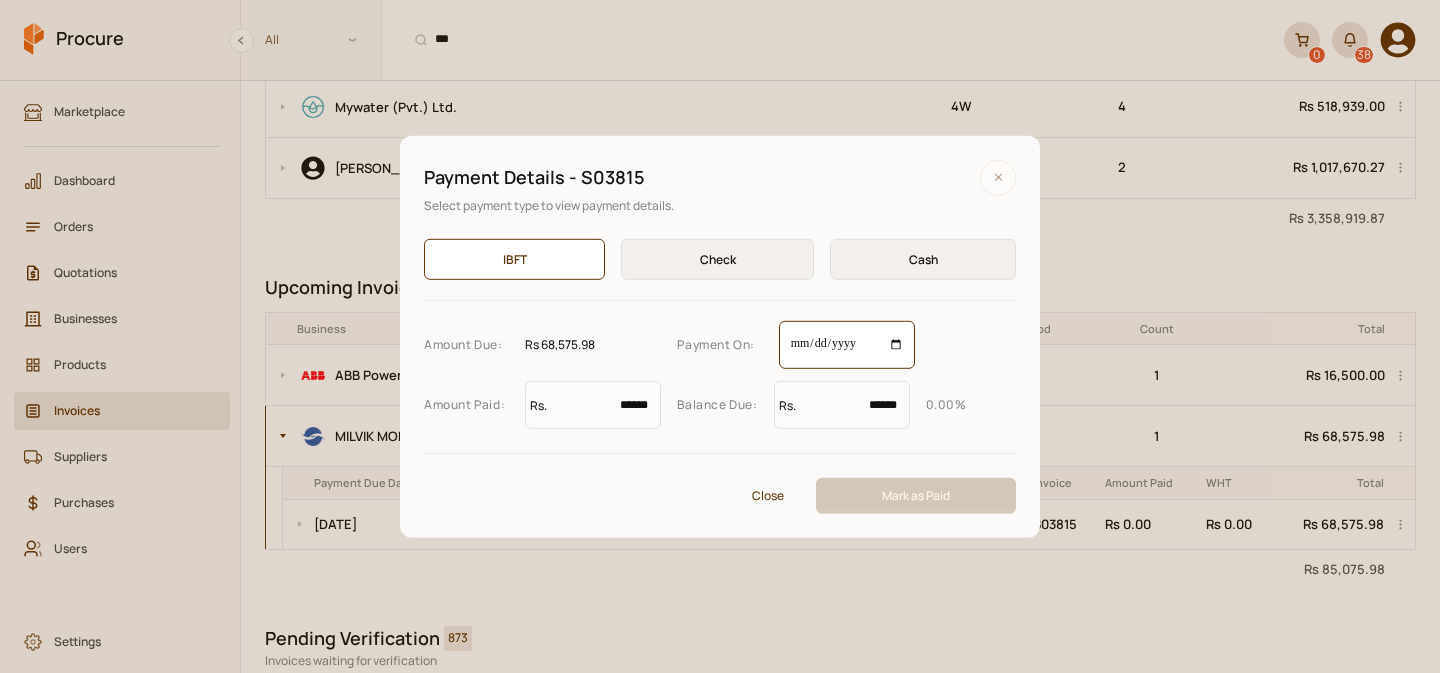click on "**********" at bounding box center [847, 345] 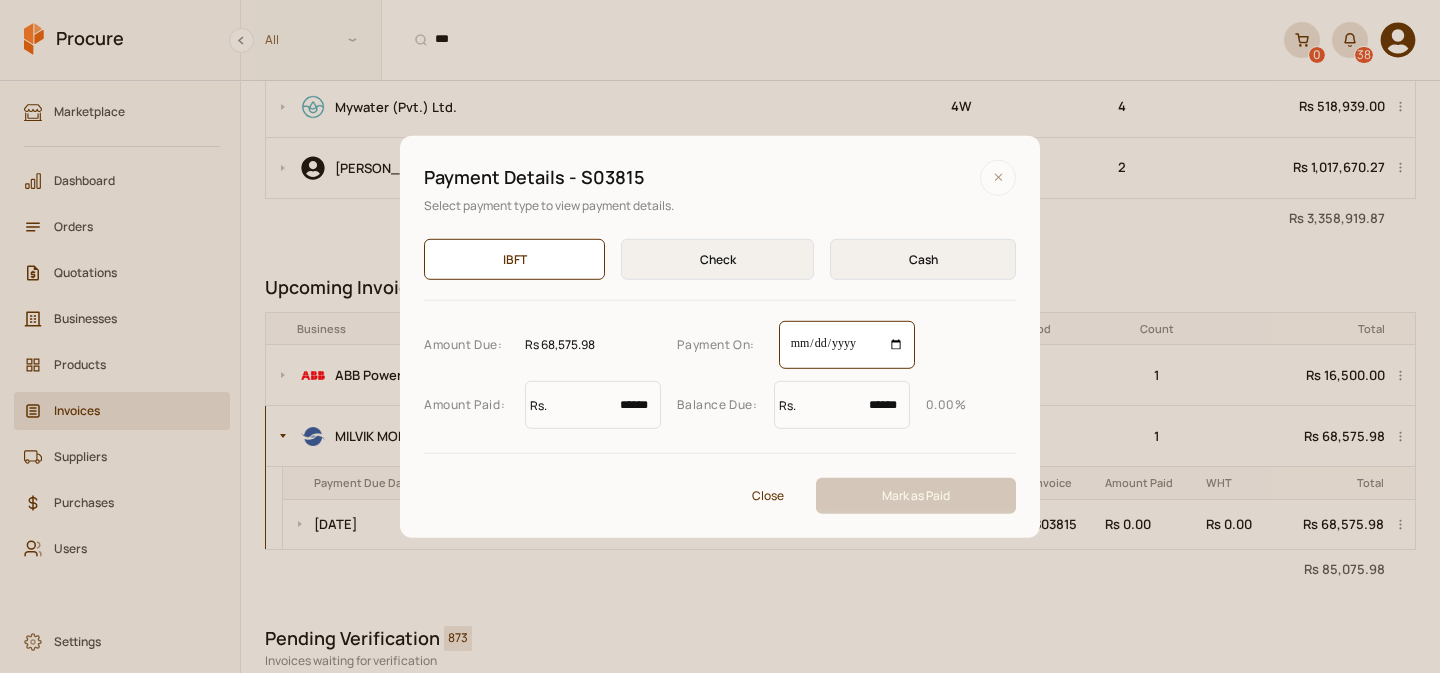 type on "**********" 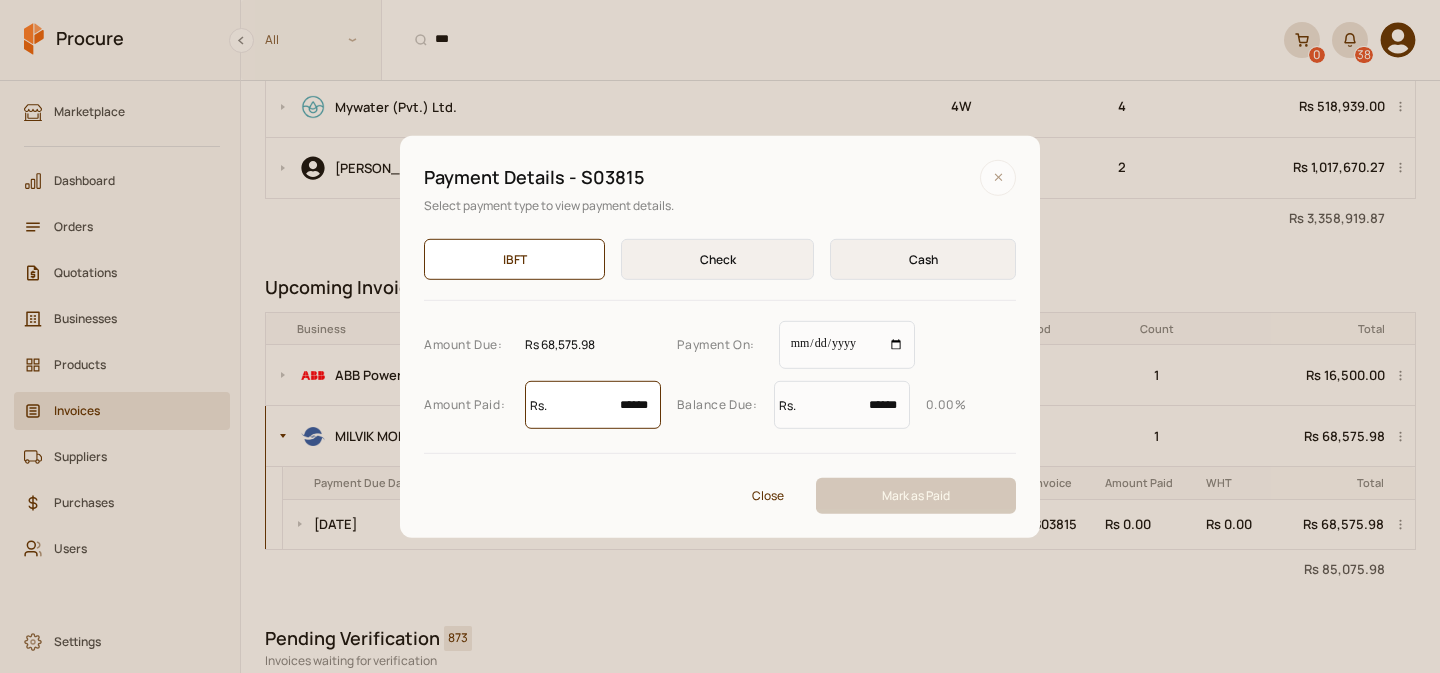 click on "******" at bounding box center (593, 405) 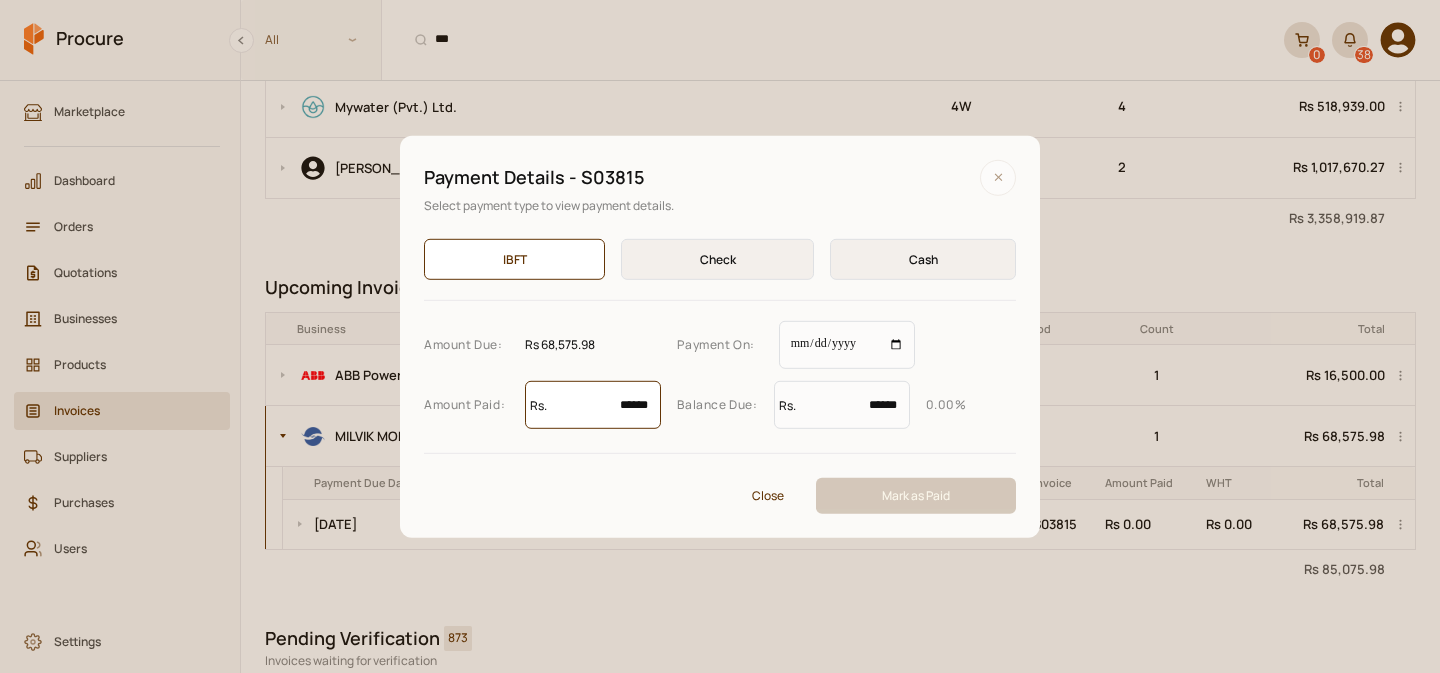 type on "*" 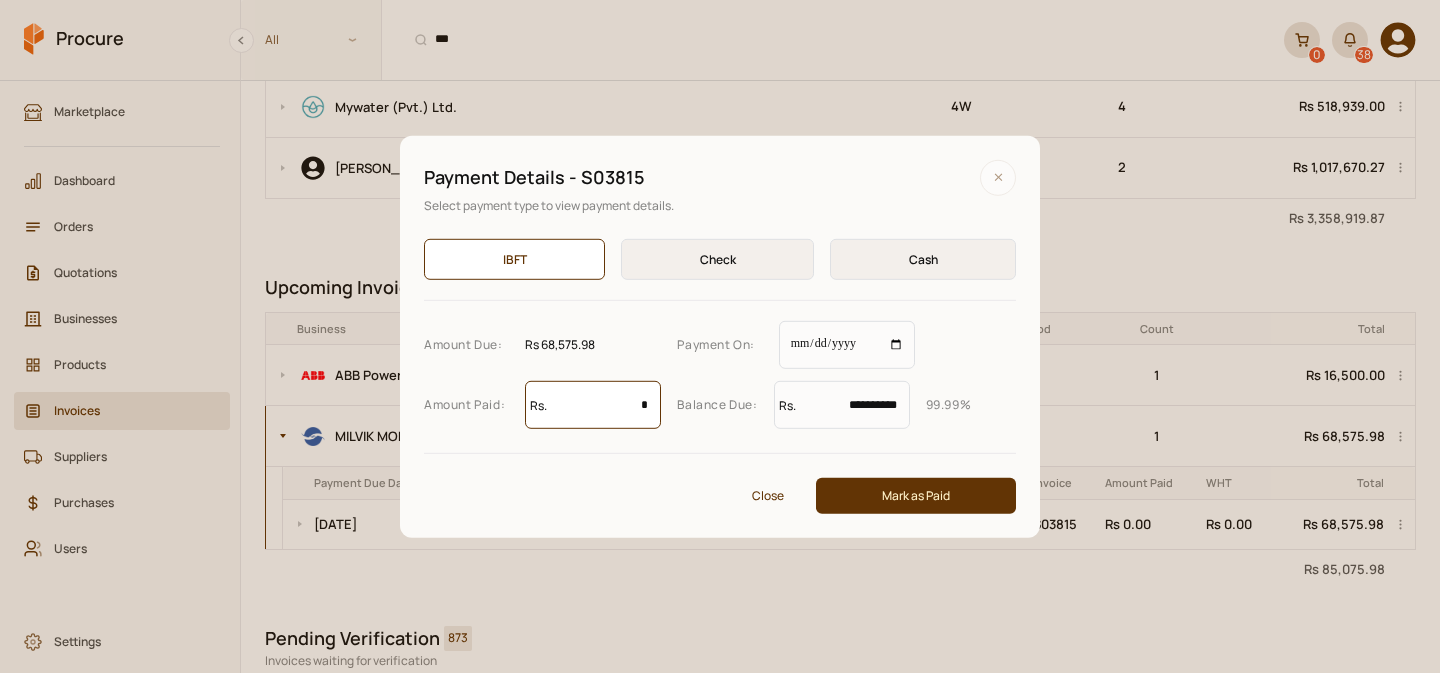 type on "**" 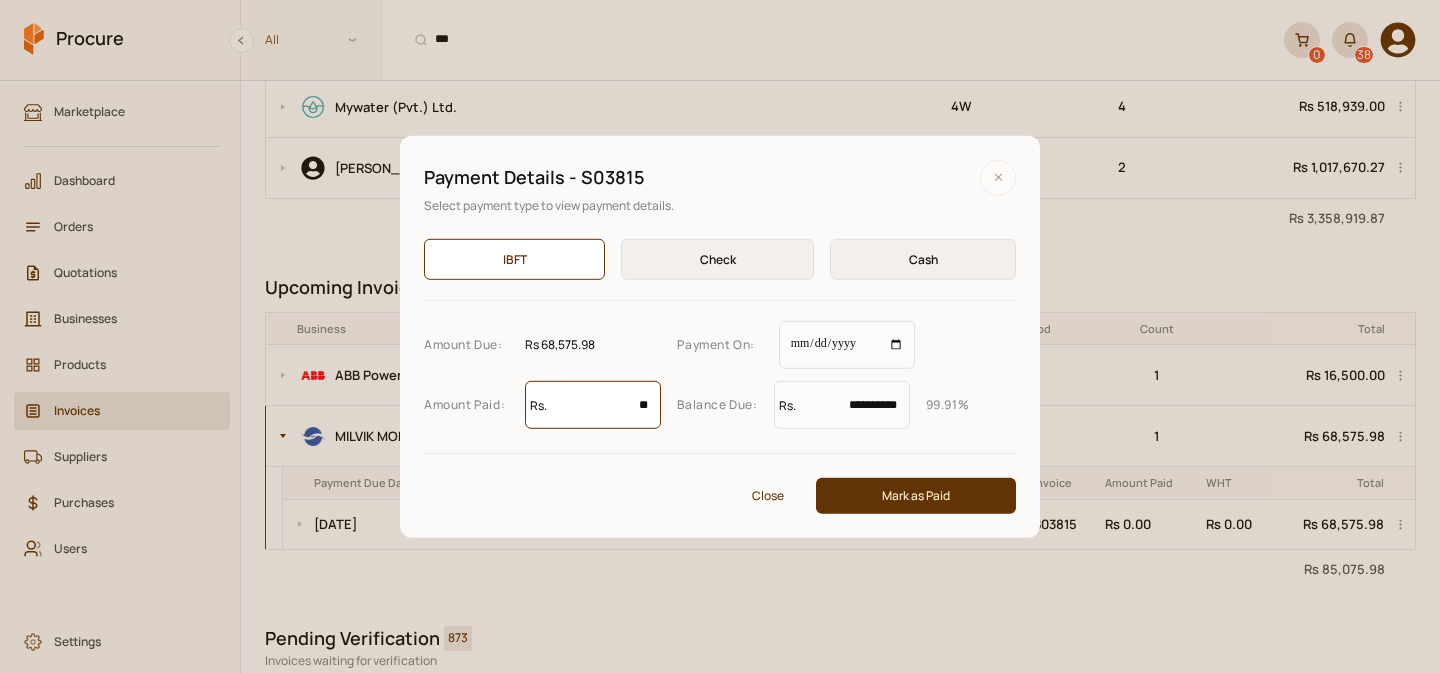 type on "***" 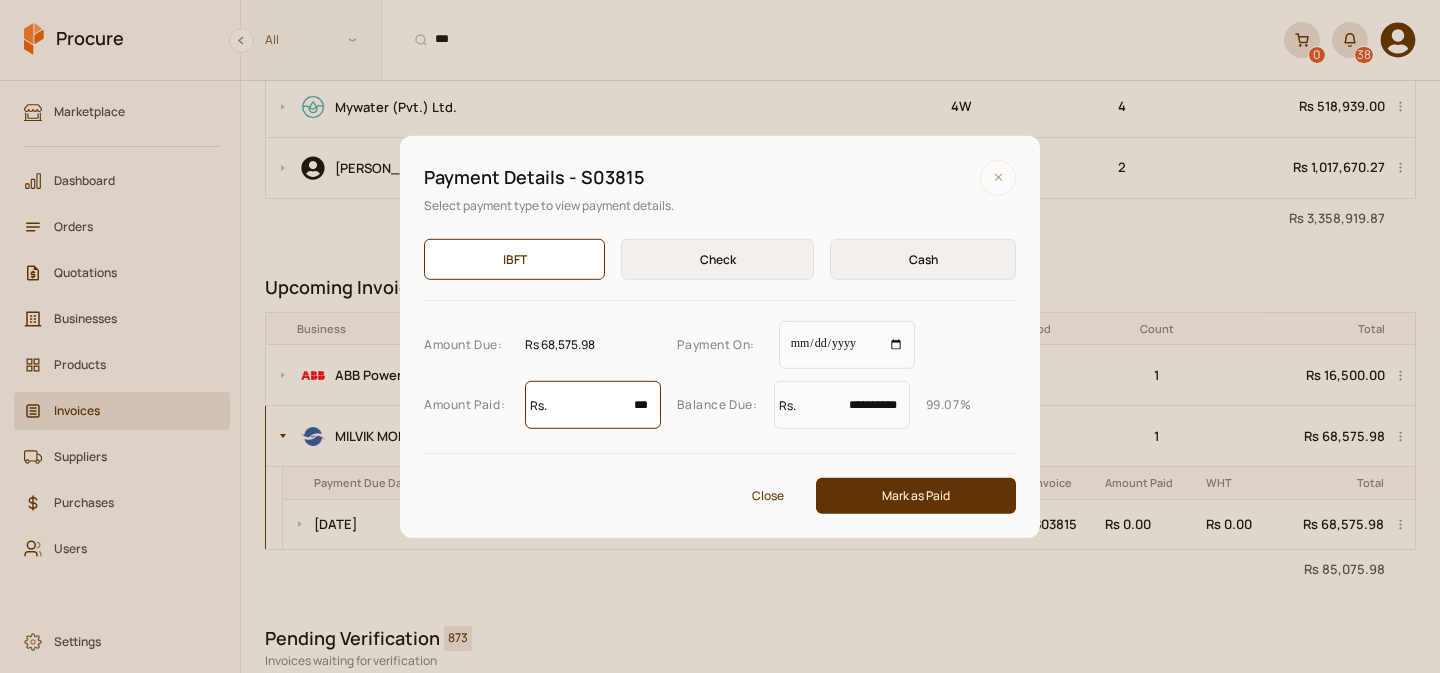 type on "****" 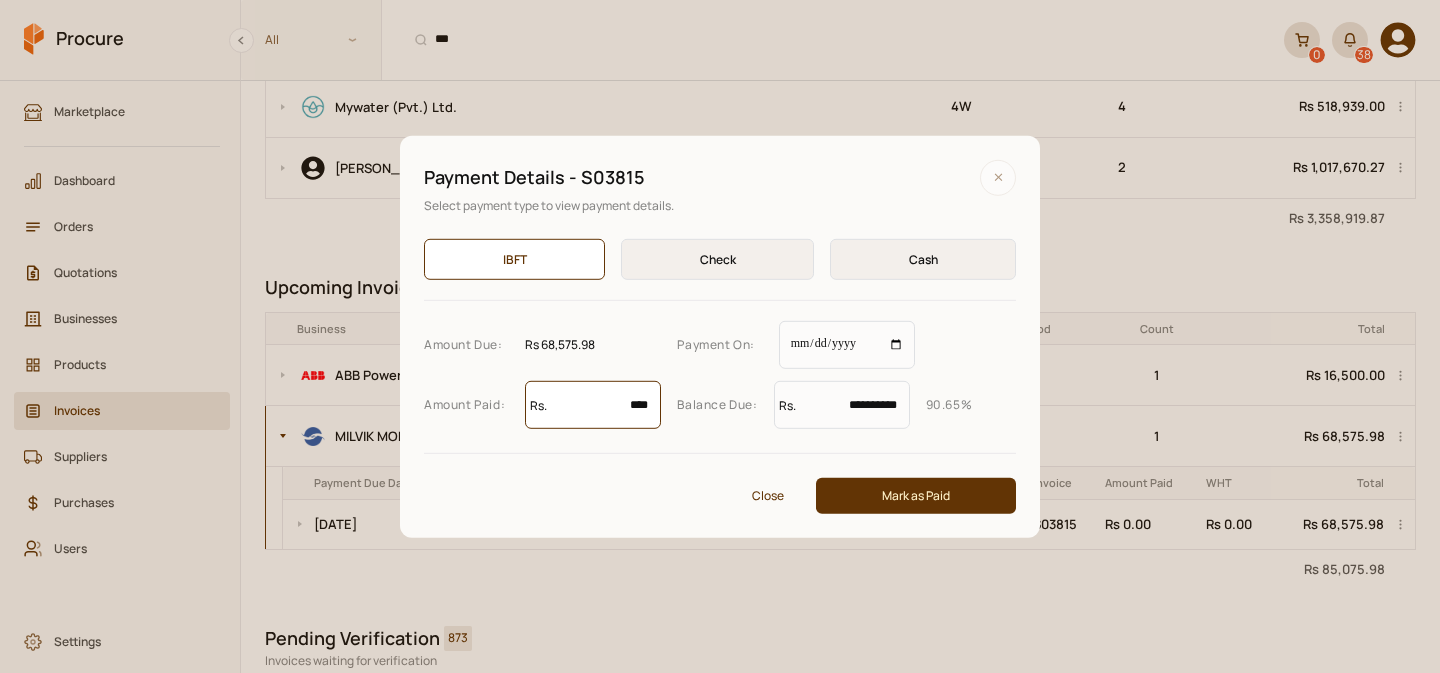 type on "*****" 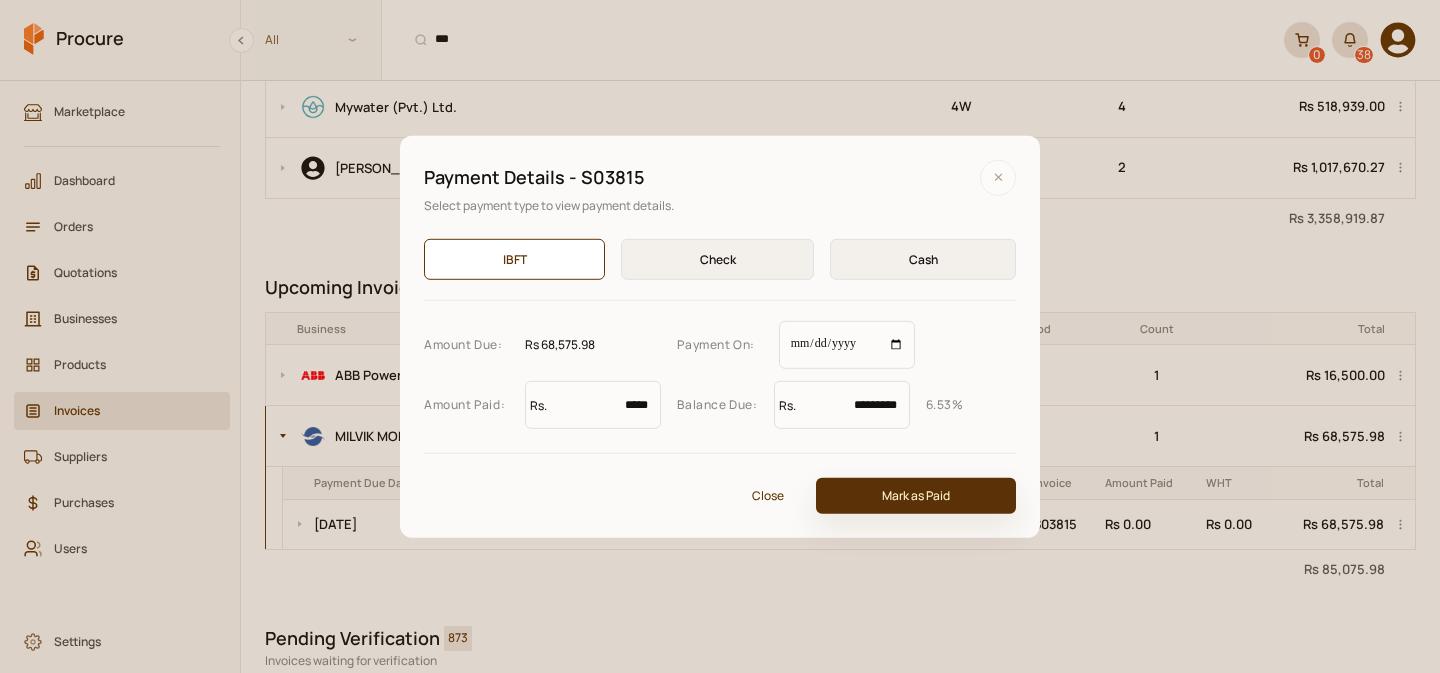 click on "Mark as Paid" at bounding box center (916, 496) 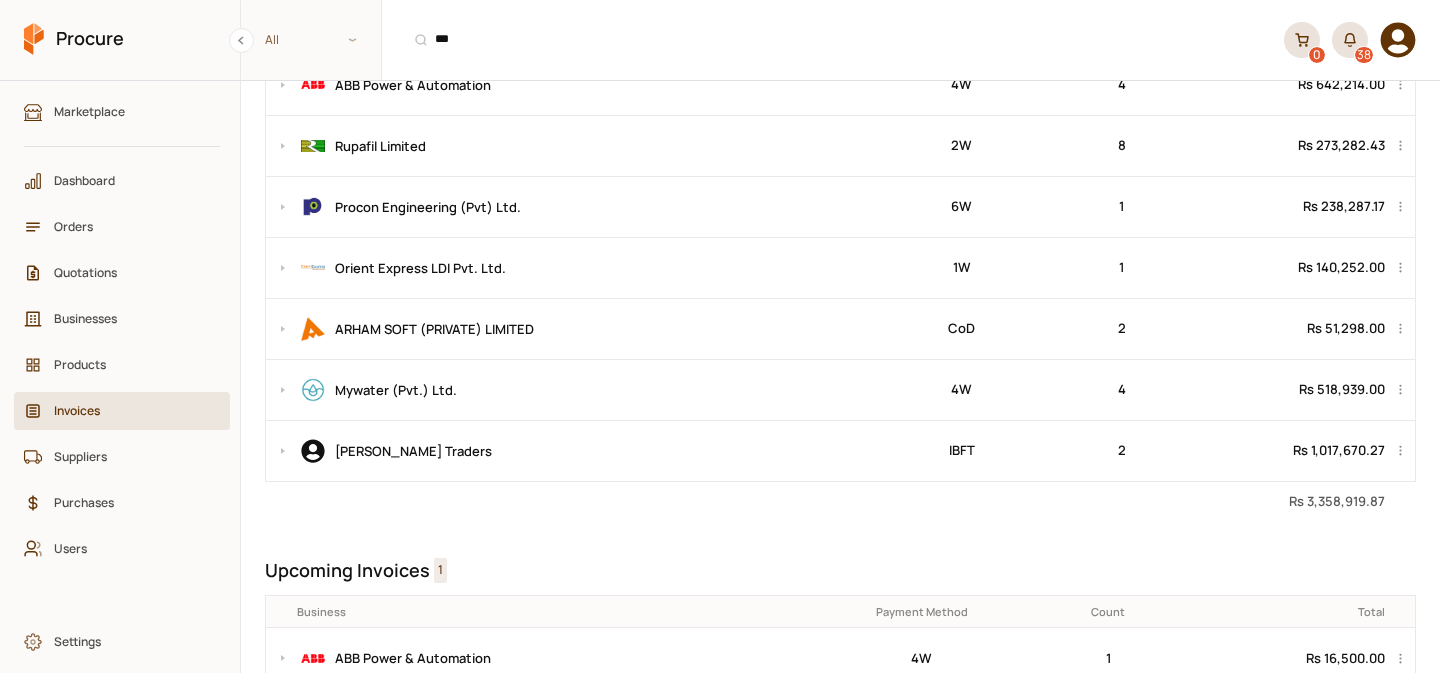 scroll, scrollTop: 602, scrollLeft: 0, axis: vertical 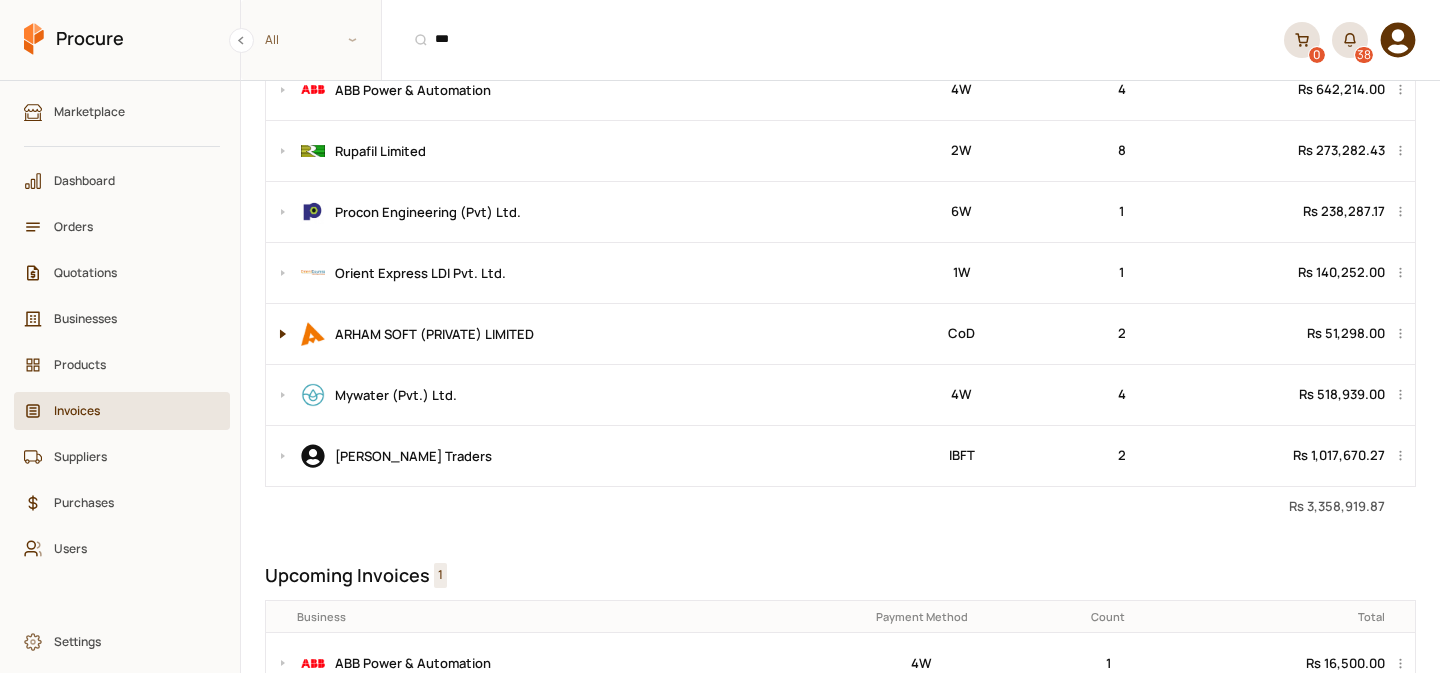 click at bounding box center [278, 334] 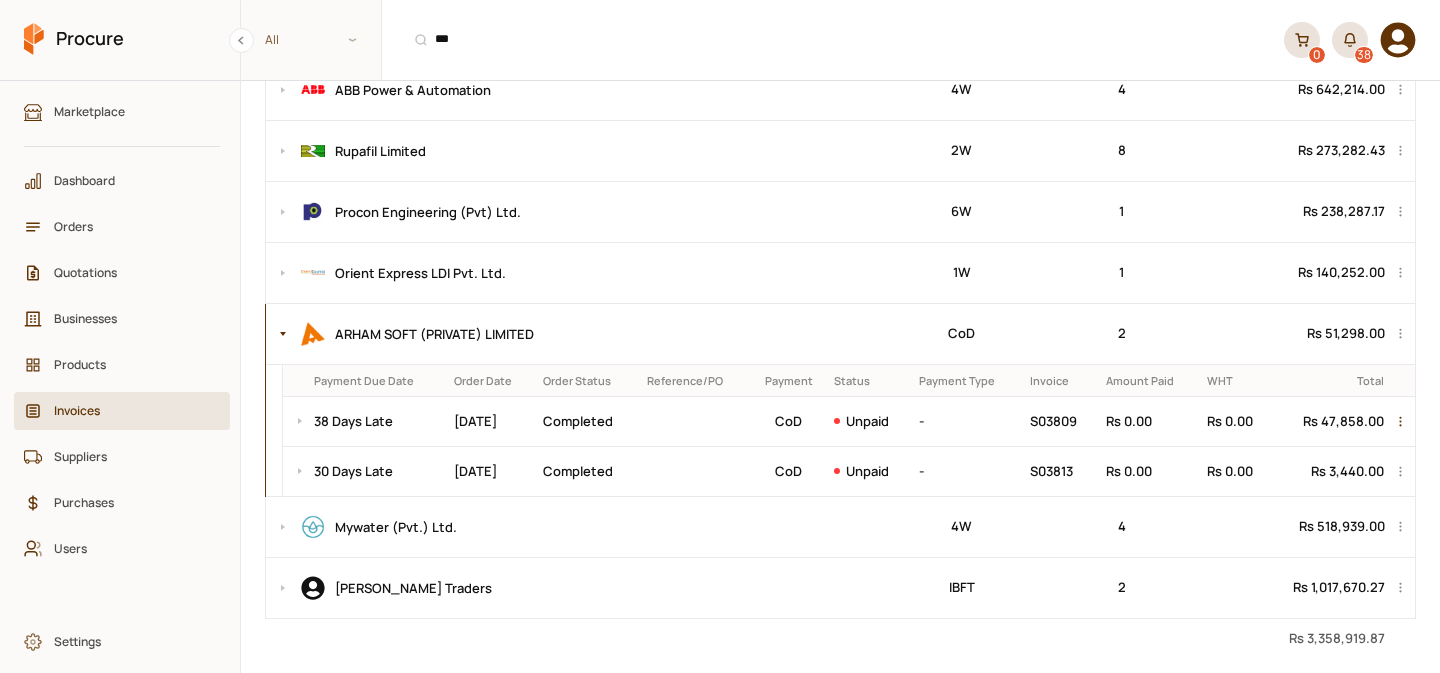 click at bounding box center [1403, 421] 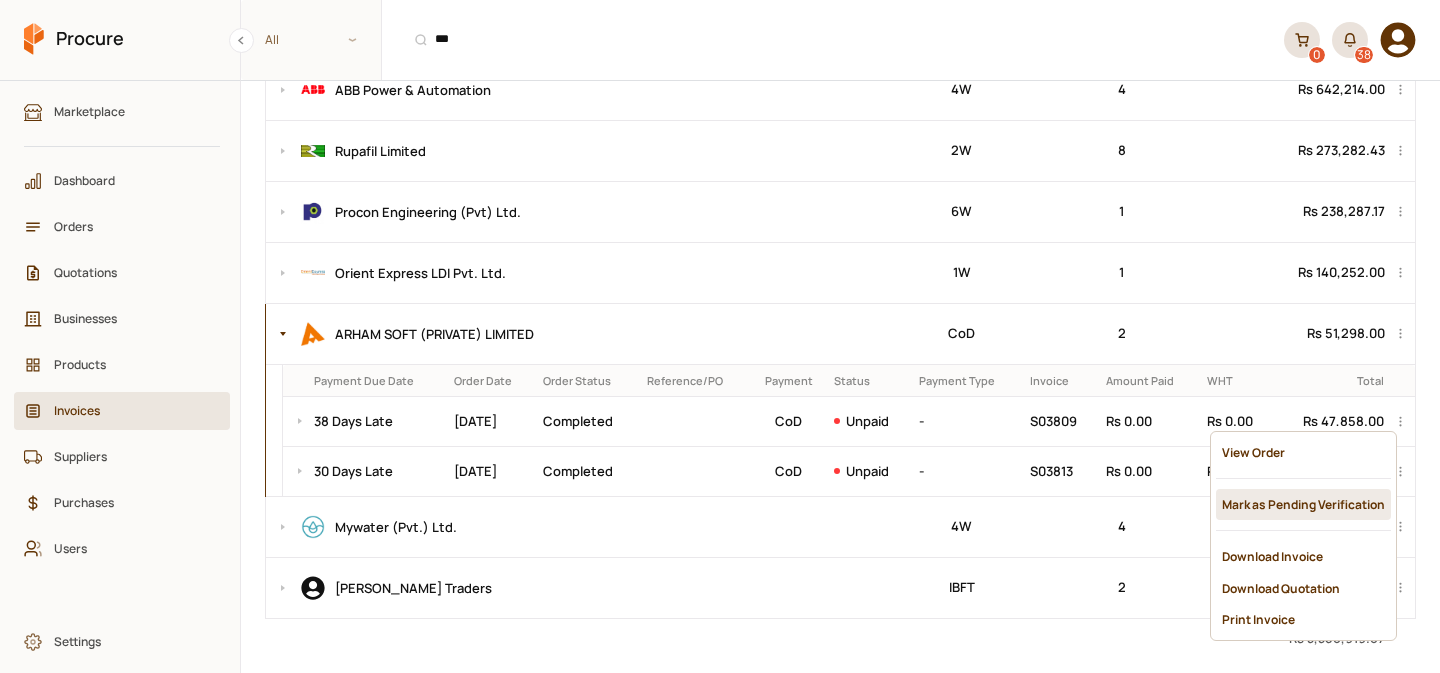 click on "Mark as Pending Verification" at bounding box center [1303, 504] 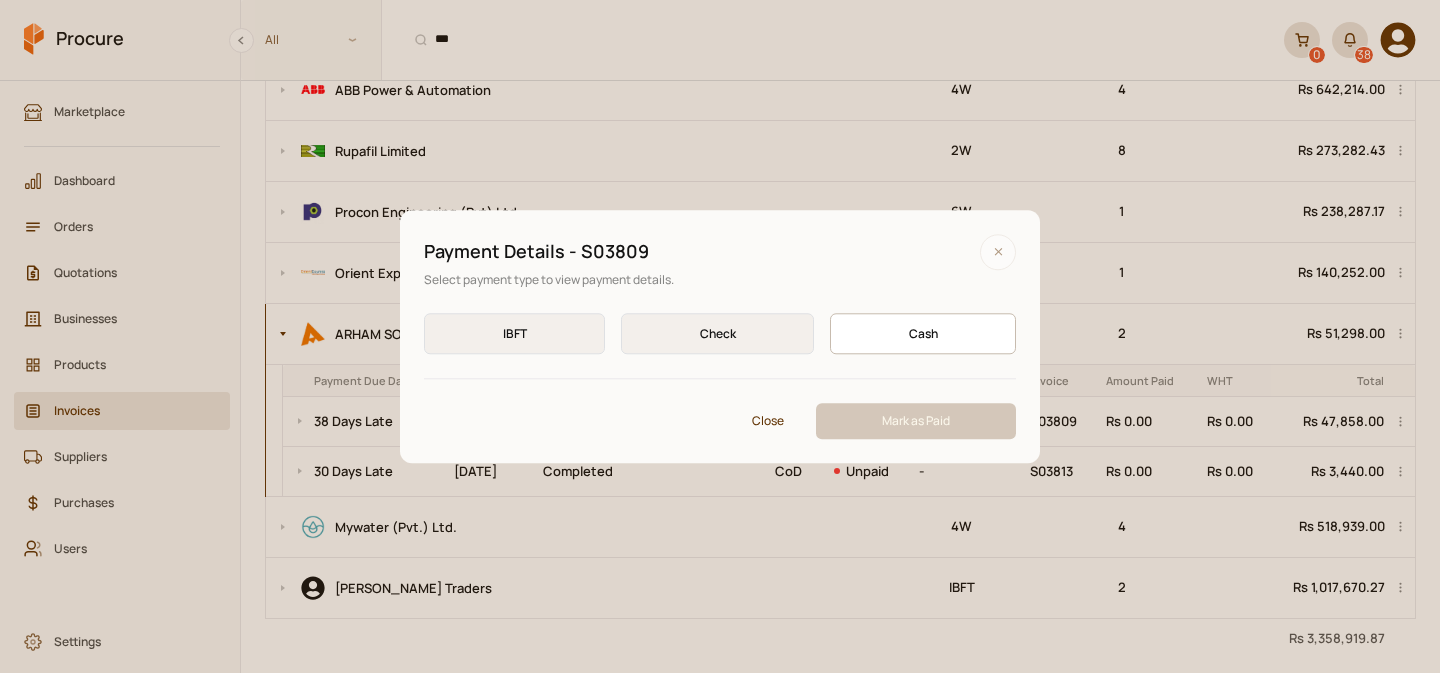 click on "Cash Cash" at bounding box center [923, 333] 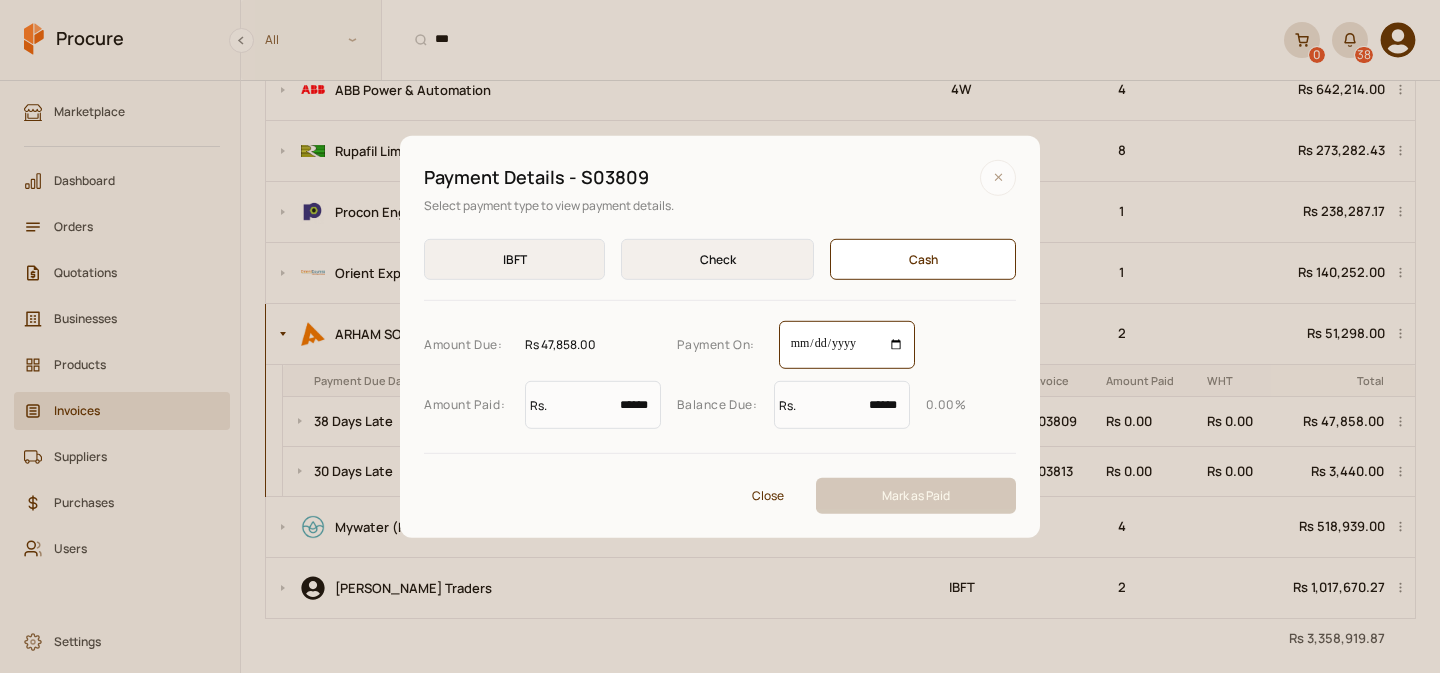 click on "**********" at bounding box center (847, 345) 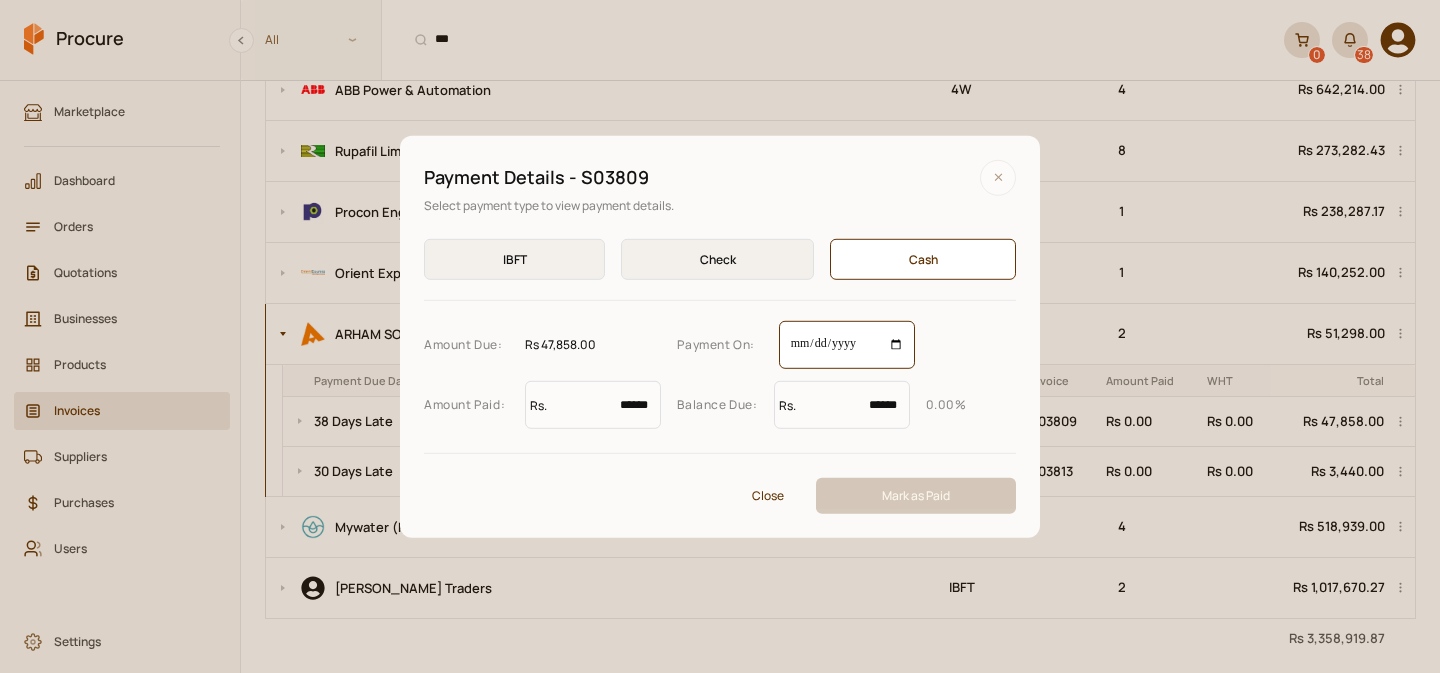 type on "**********" 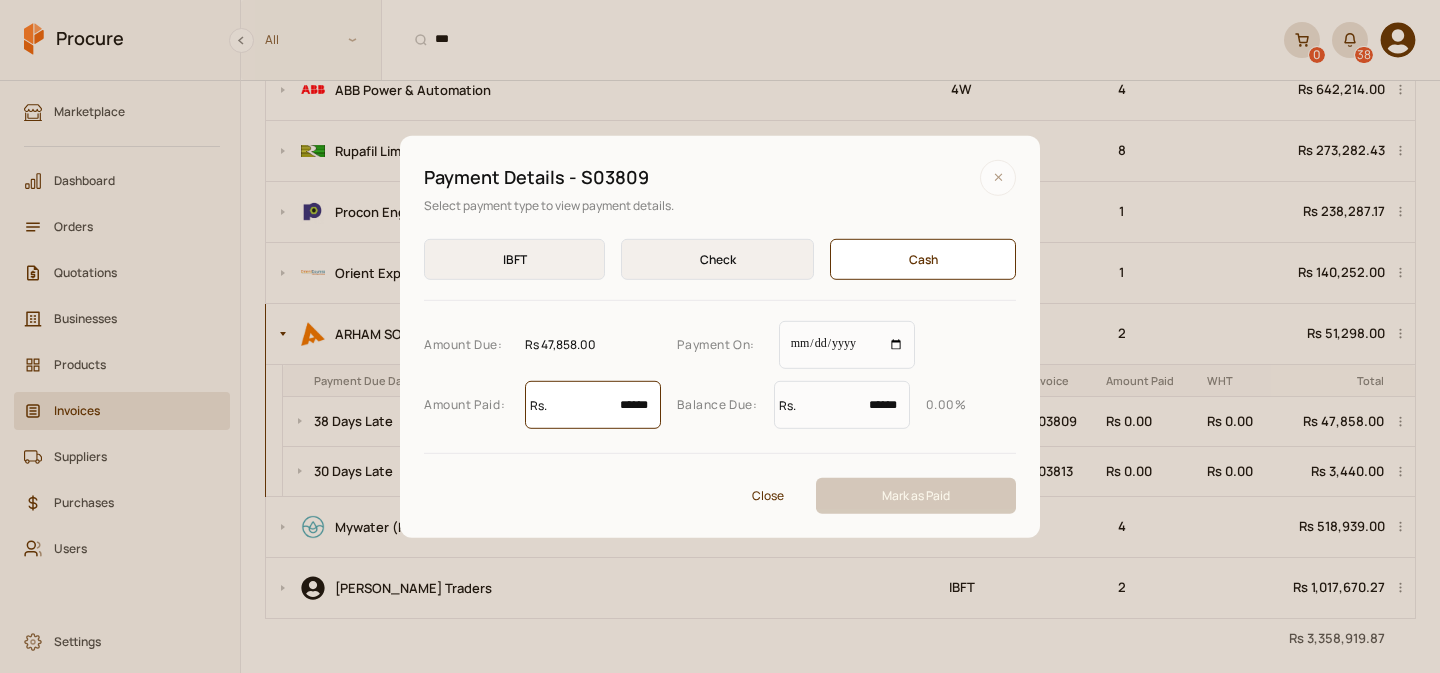 click on "******" at bounding box center [593, 405] 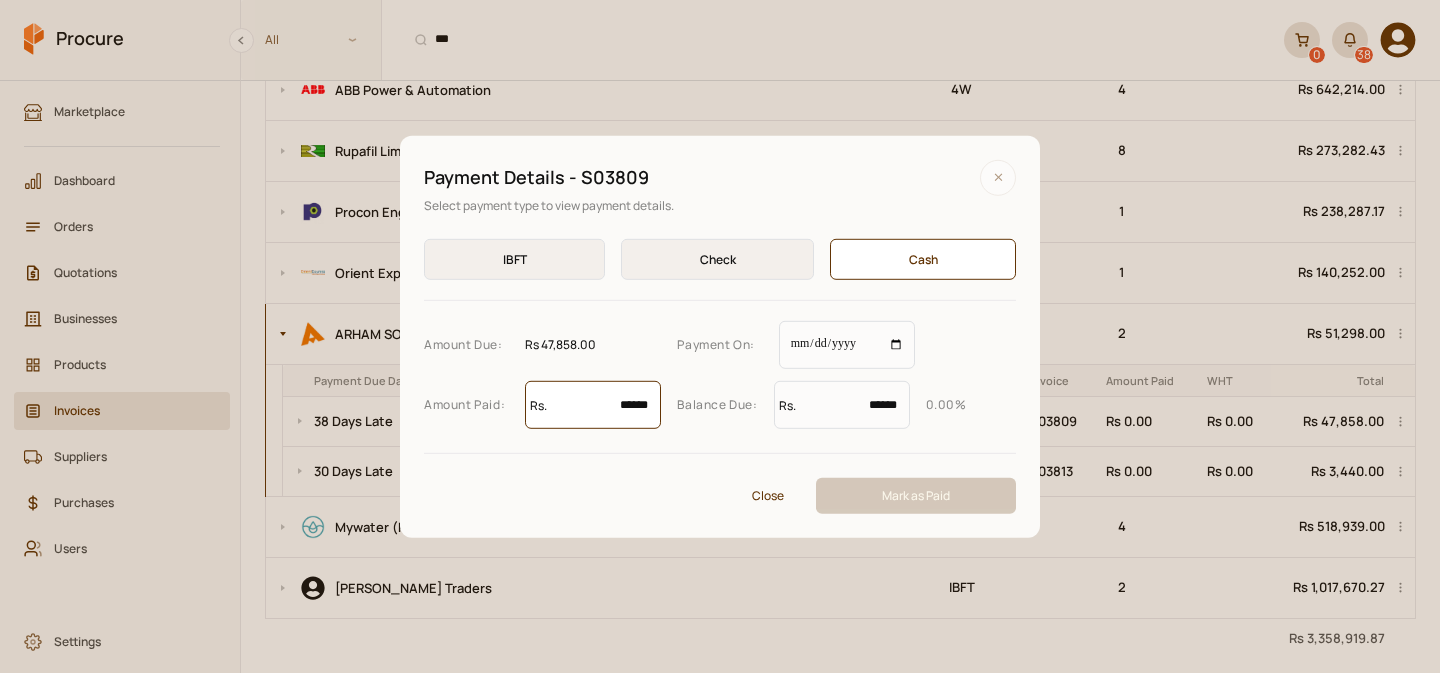 type on "*" 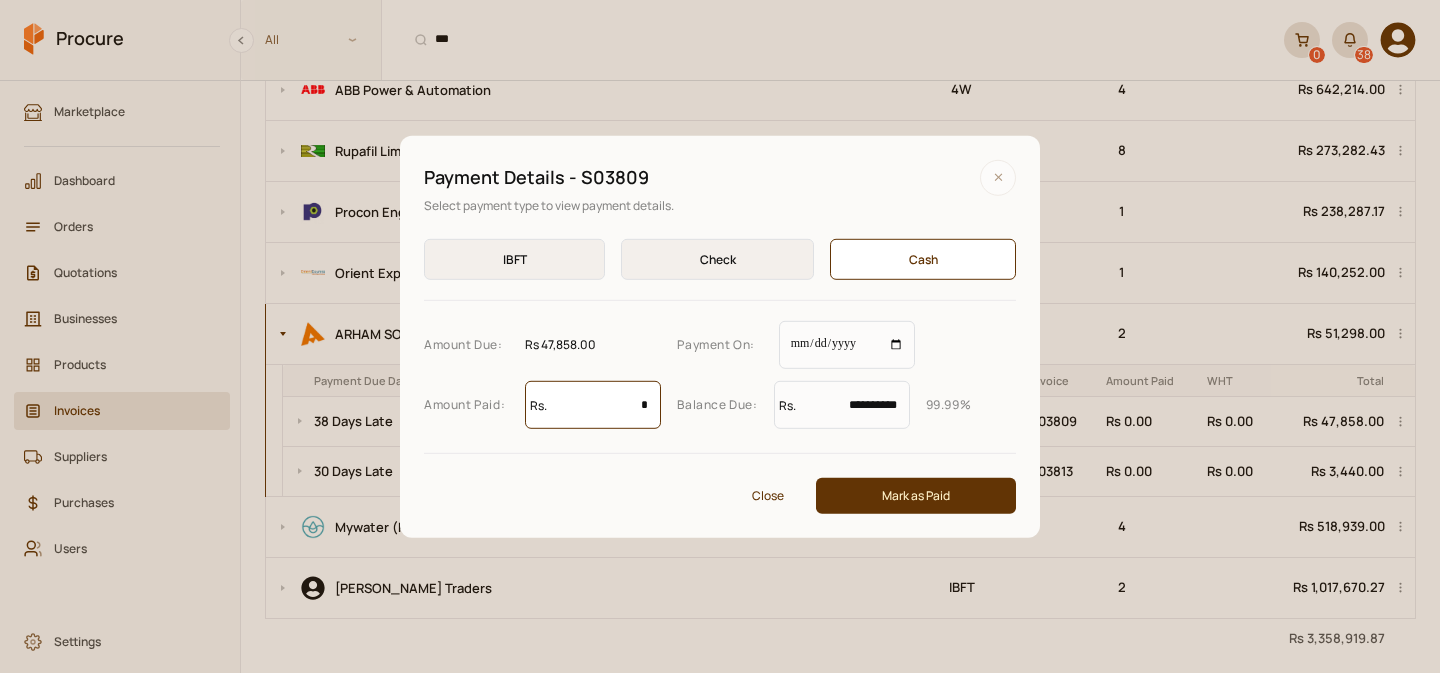 type on "**" 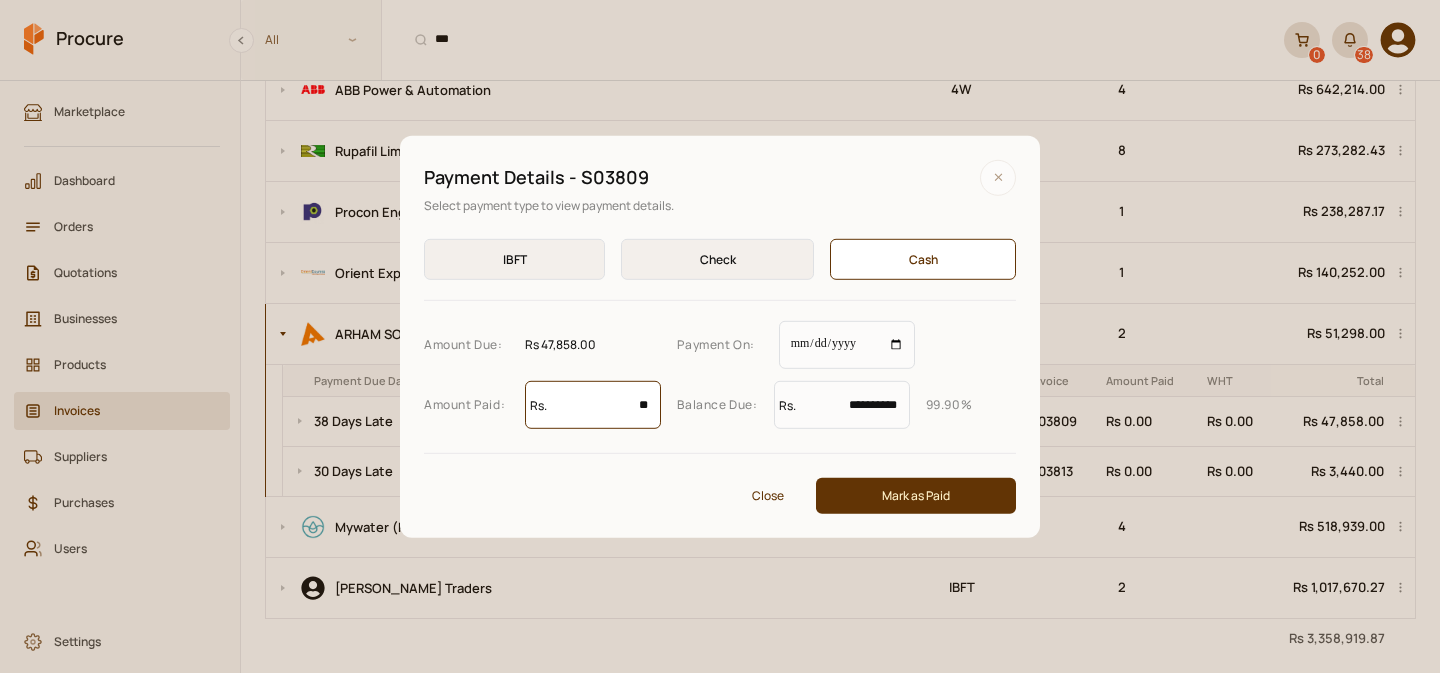 type on "***" 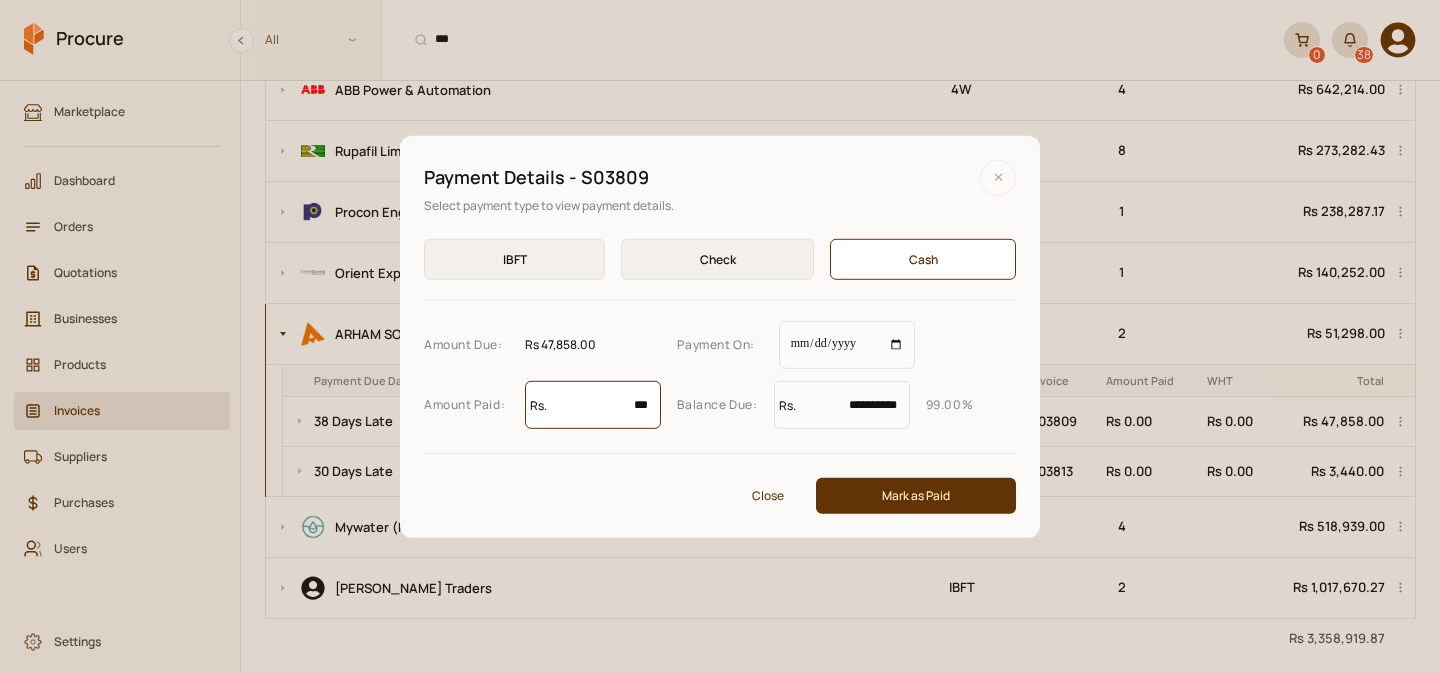 type on "****" 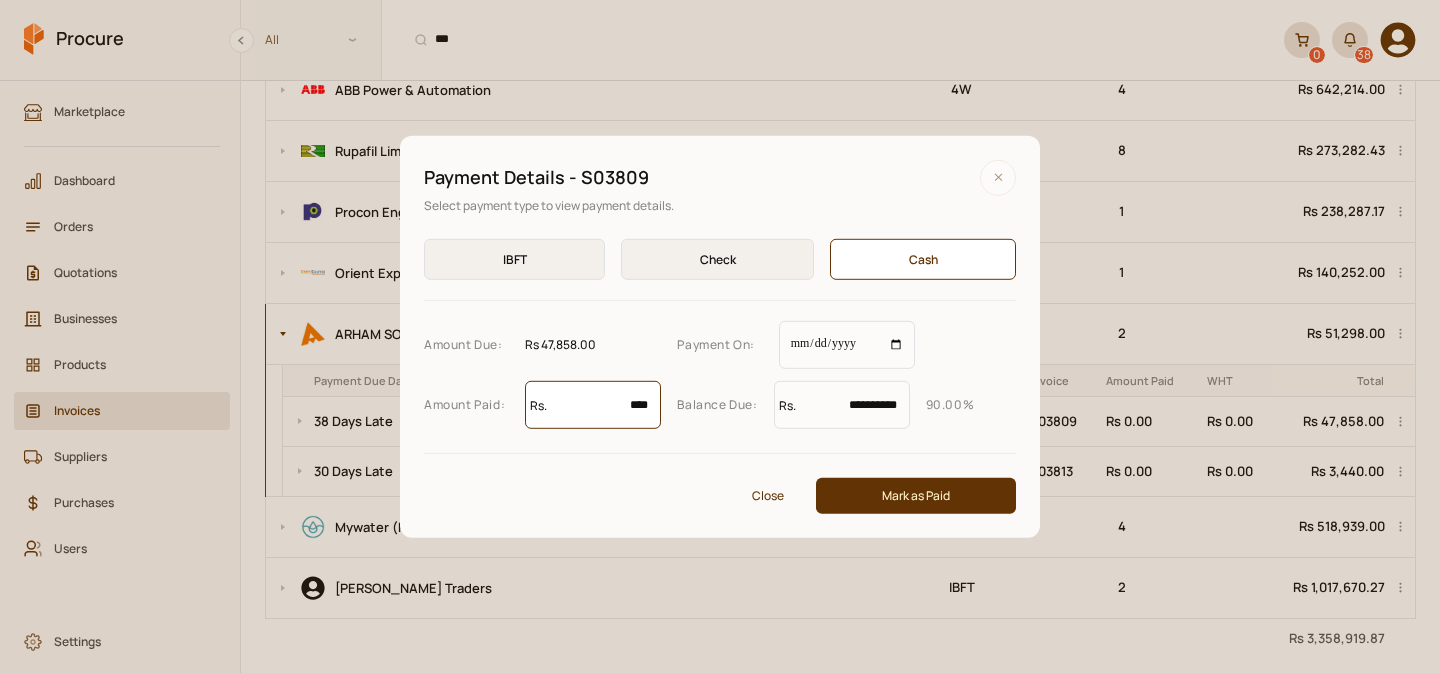 type on "*****" 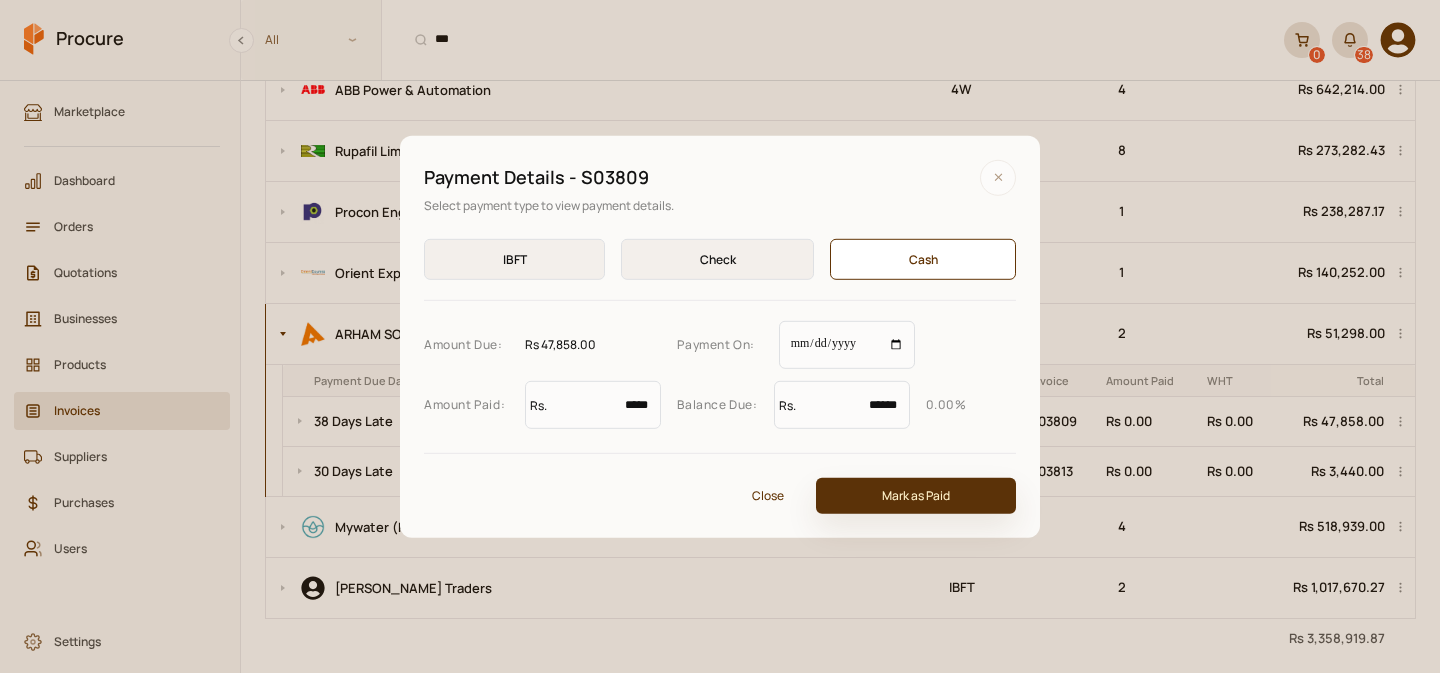 click on "Mark as Paid" at bounding box center (916, 496) 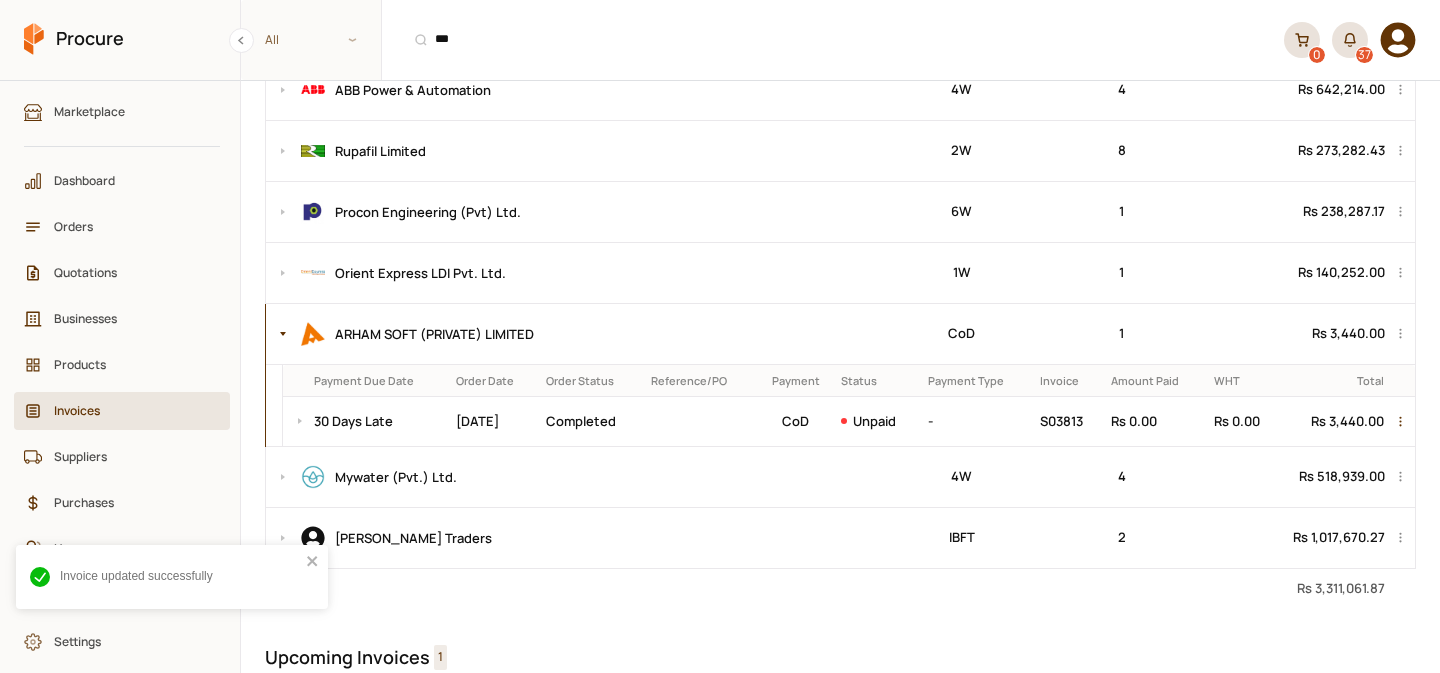 click at bounding box center [1403, 421] 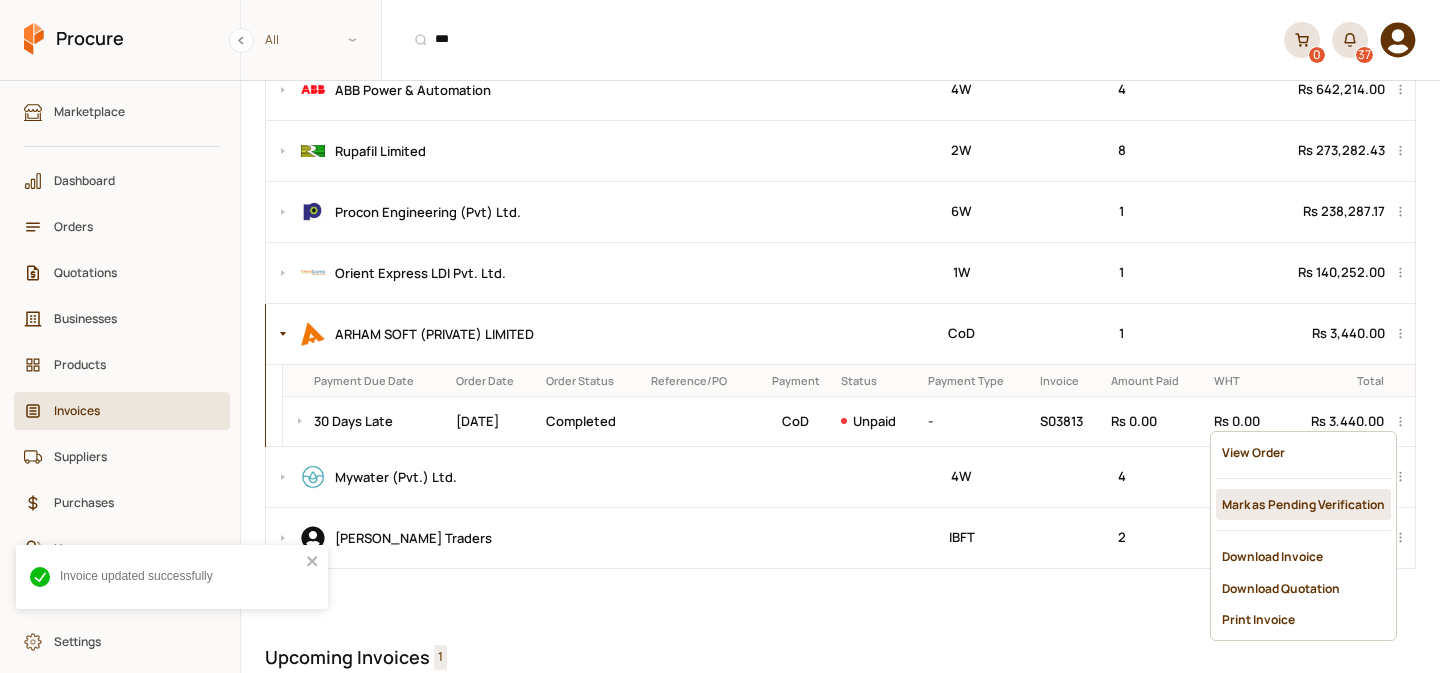 click on "Mark as Pending Verification" at bounding box center (1303, 504) 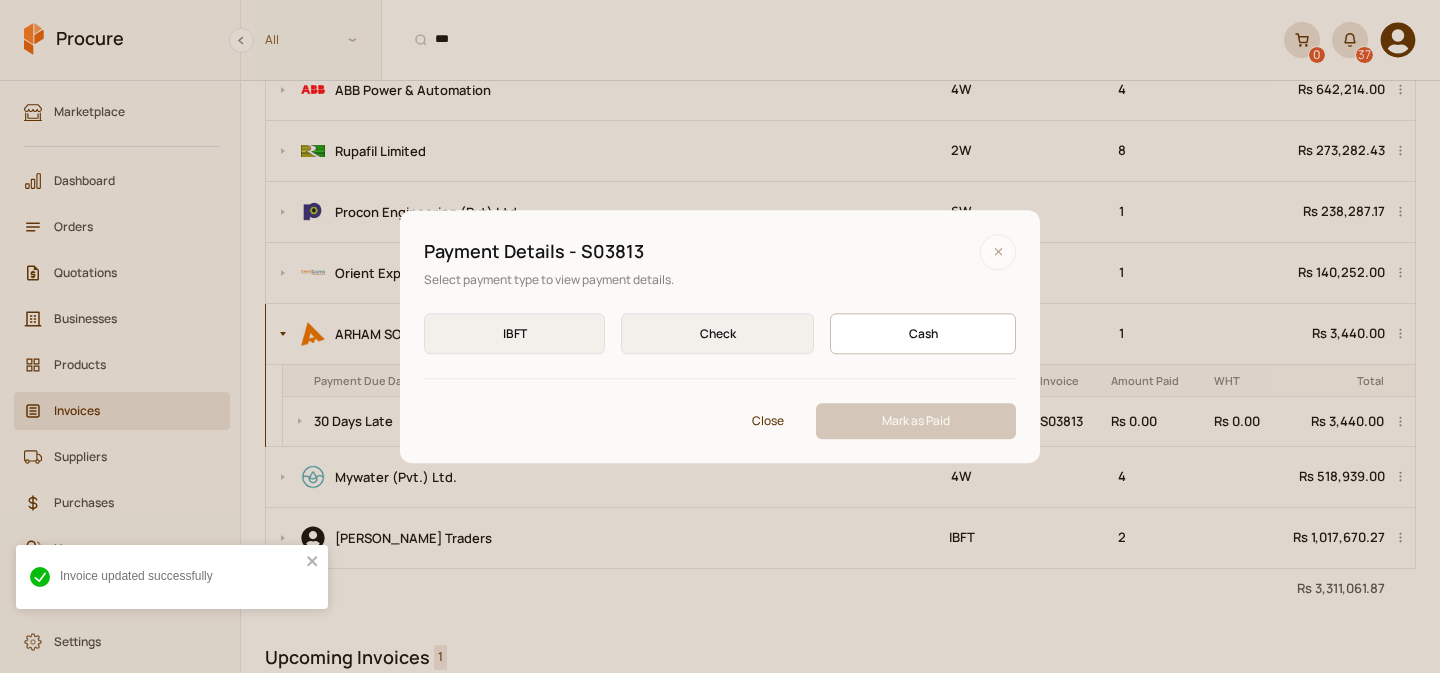 click on "Cash Cash" at bounding box center [923, 333] 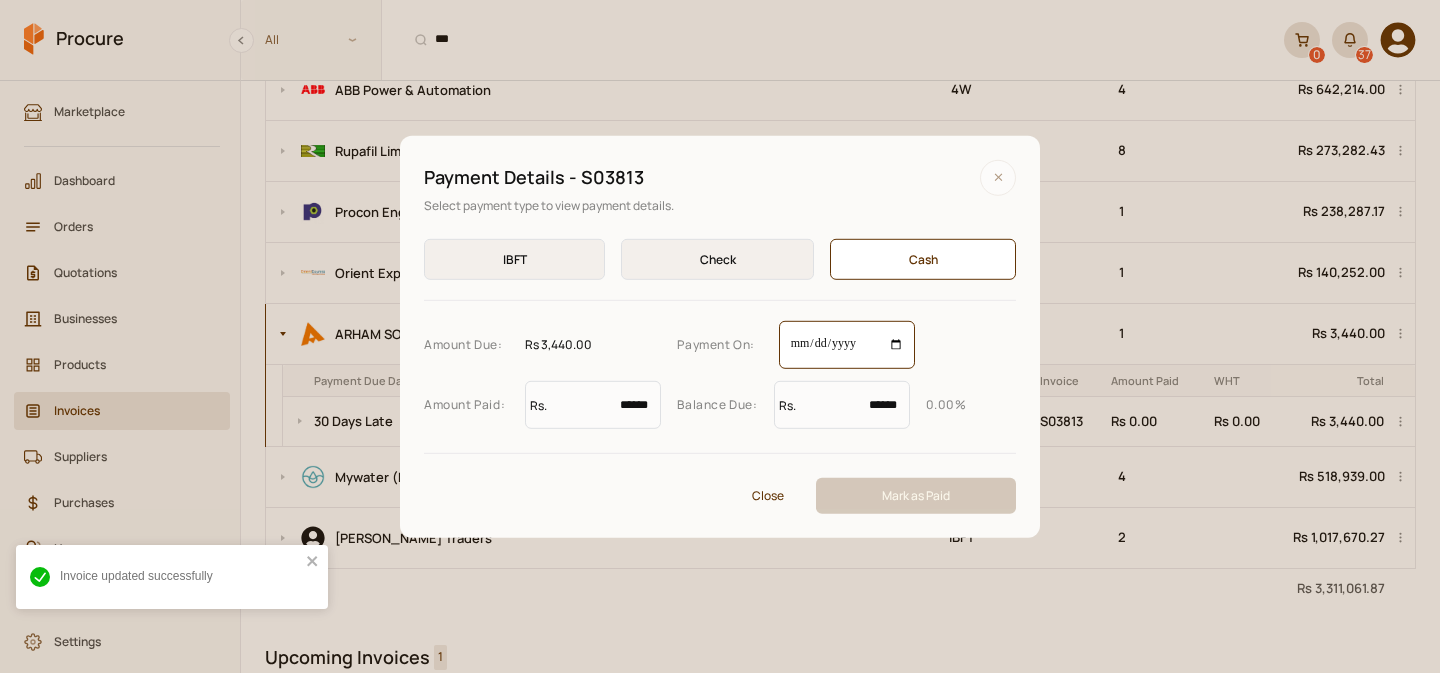 click on "**********" at bounding box center (847, 345) 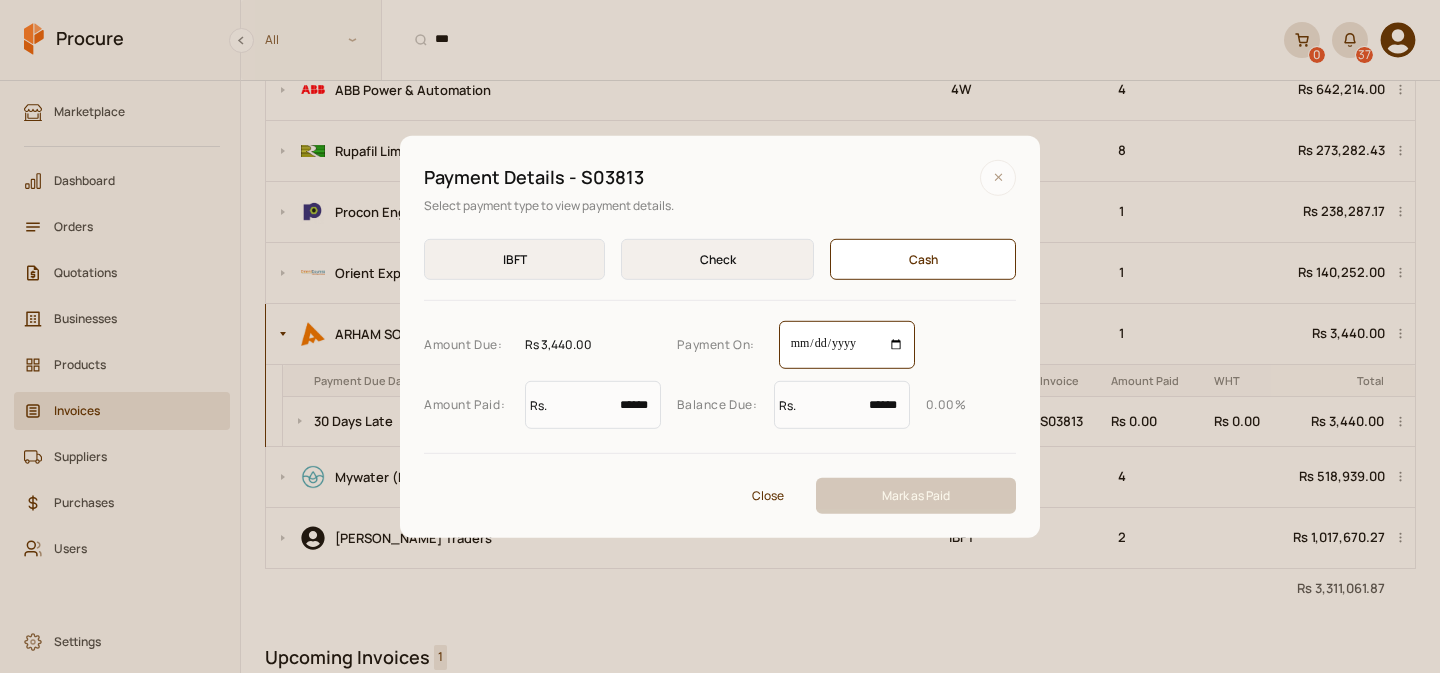 type on "**********" 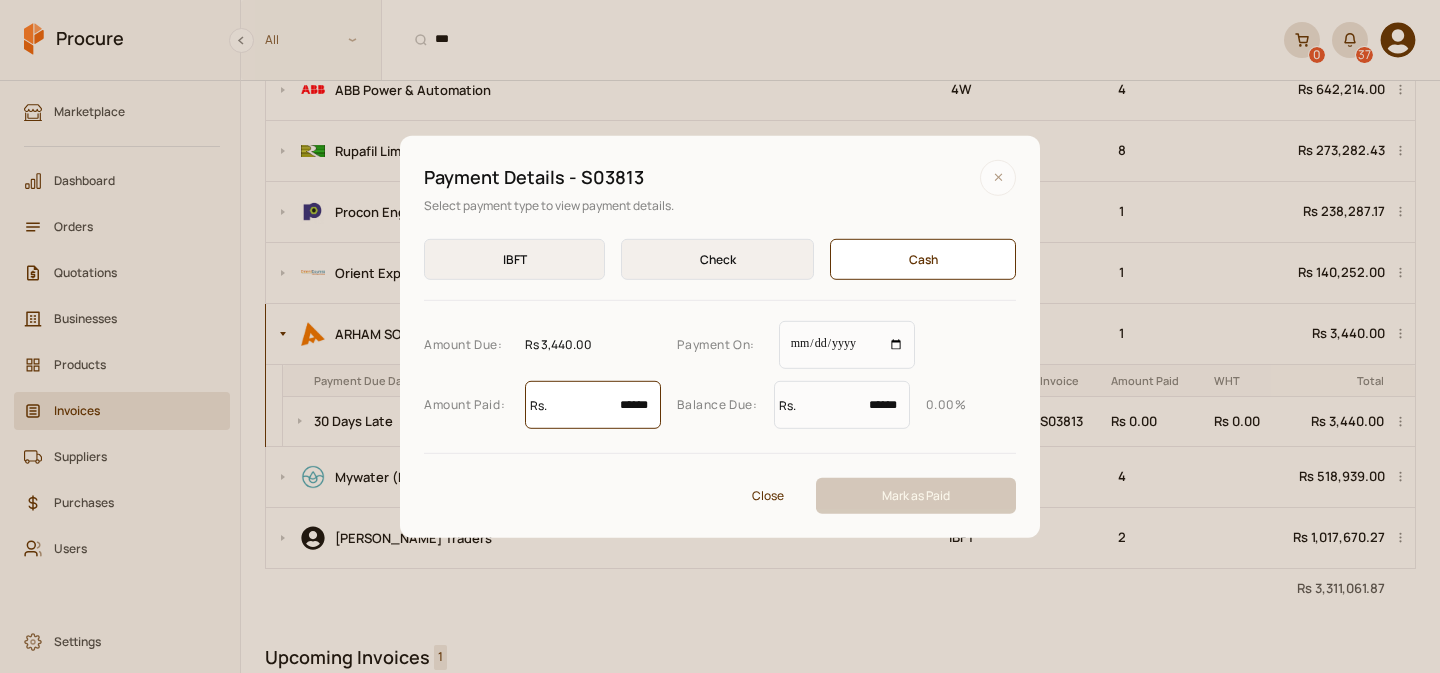 click on "******" at bounding box center (593, 405) 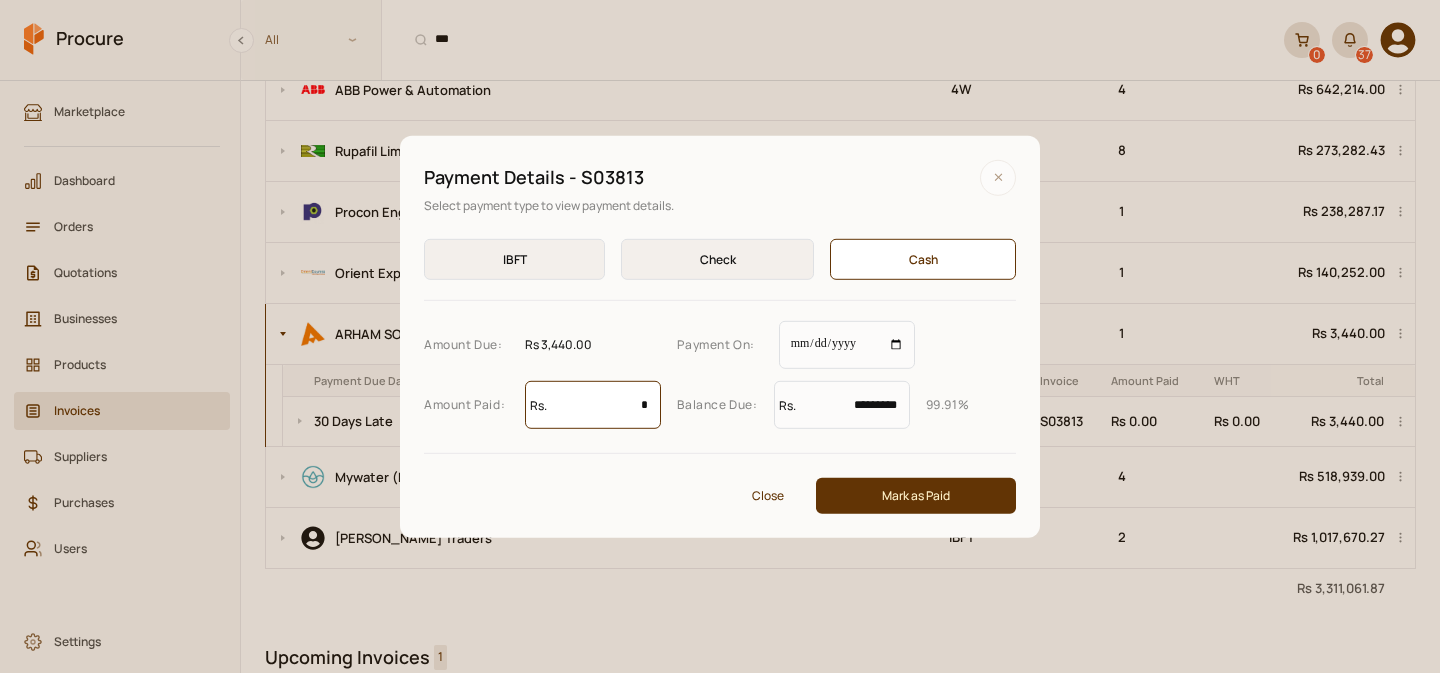 type on "**" 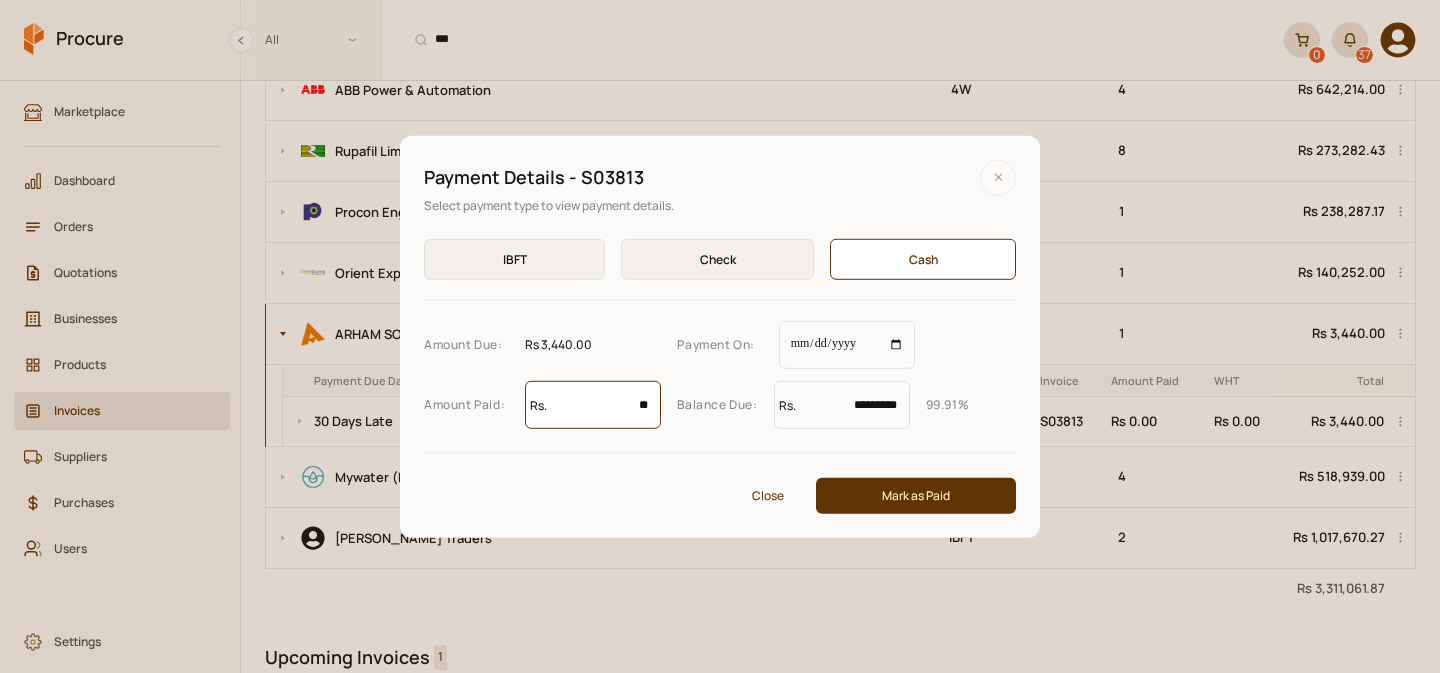 type on "***" 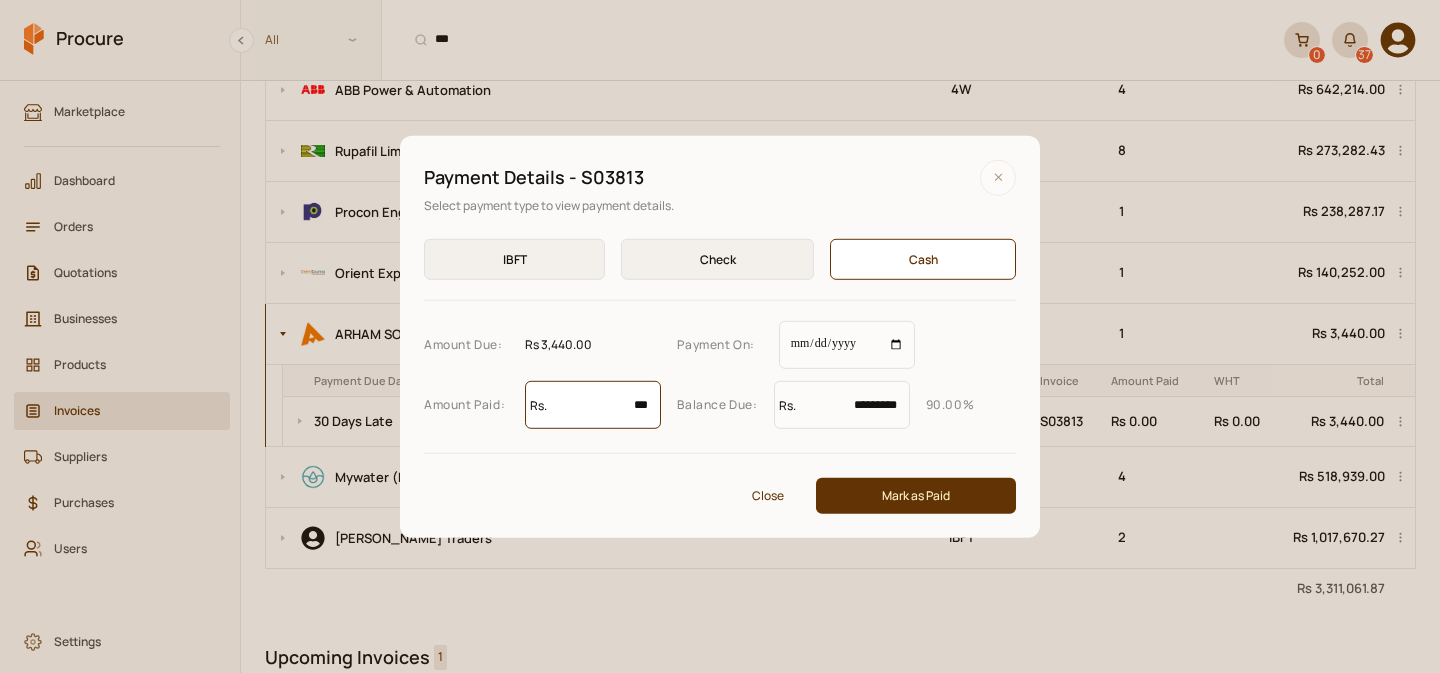 type on "****" 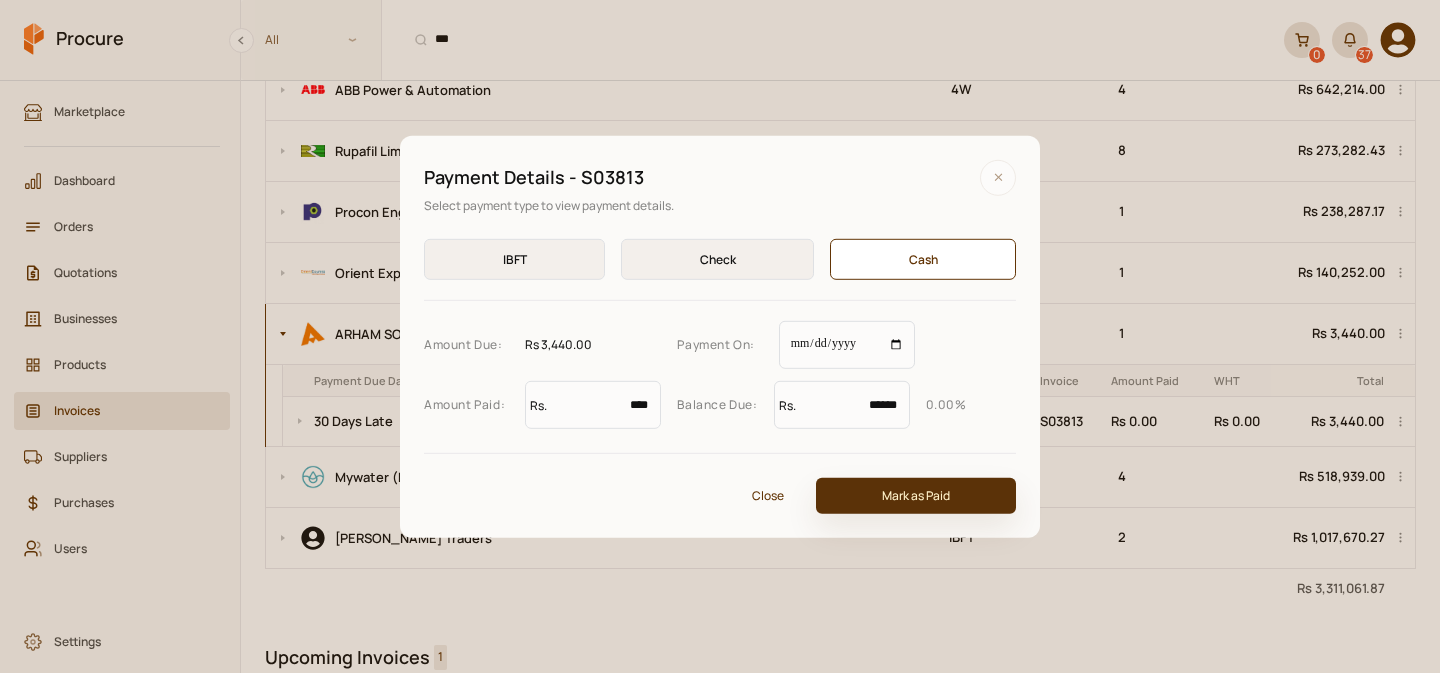 click on "Mark as Paid" at bounding box center (916, 496) 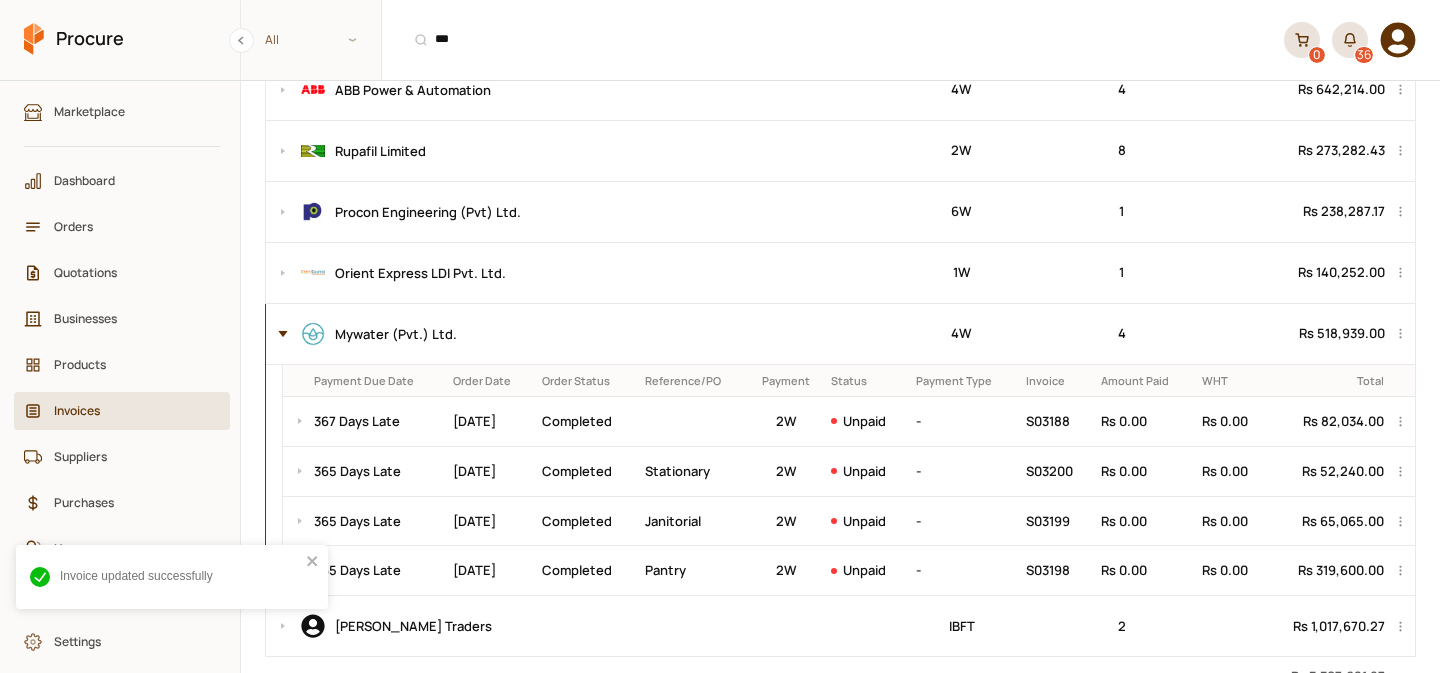 click at bounding box center (278, 334) 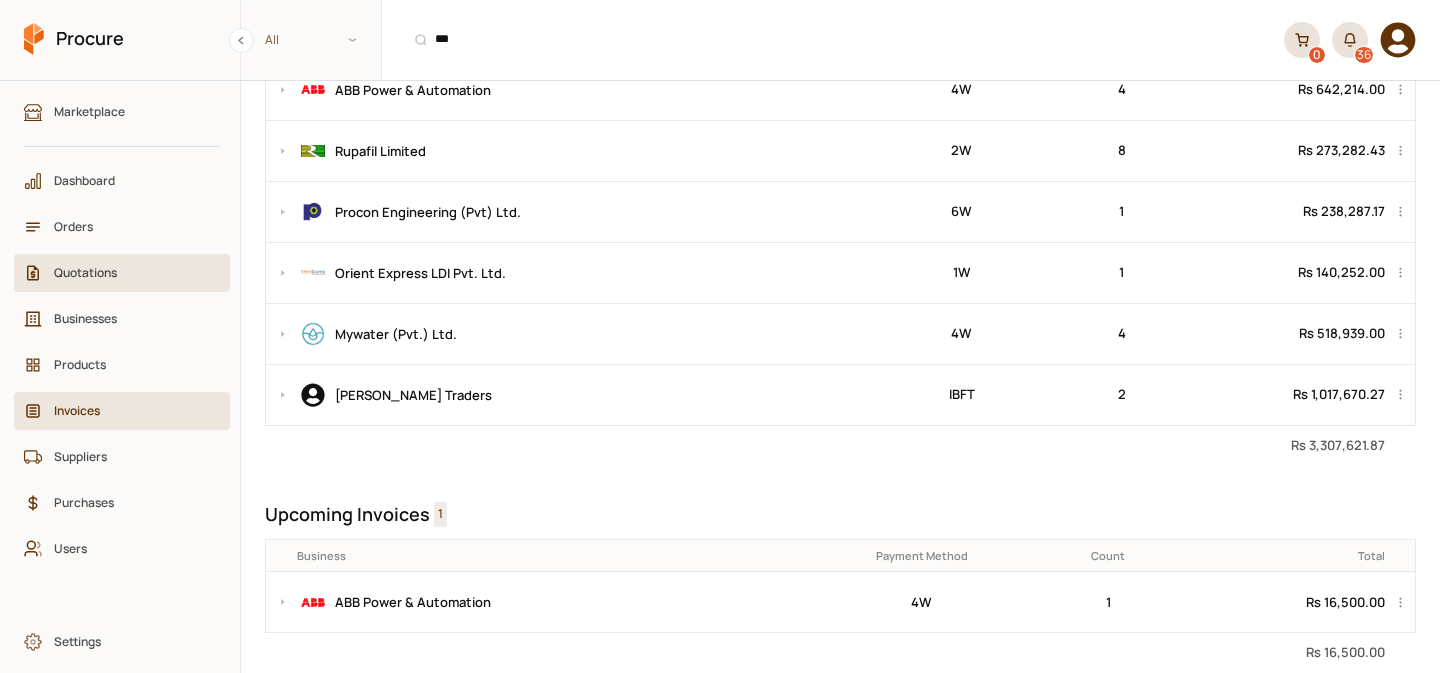 click on "Quotations" at bounding box center [129, 272] 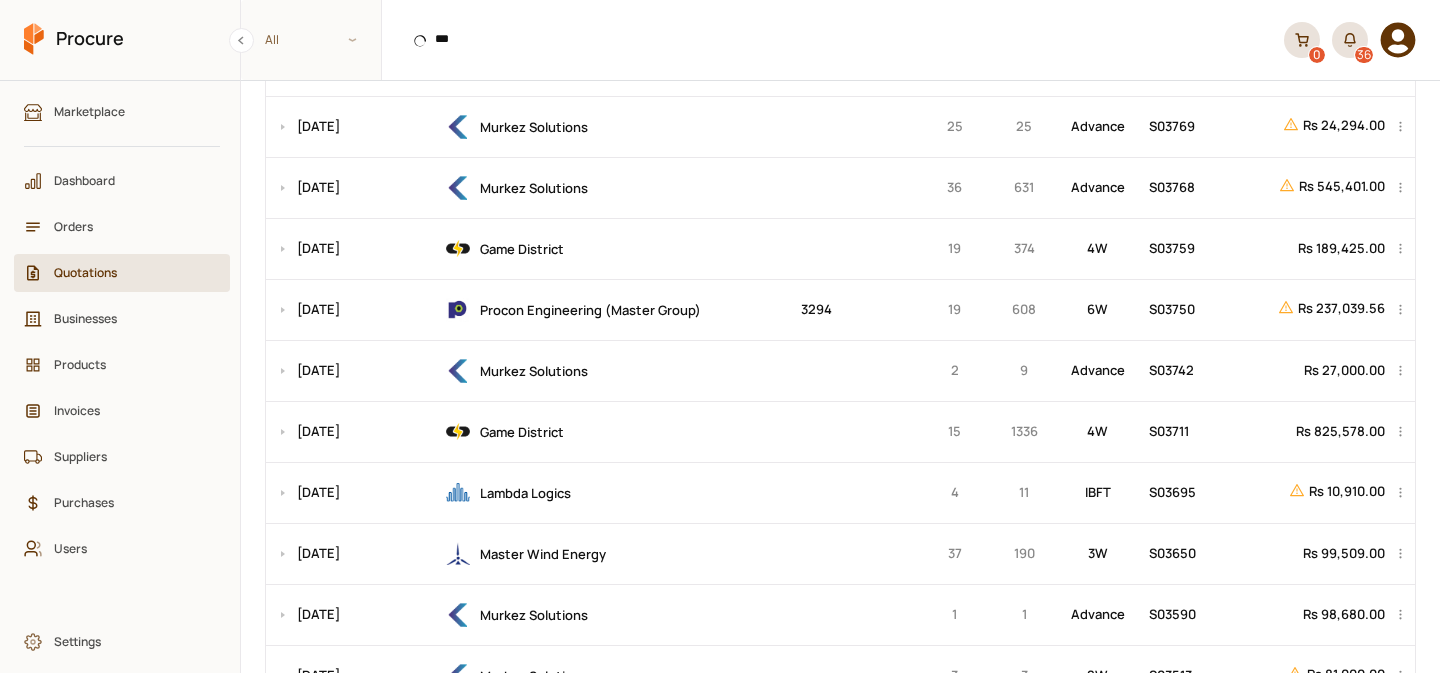 scroll, scrollTop: 0, scrollLeft: 0, axis: both 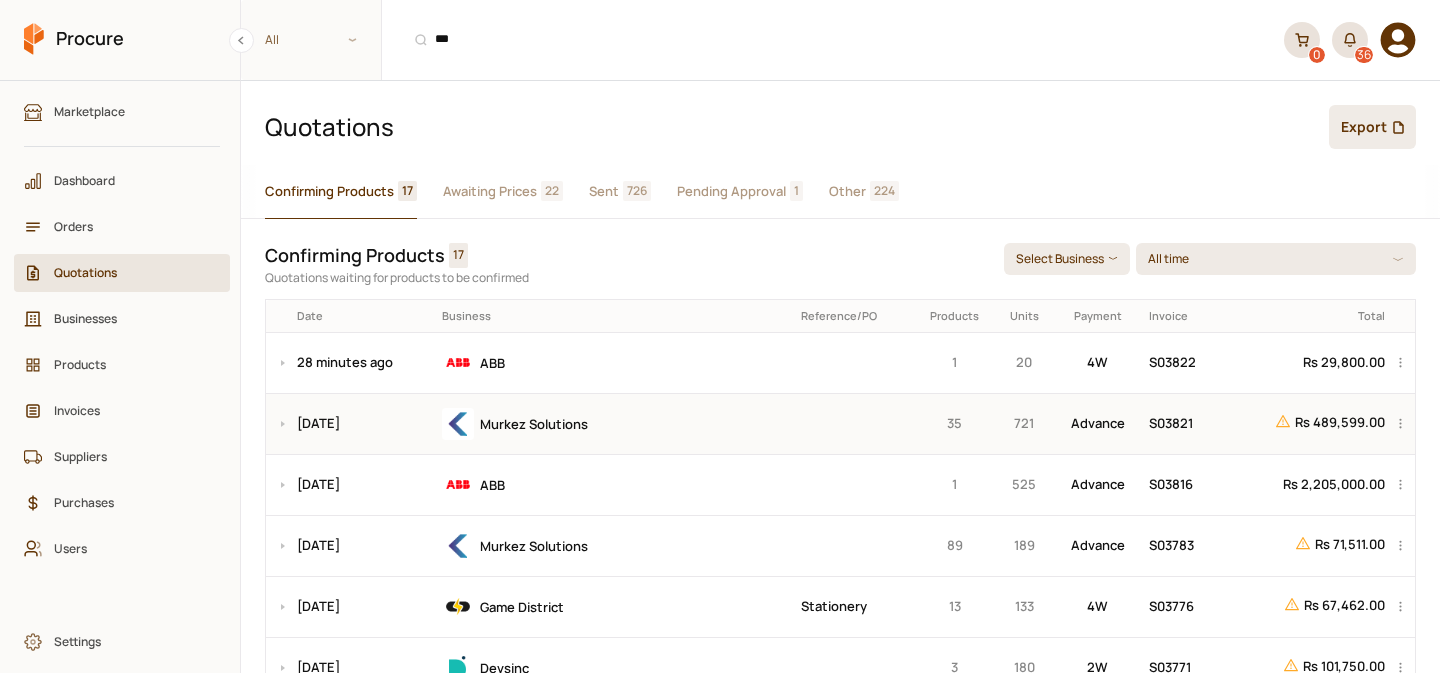 click on "Murkez Solutions" at bounding box center (615, 424) 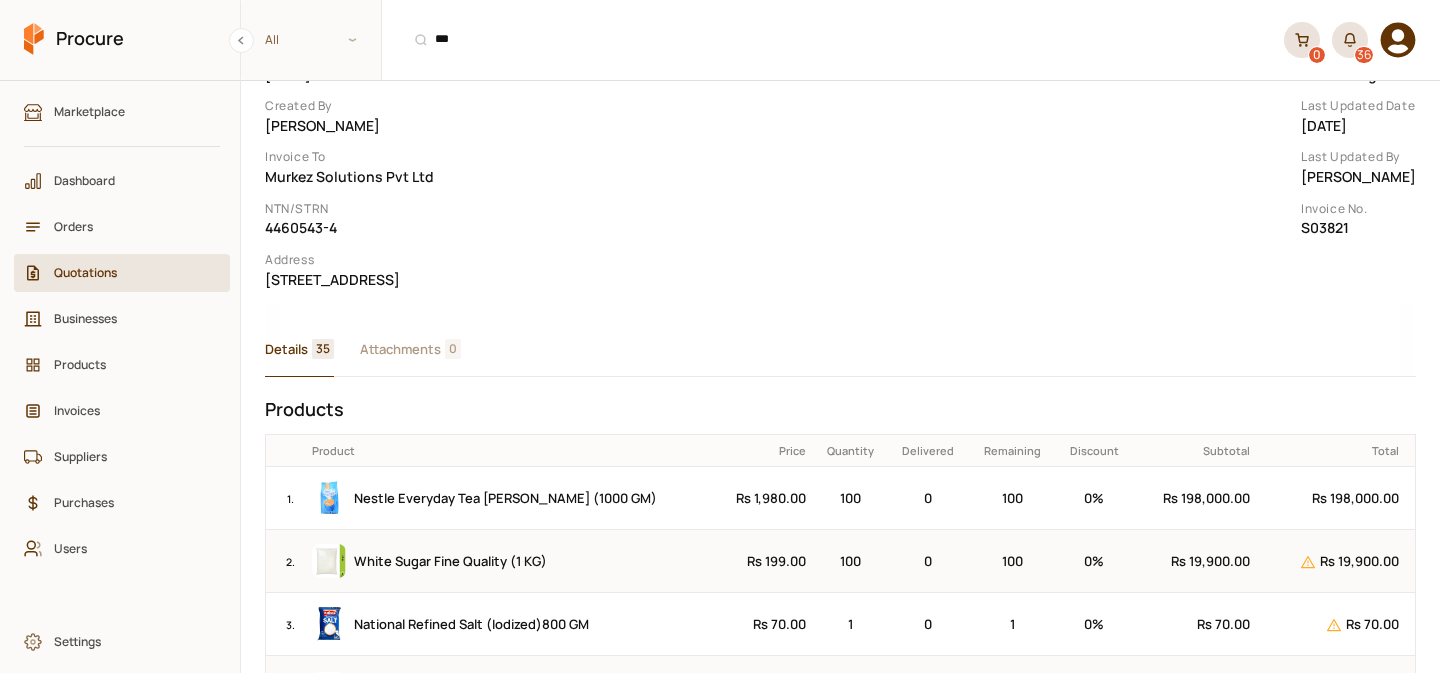 scroll, scrollTop: 0, scrollLeft: 0, axis: both 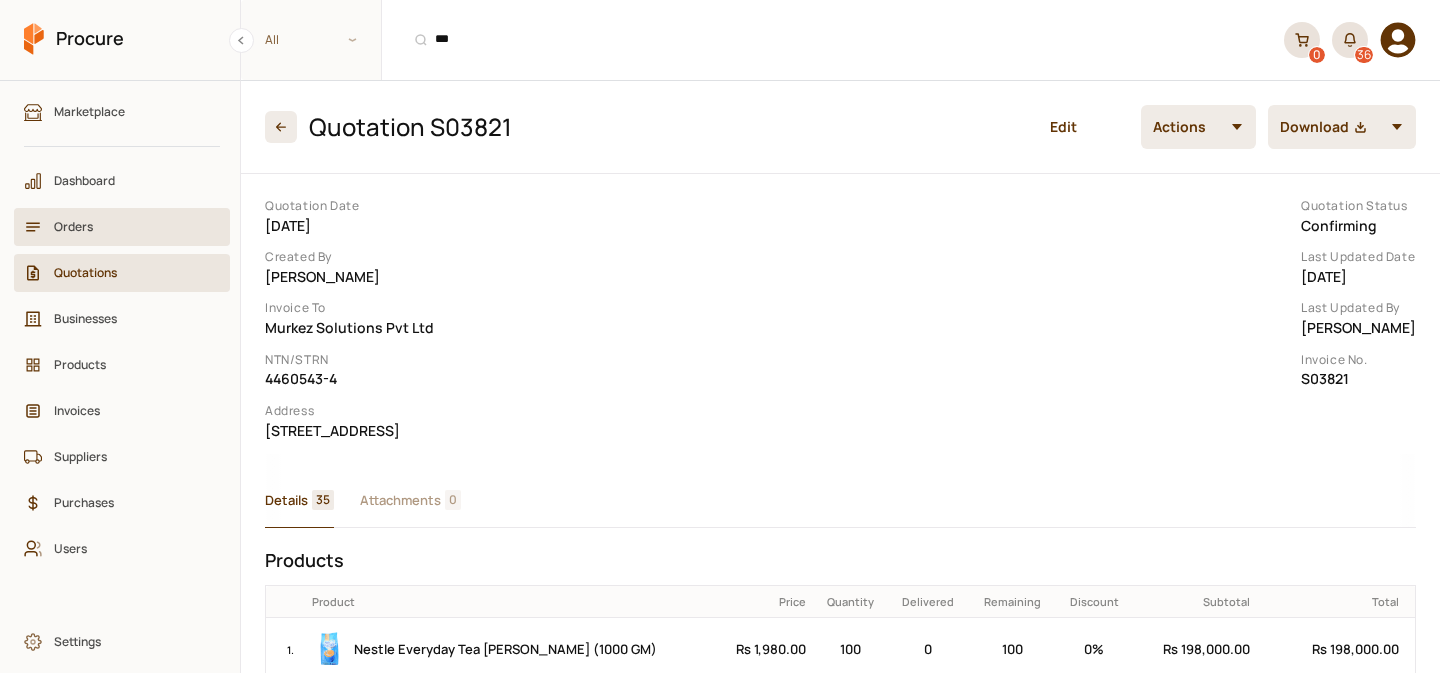 click on "Orders" at bounding box center [129, 226] 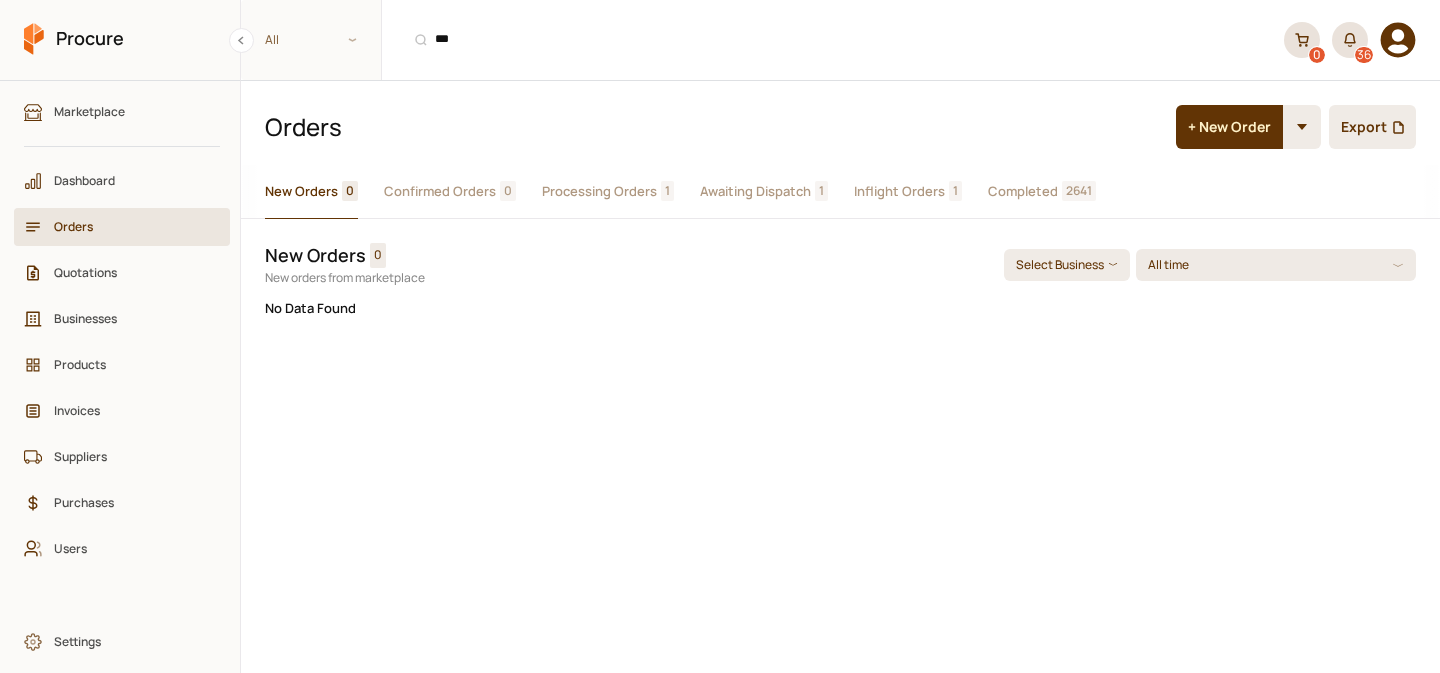 click on "Processing Orders" at bounding box center [599, 191] 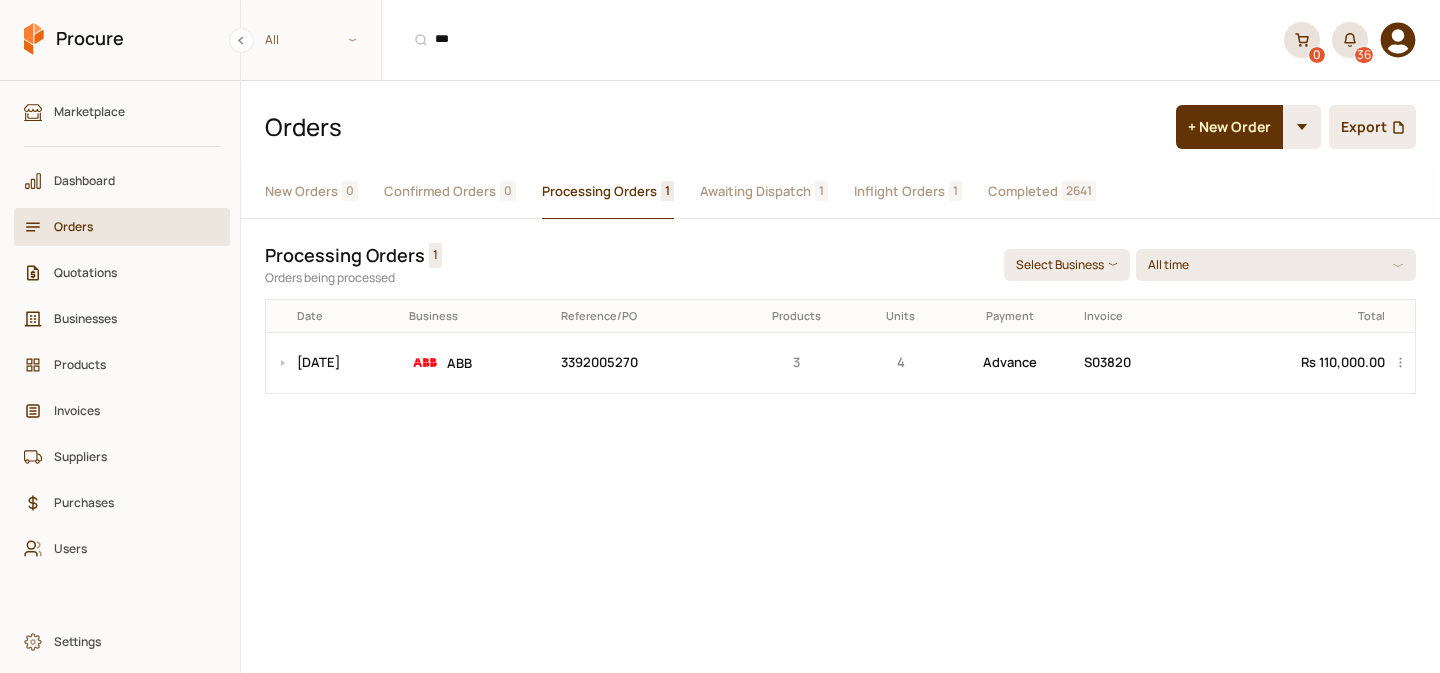 click on "Awaiting Dispatch 1" at bounding box center [764, 192] 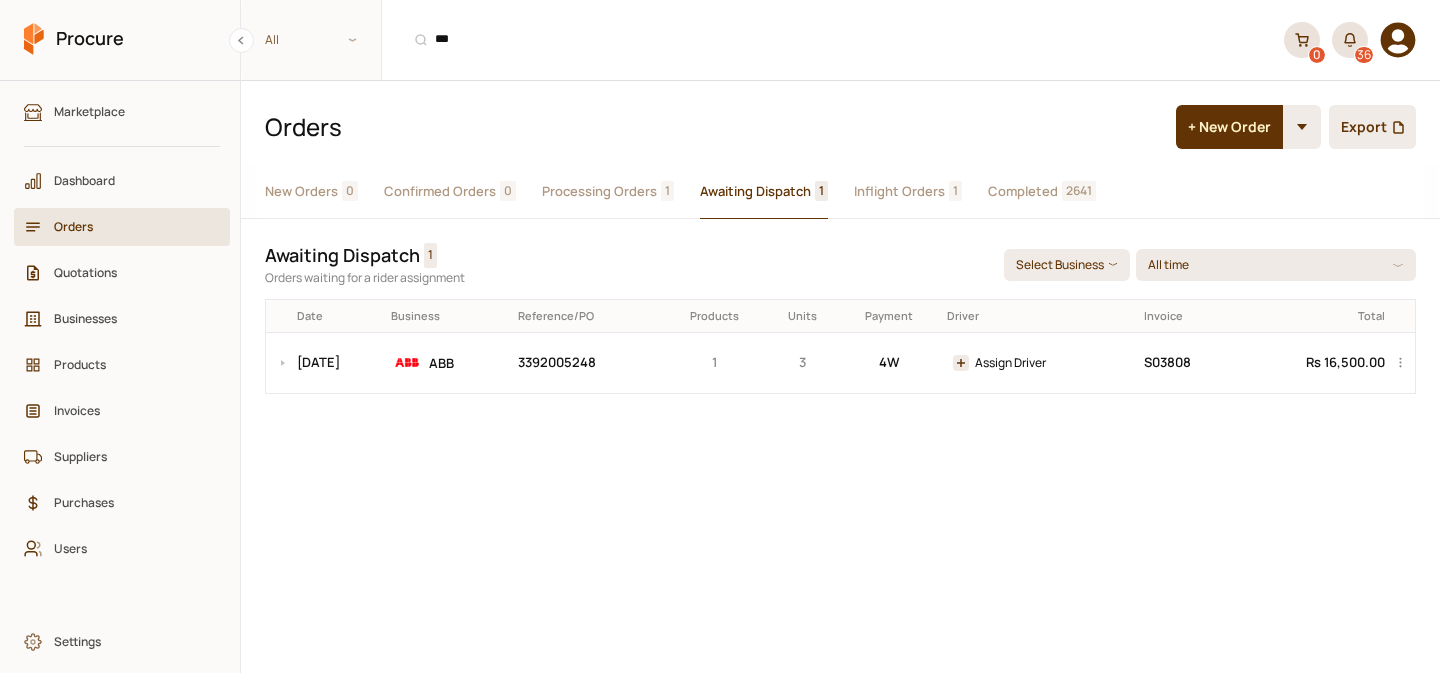 click on "Processing Orders" at bounding box center (599, 191) 